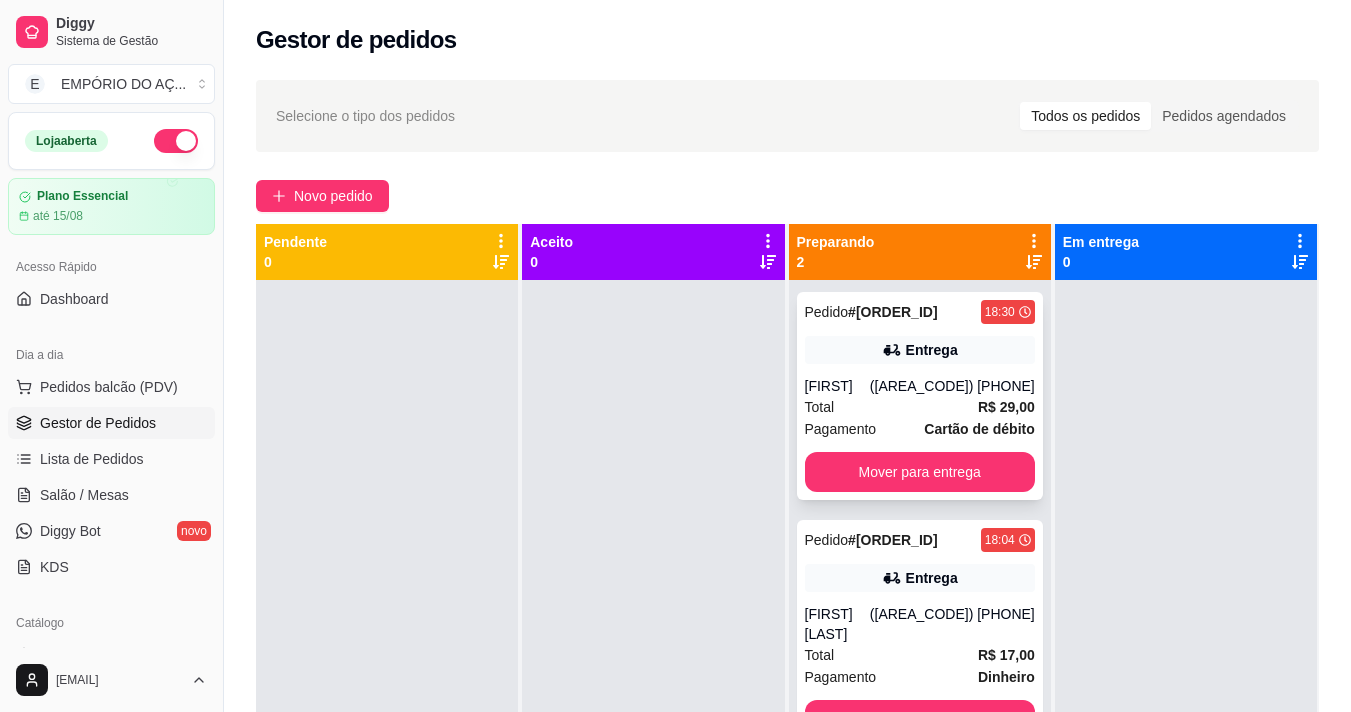 scroll, scrollTop: 0, scrollLeft: 0, axis: both 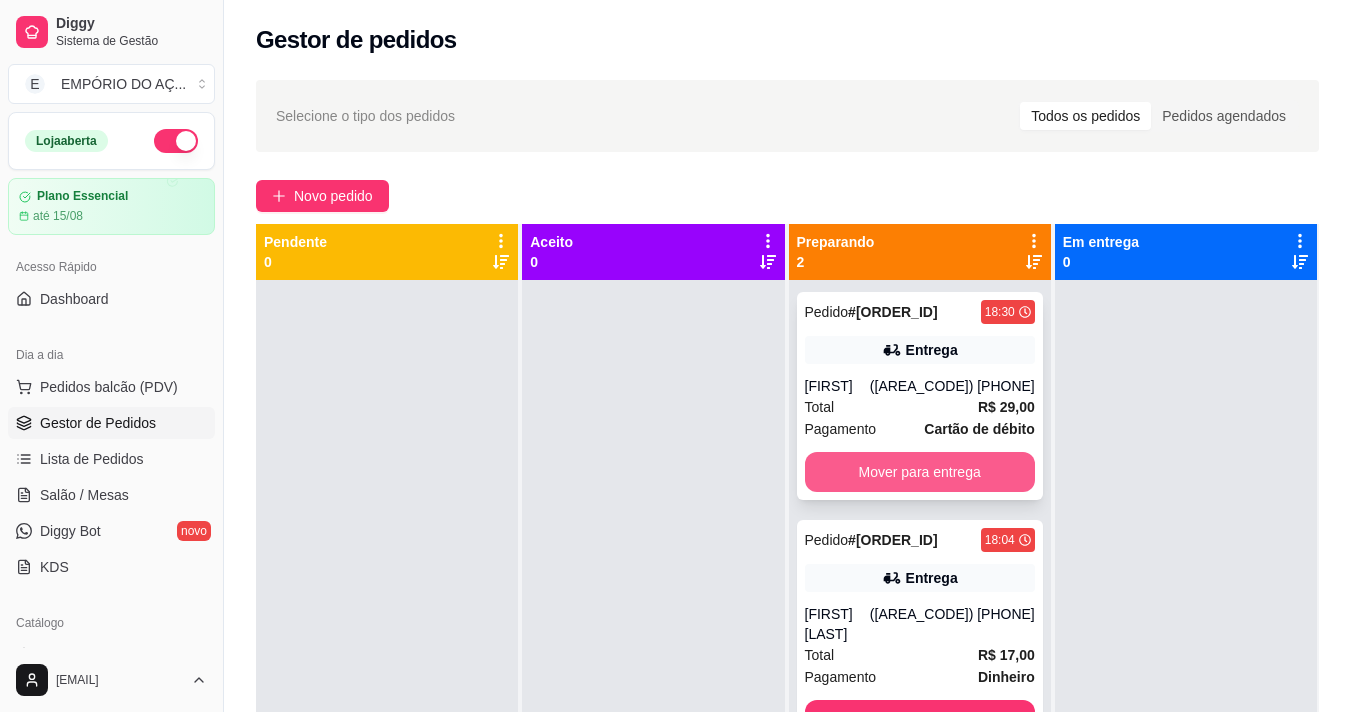 click on "Mover para entrega" at bounding box center [920, 472] 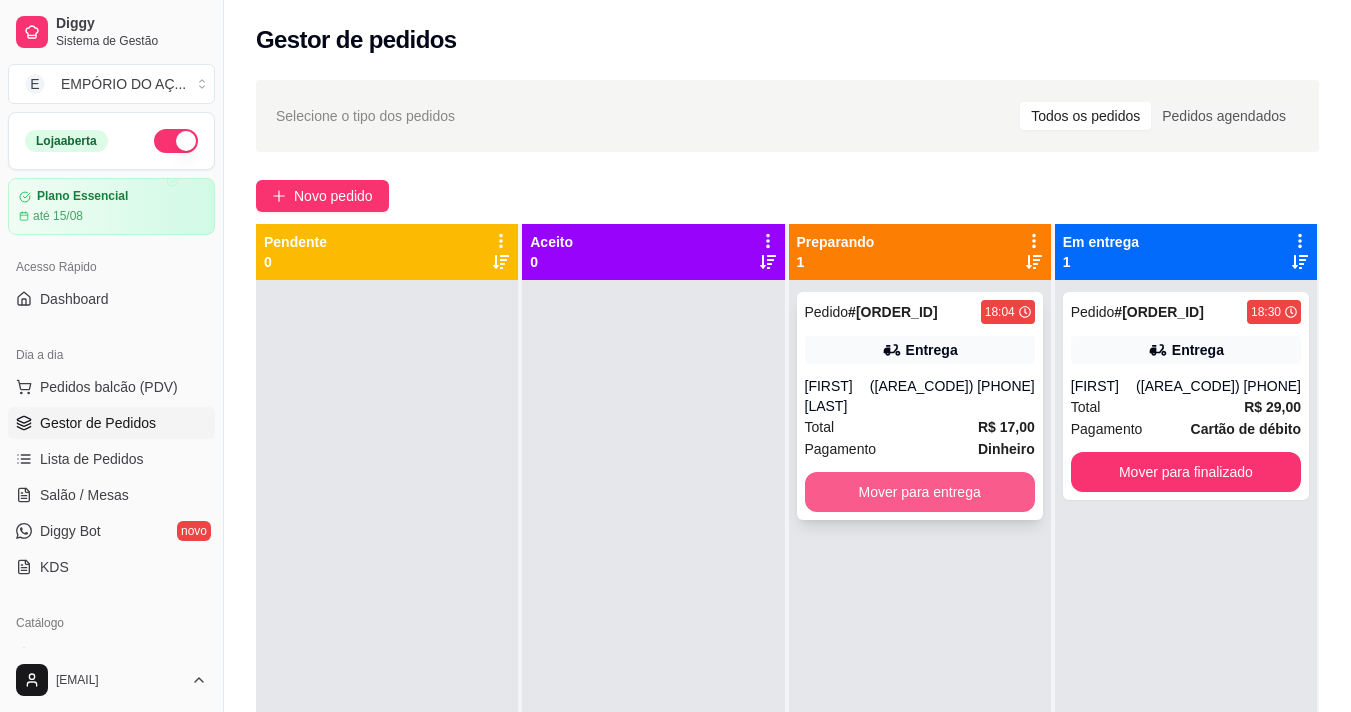 click on "Mover para entrega" at bounding box center (920, 492) 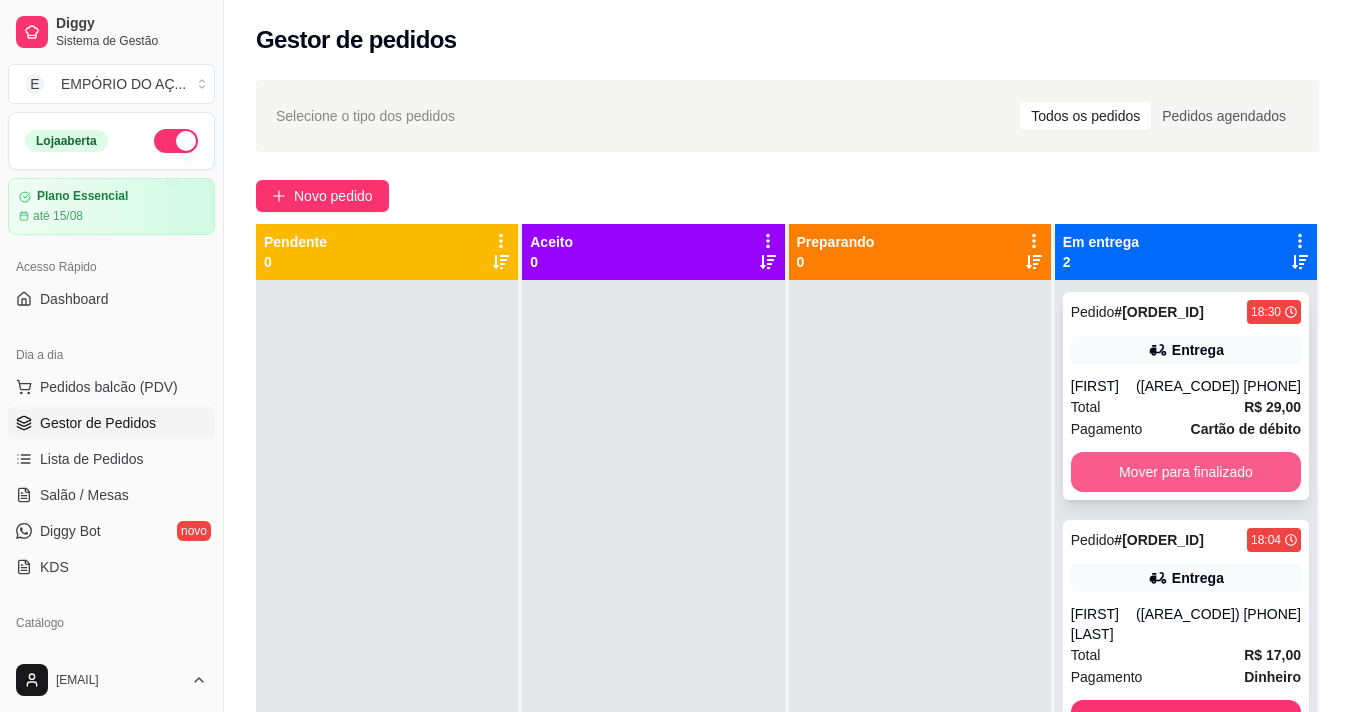 click on "Mover para finalizado" at bounding box center (1186, 472) 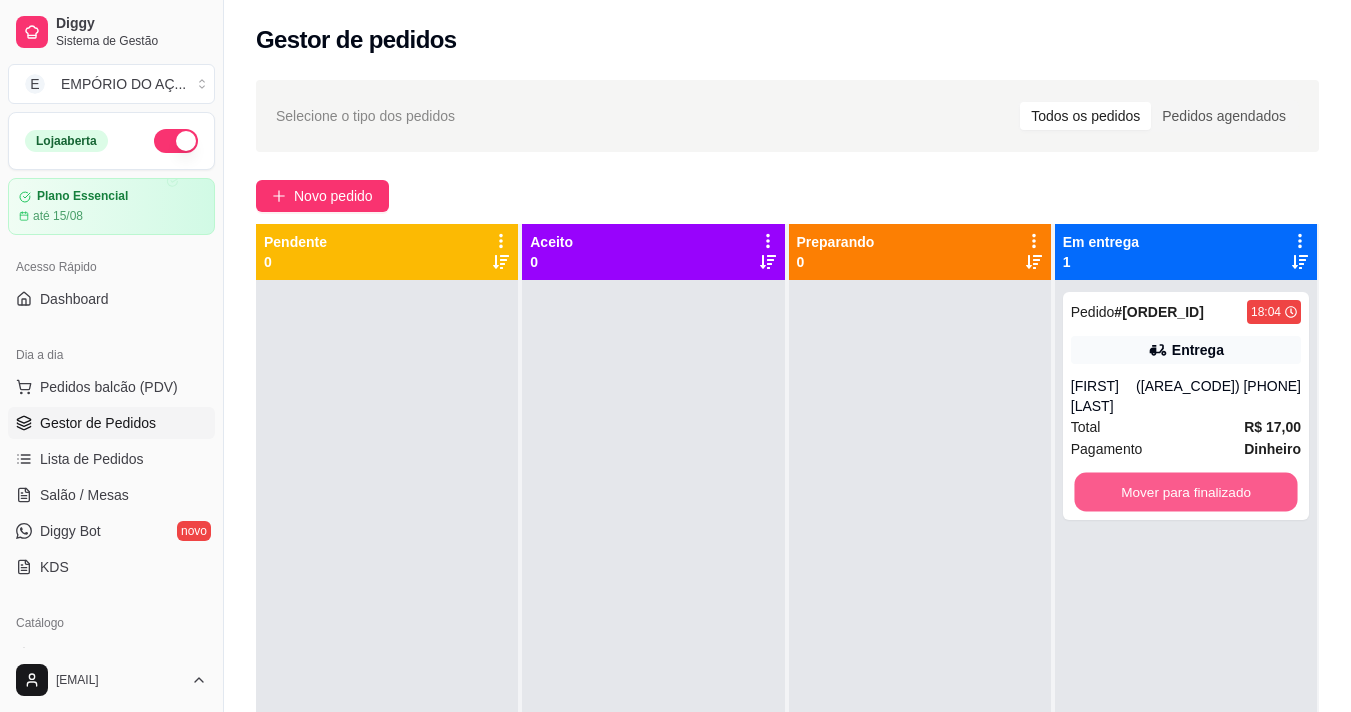 click on "Mover para finalizado" at bounding box center (1185, 492) 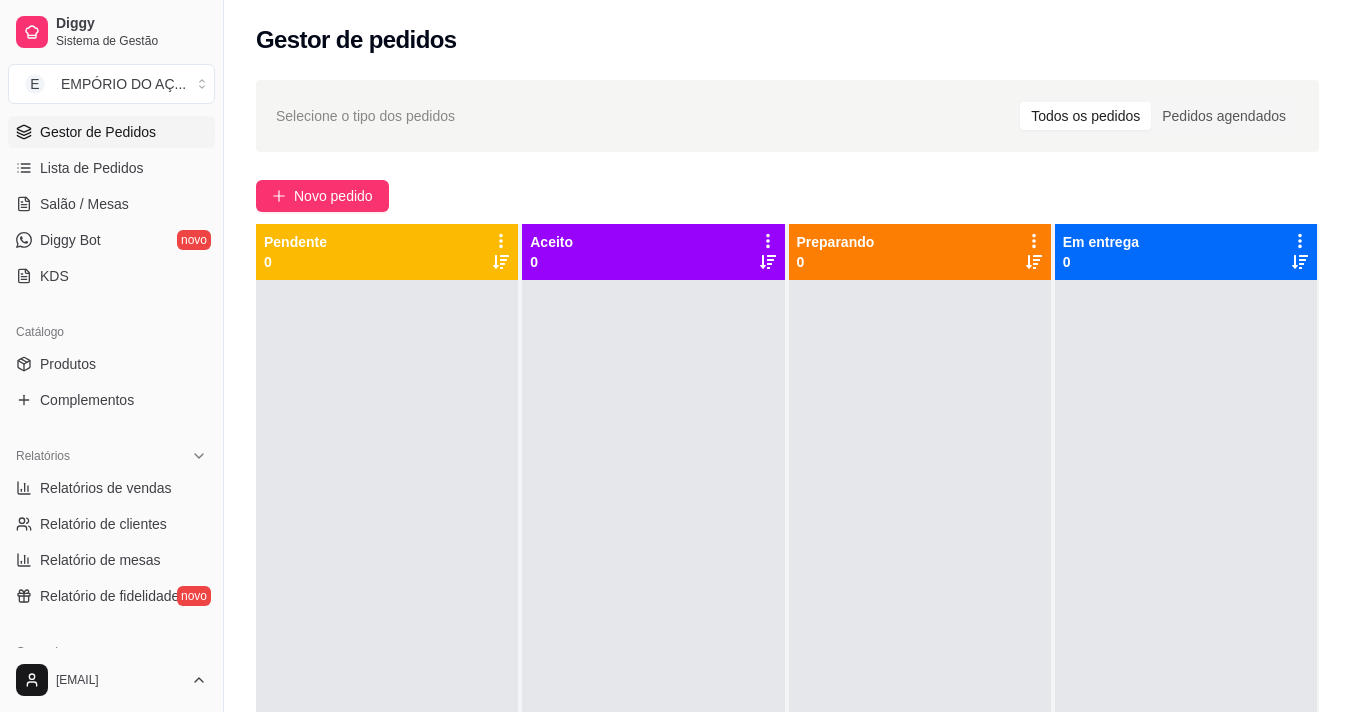 scroll, scrollTop: 300, scrollLeft: 0, axis: vertical 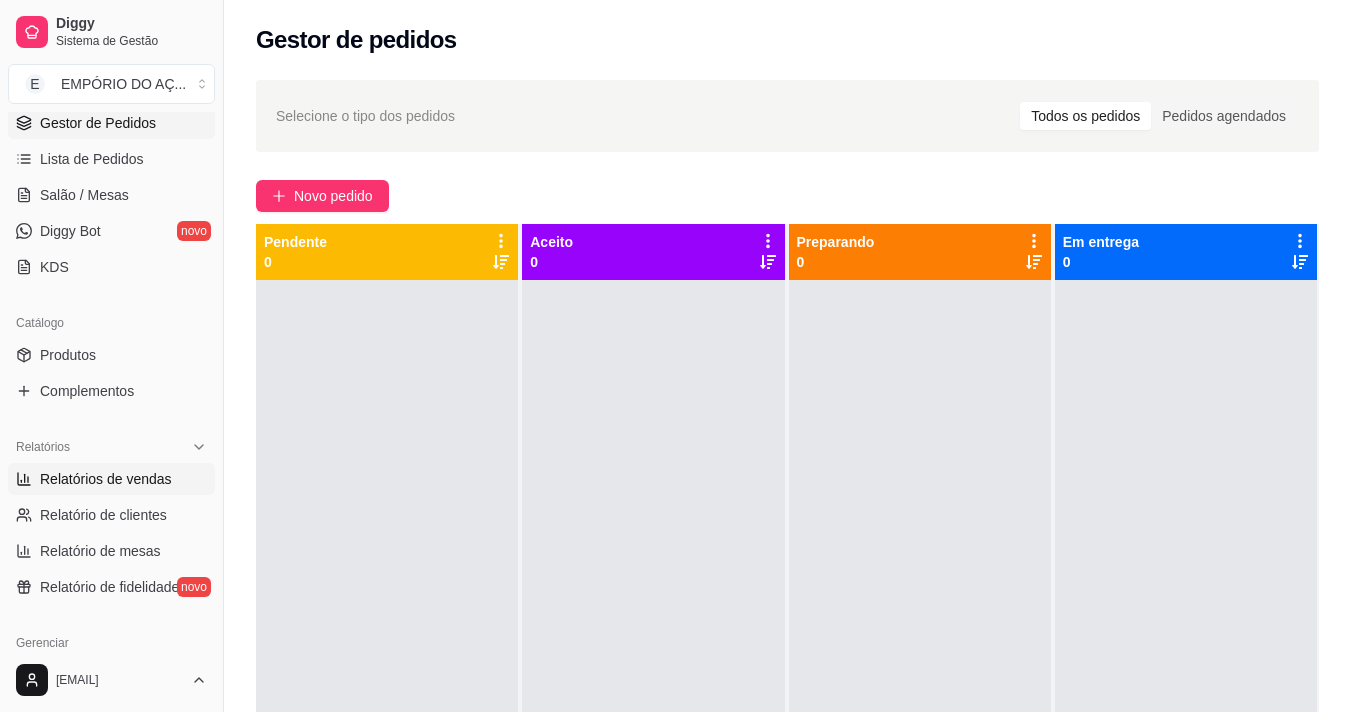 click on "Relatórios de vendas" at bounding box center [106, 479] 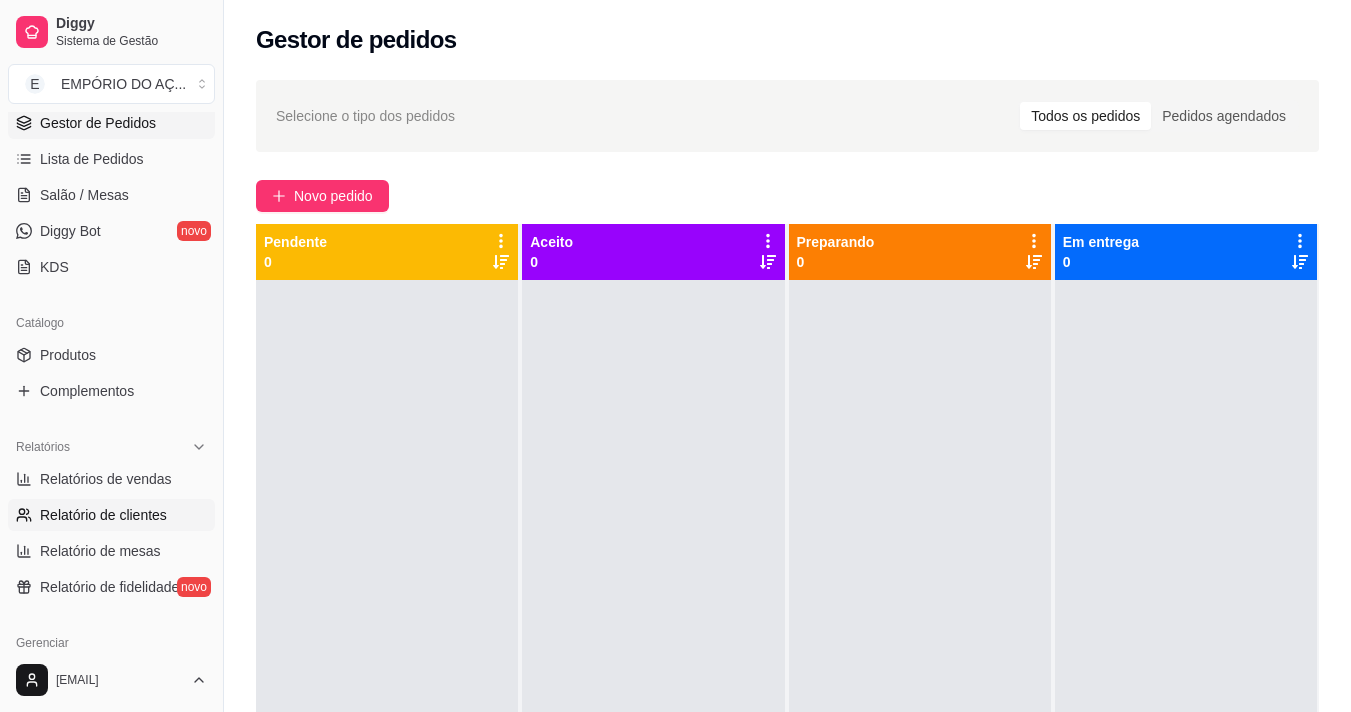 select on "ALL" 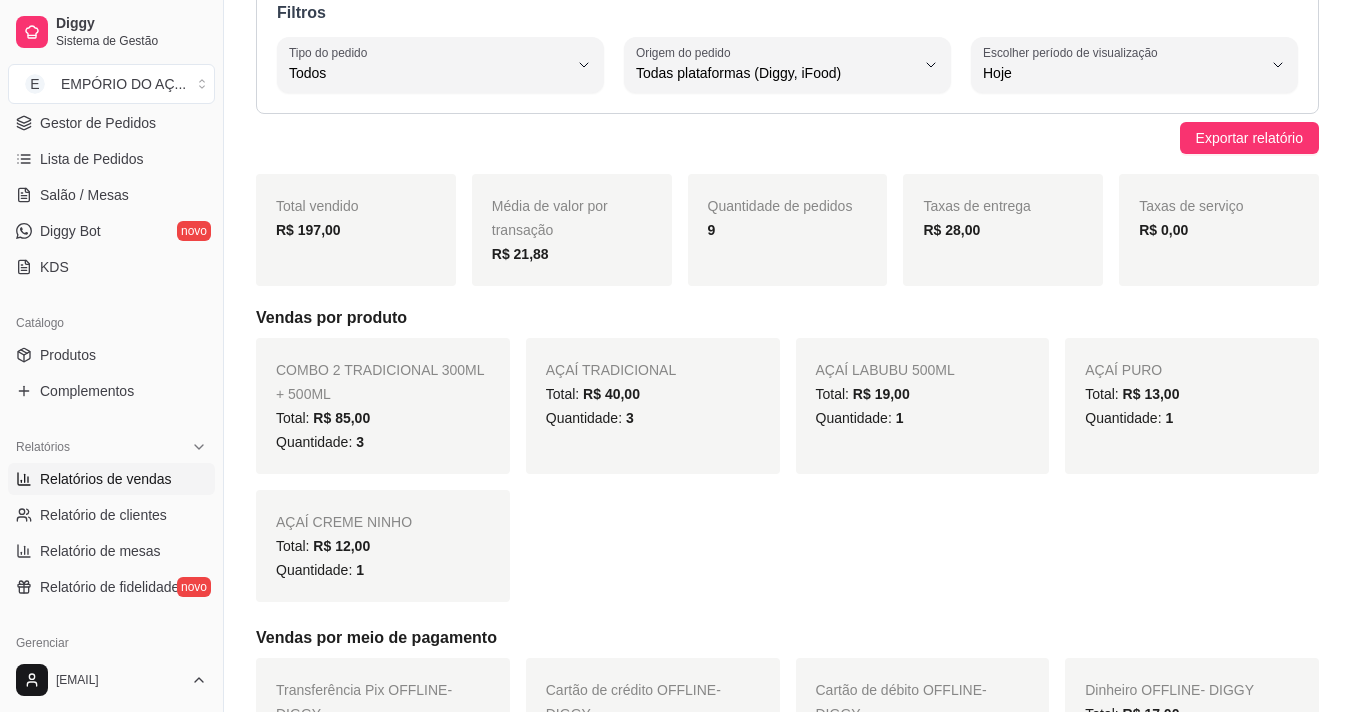 scroll, scrollTop: 0, scrollLeft: 0, axis: both 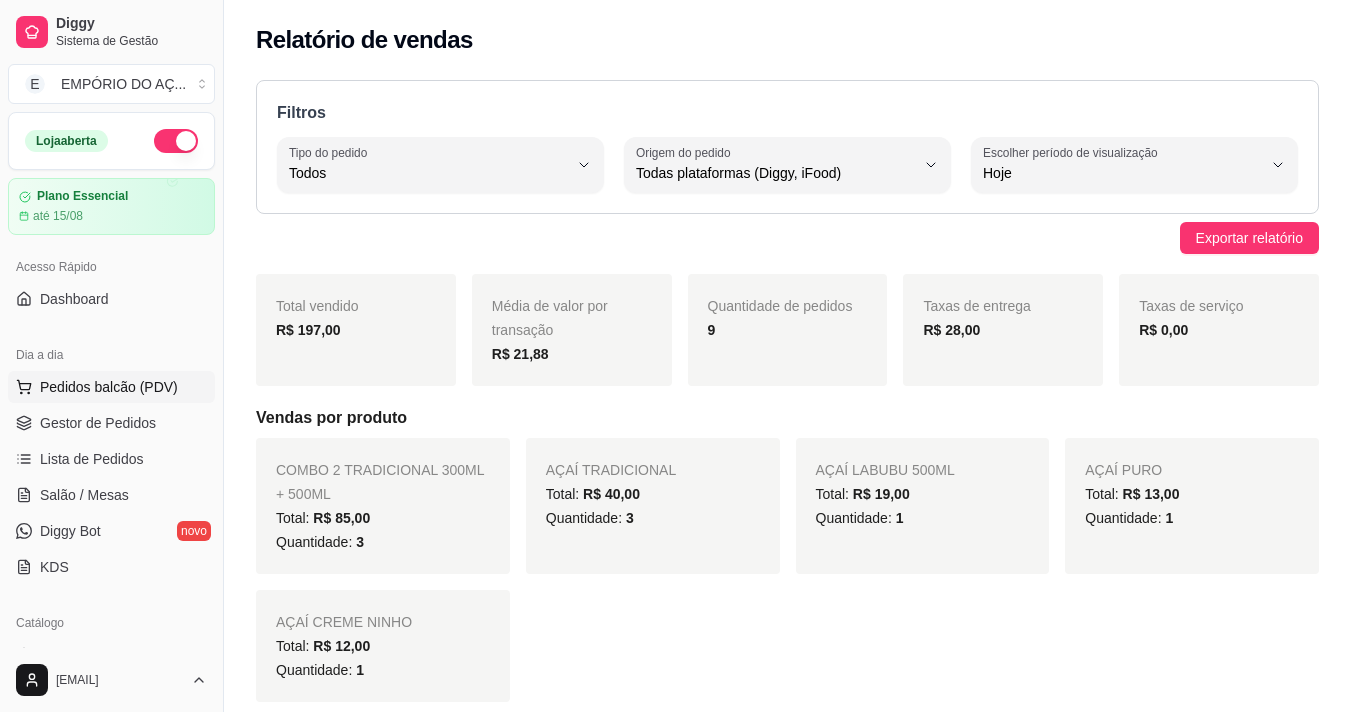 click on "Pedidos balcão (PDV)" at bounding box center [109, 387] 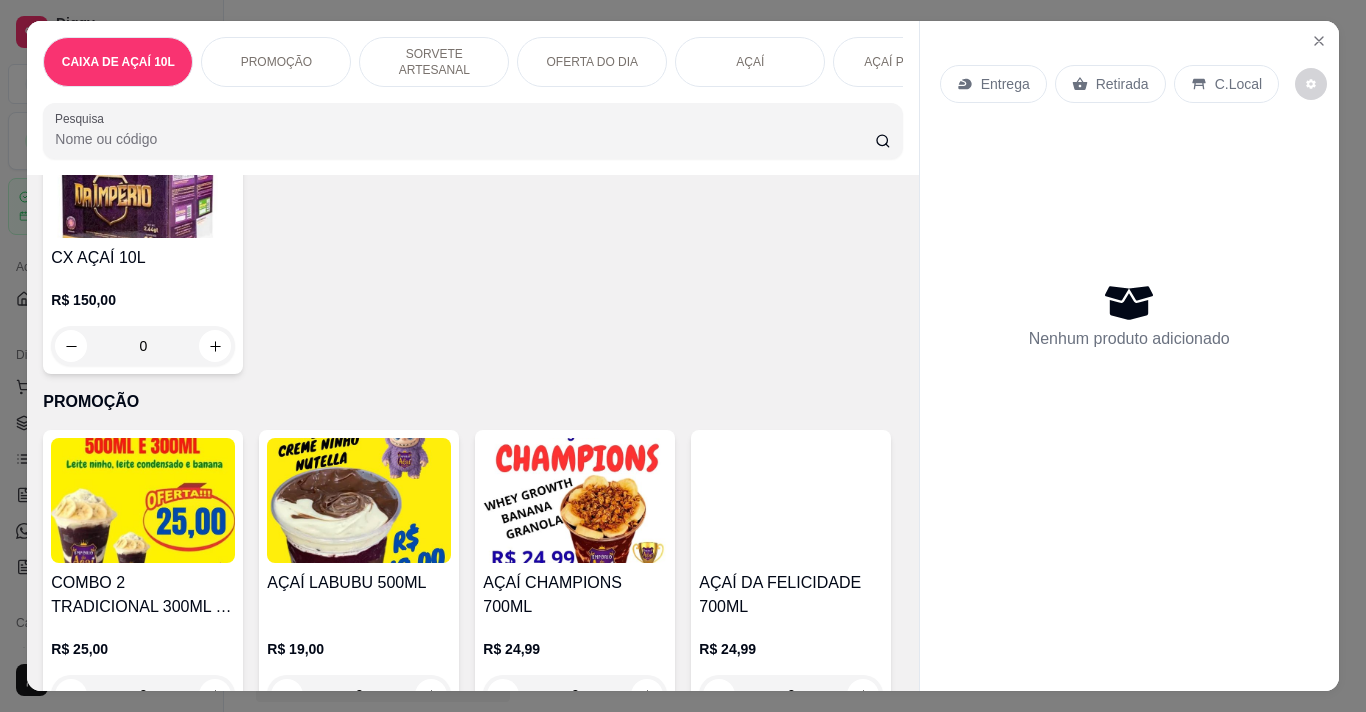 scroll, scrollTop: 400, scrollLeft: 0, axis: vertical 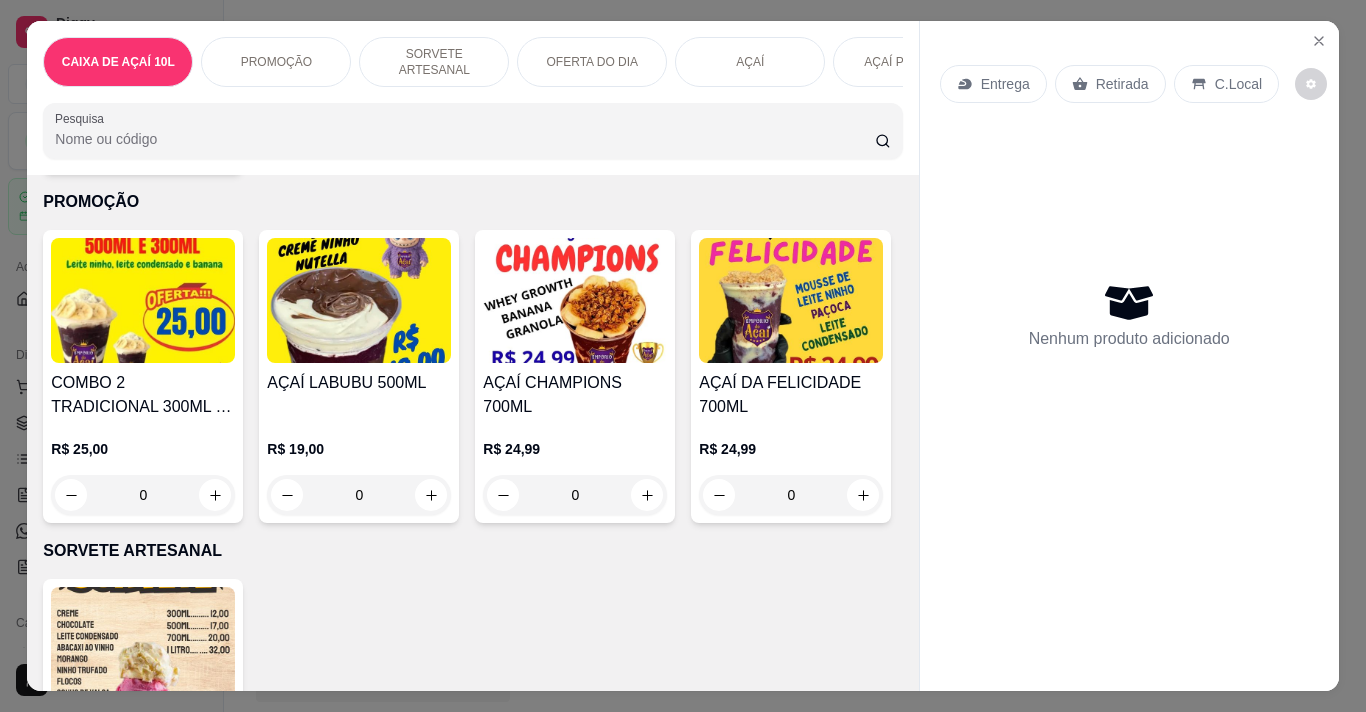 click on "AÇAÍ LABUBU 500ML   R$ 19,00 0" at bounding box center [359, 376] 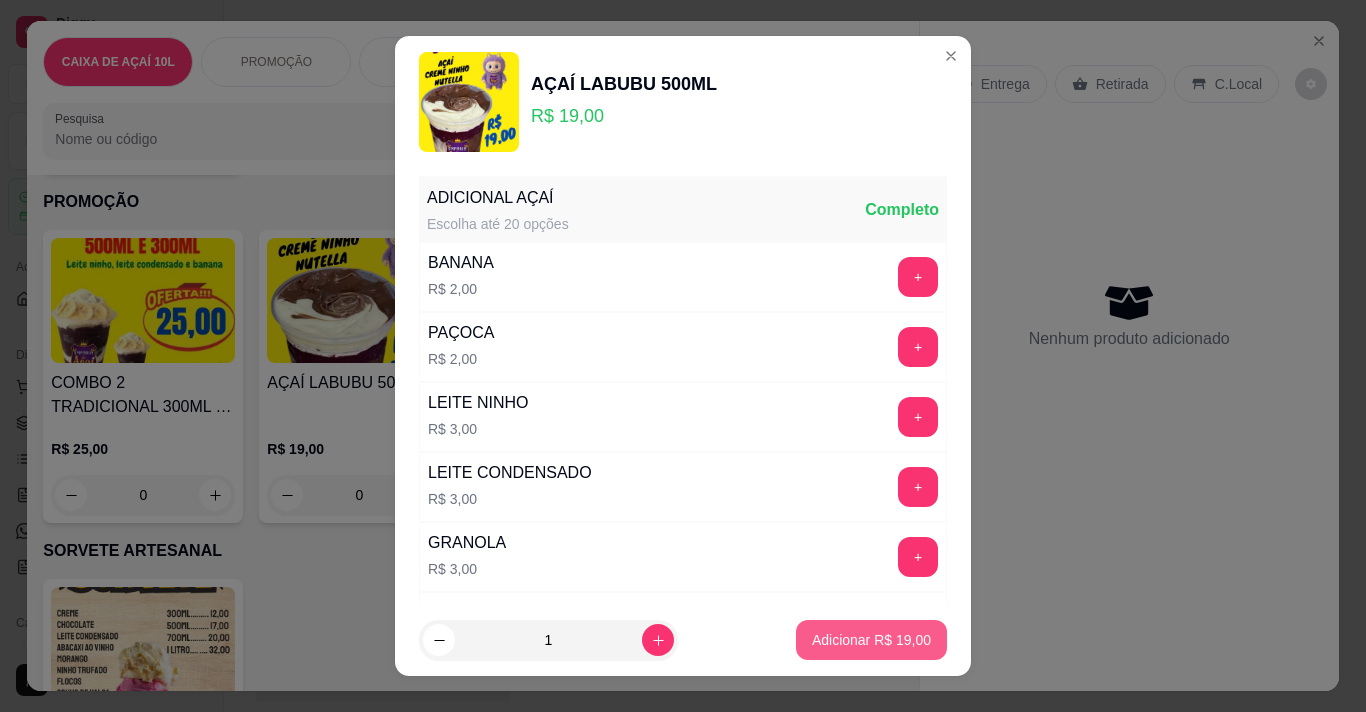 click on "Adicionar   R$ 19,00" at bounding box center (871, 640) 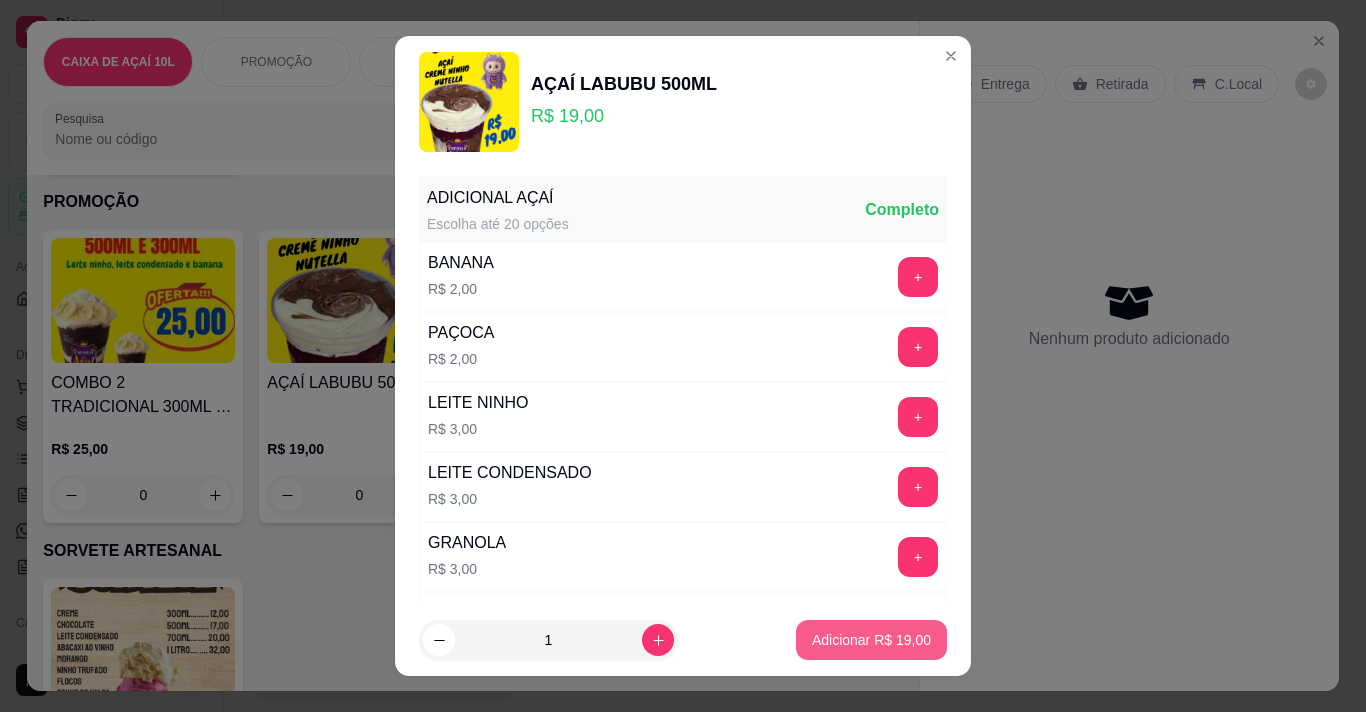 type on "1" 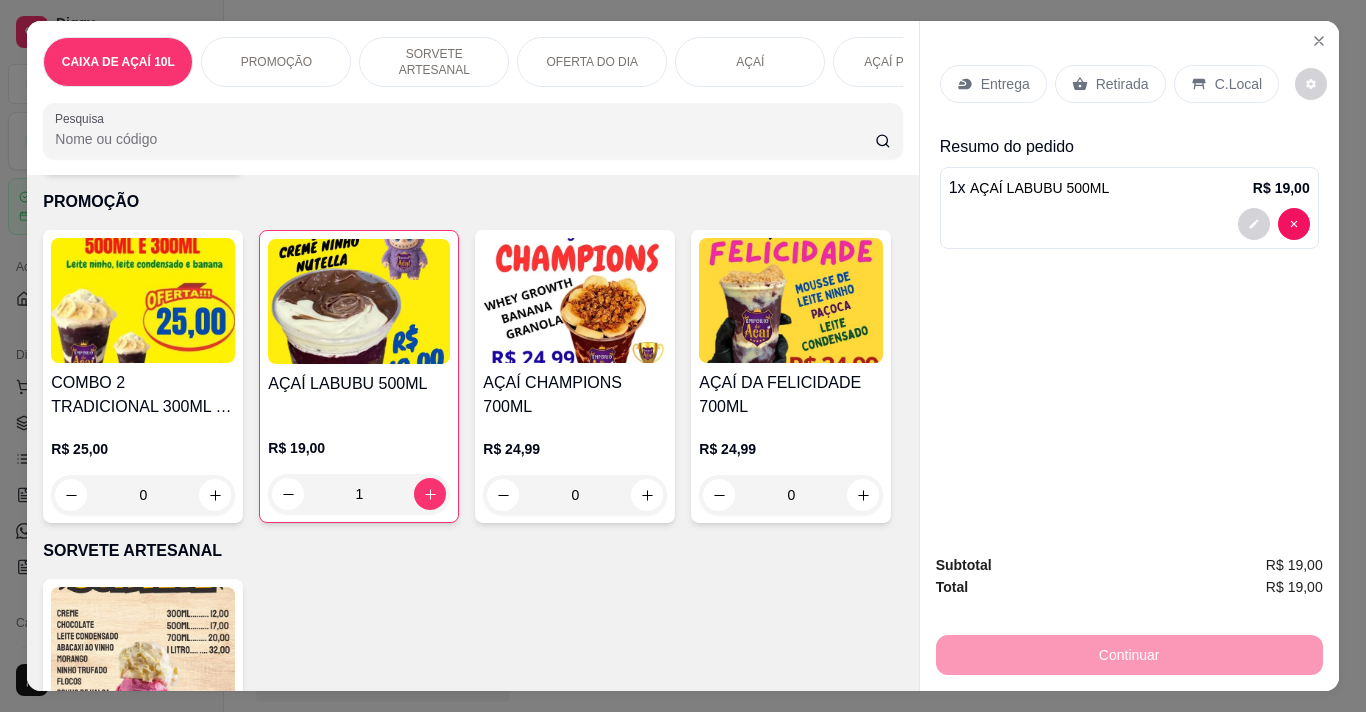 click on "Entrega" at bounding box center [1005, 84] 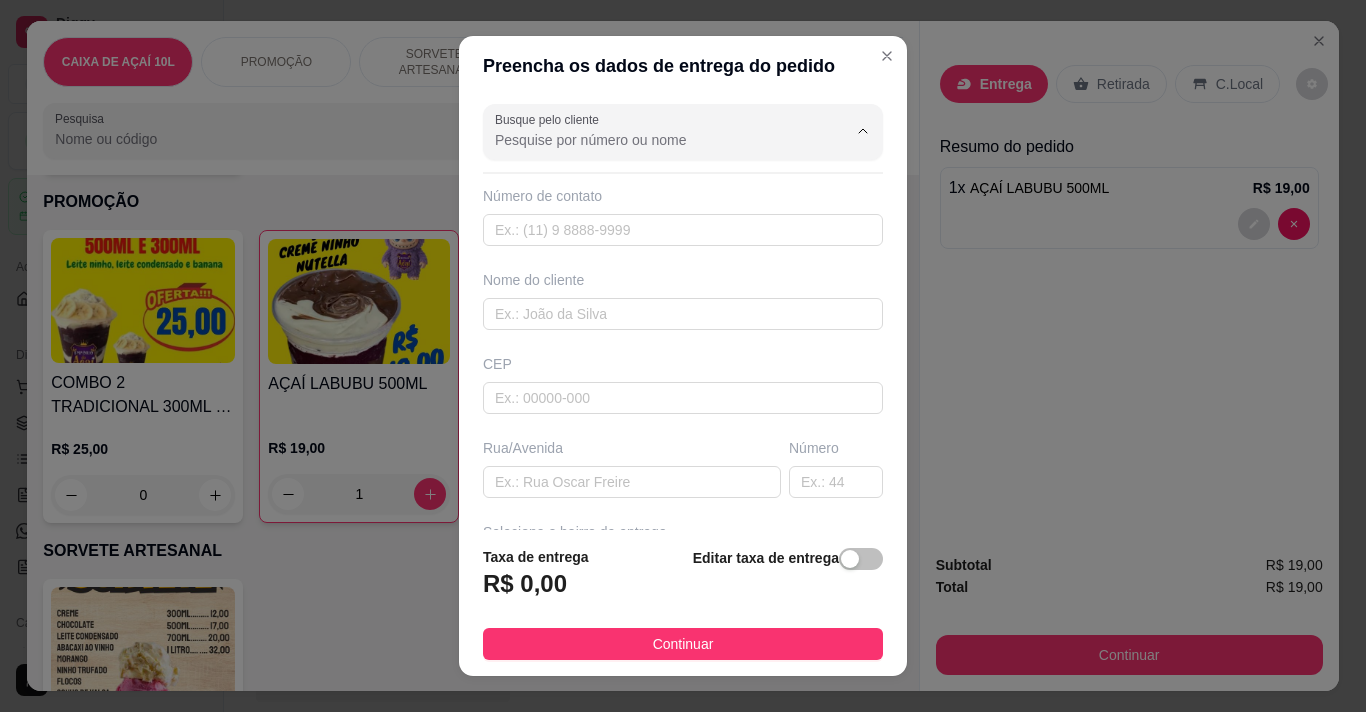 click on "Busque pelo cliente" at bounding box center (655, 140) 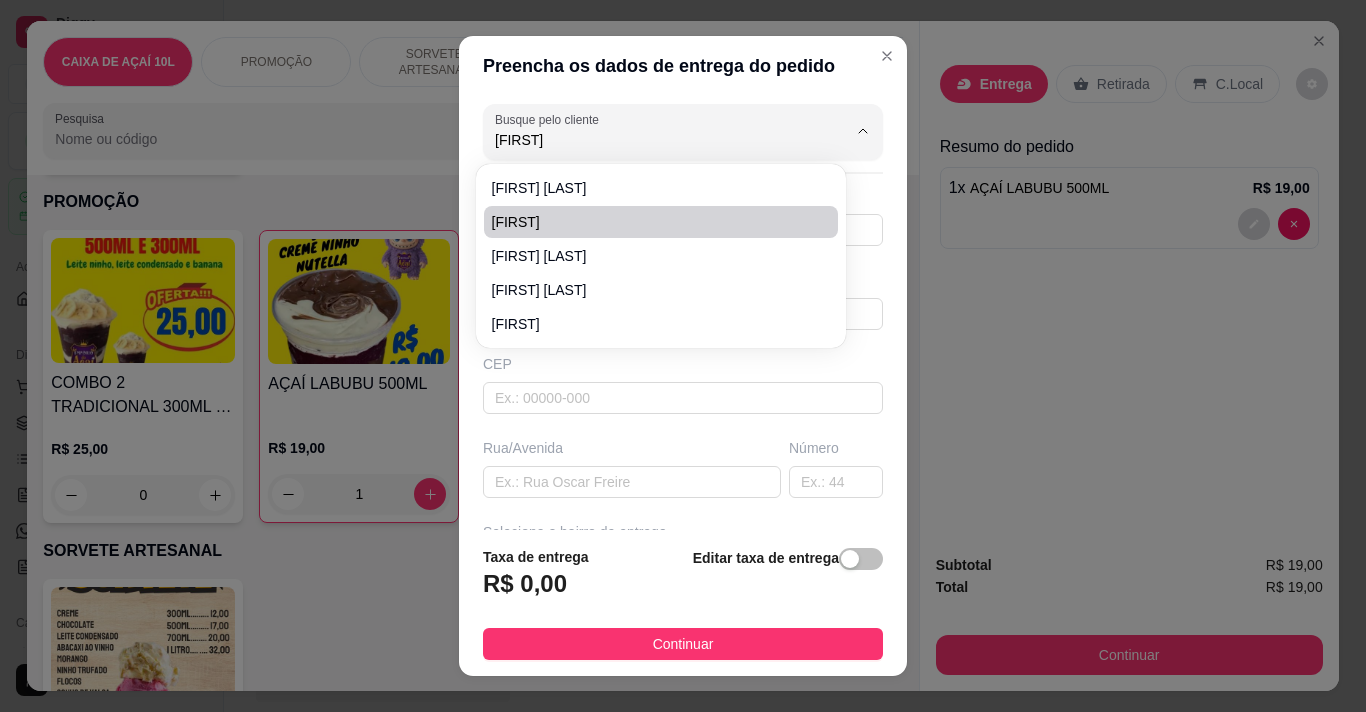 click on "[FIRST]" at bounding box center (651, 222) 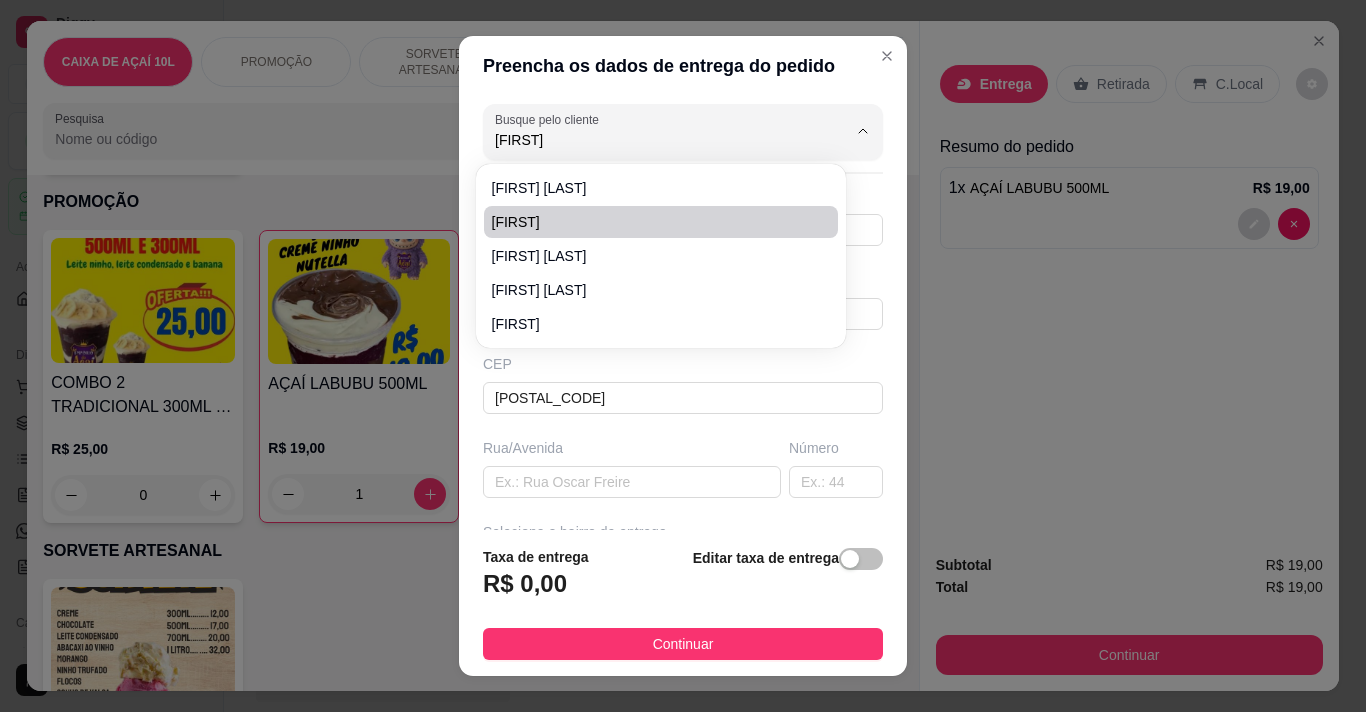type on "Av. [STREET_NAME]" 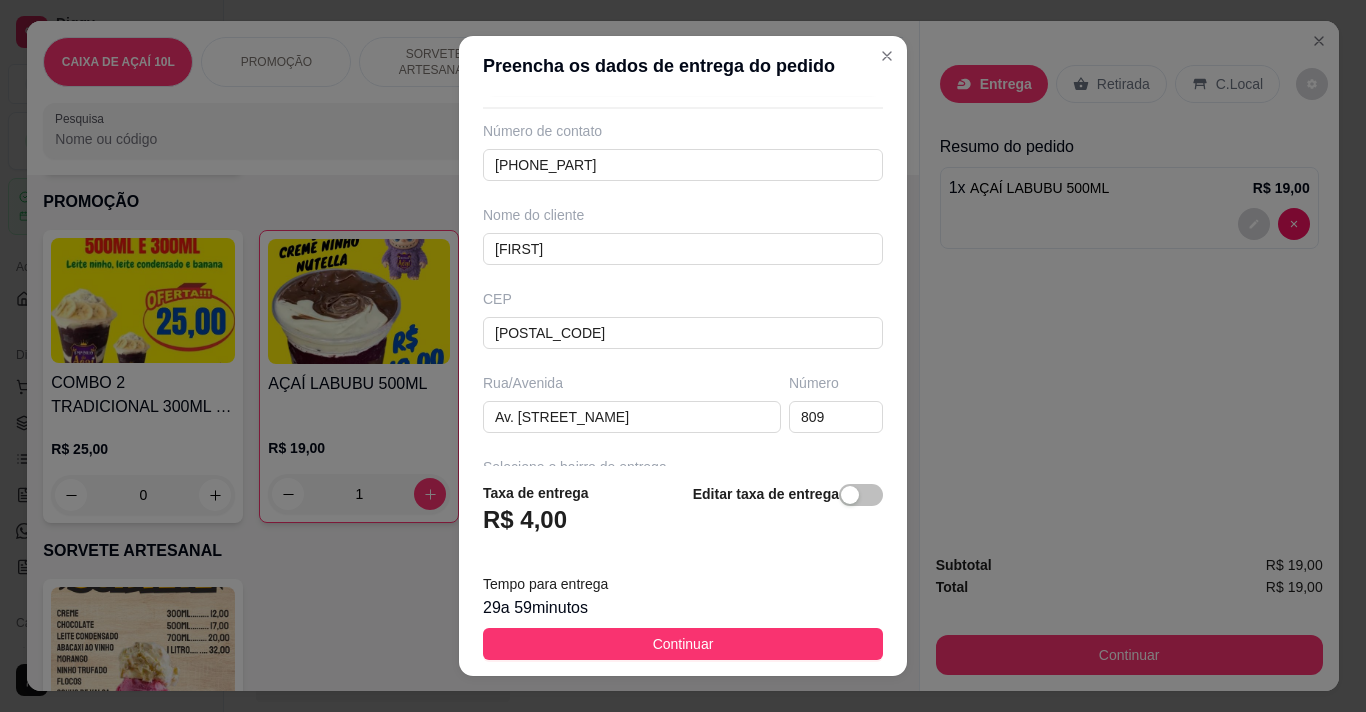 scroll, scrollTop: 100, scrollLeft: 0, axis: vertical 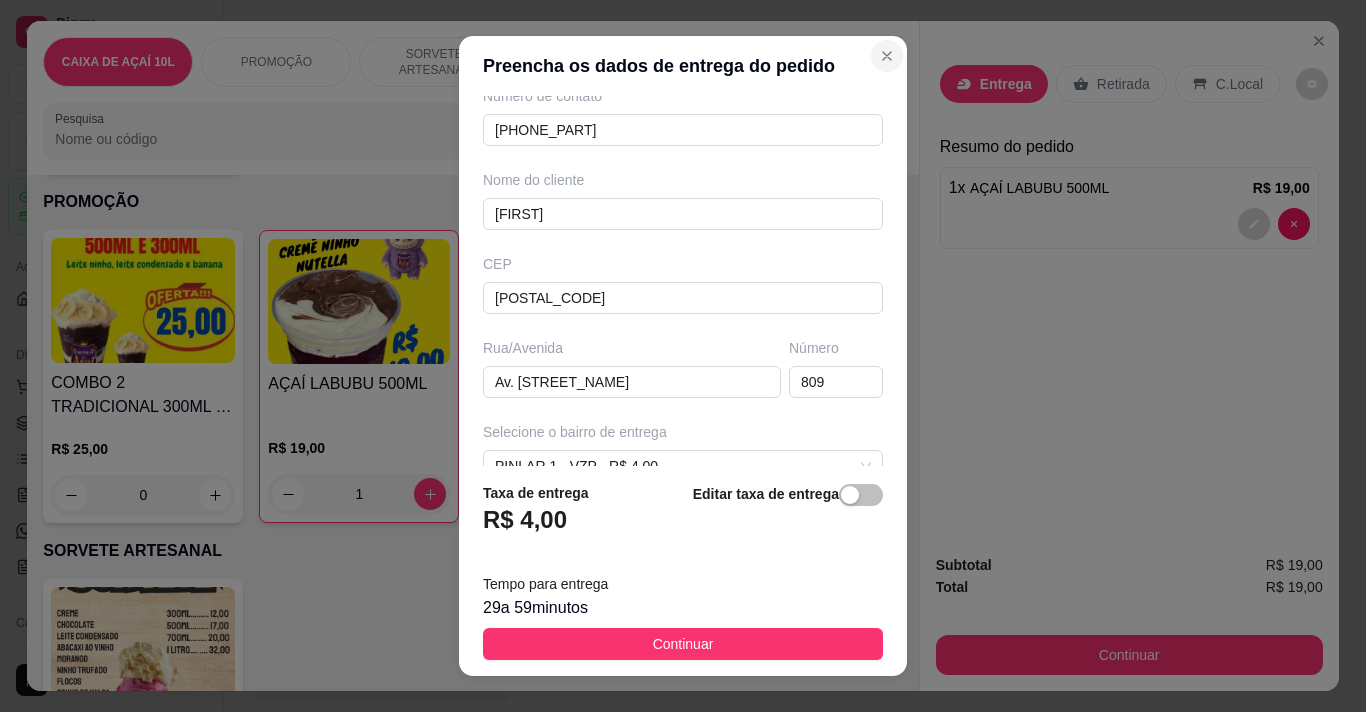 type on "[FIRST]" 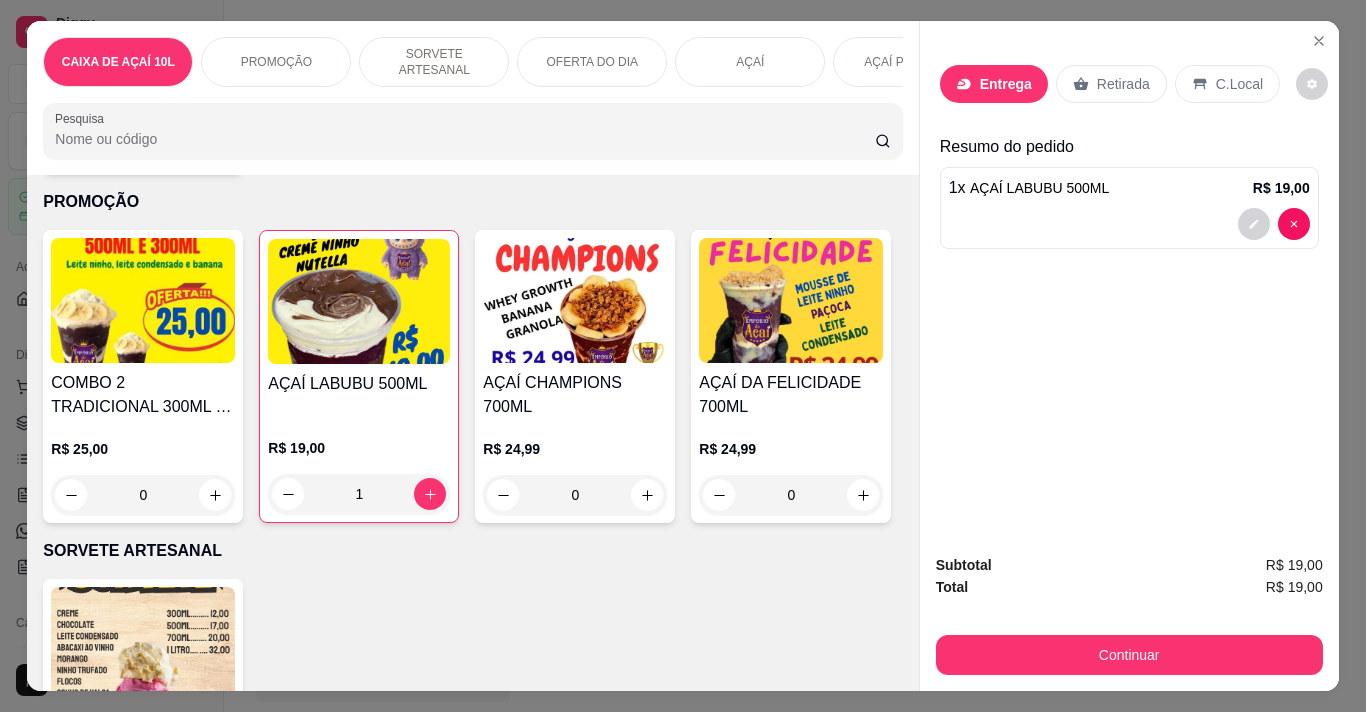 click on "Entrega" at bounding box center (1006, 84) 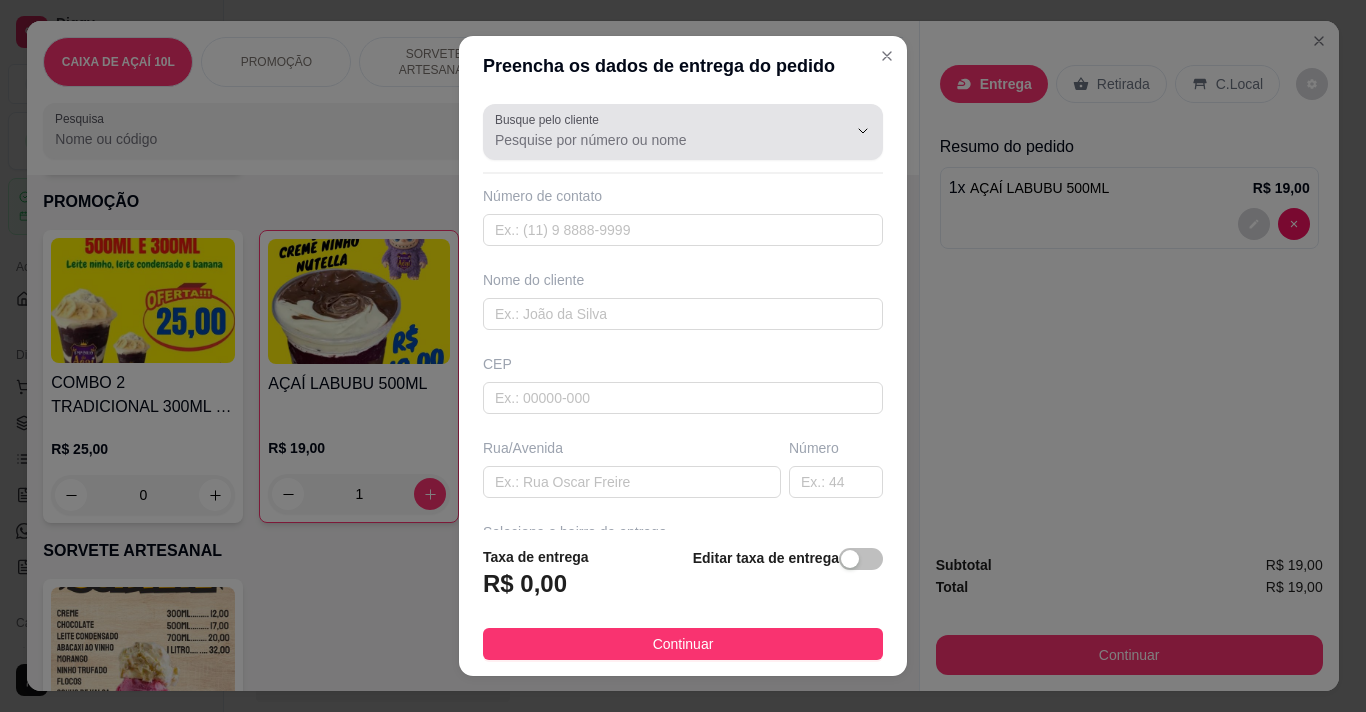 click on "Busque pelo cliente" at bounding box center [655, 140] 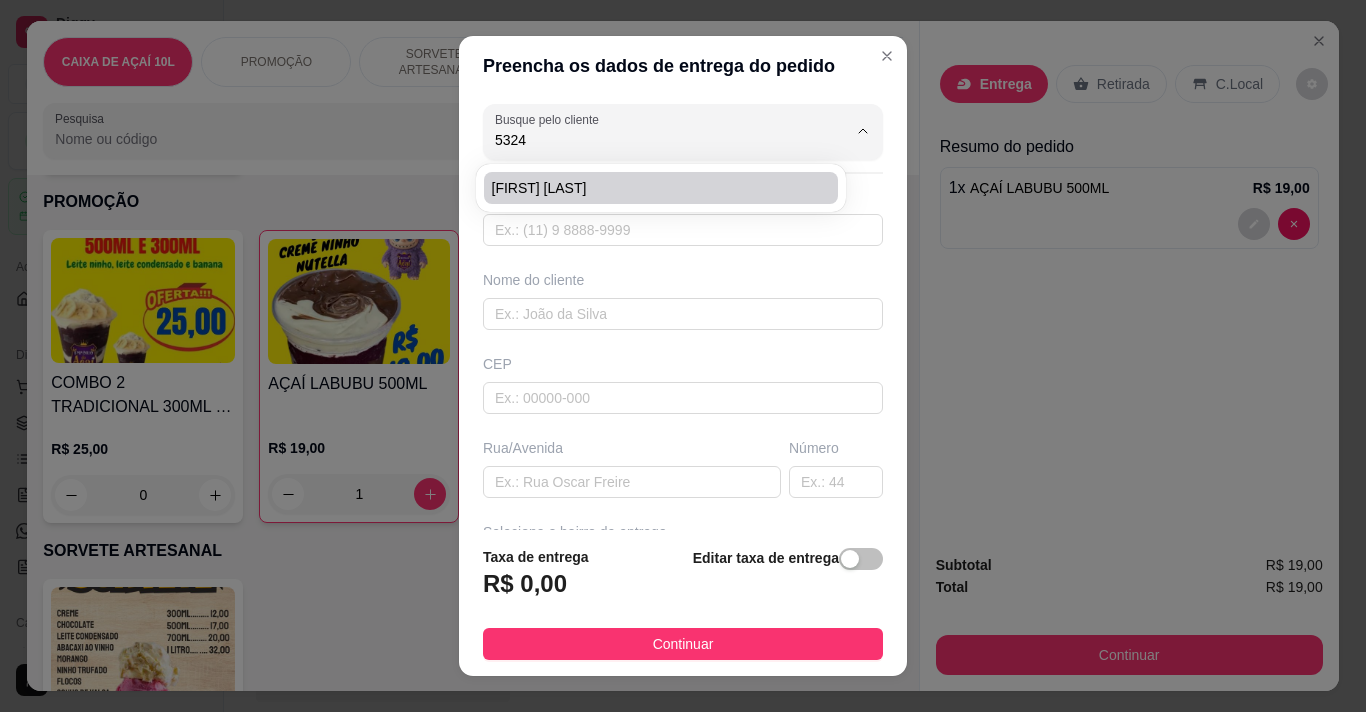 click on "[FIRST] [LAST]" at bounding box center [651, 188] 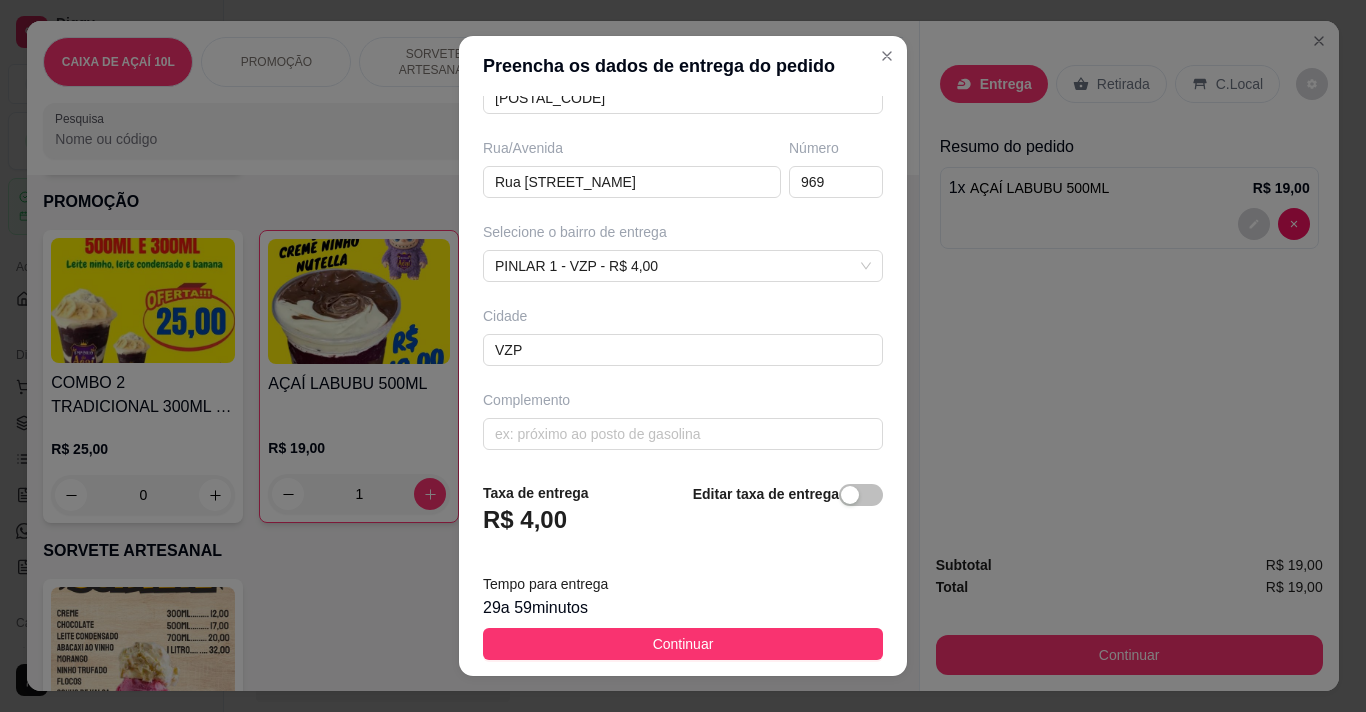 scroll, scrollTop: 303, scrollLeft: 0, axis: vertical 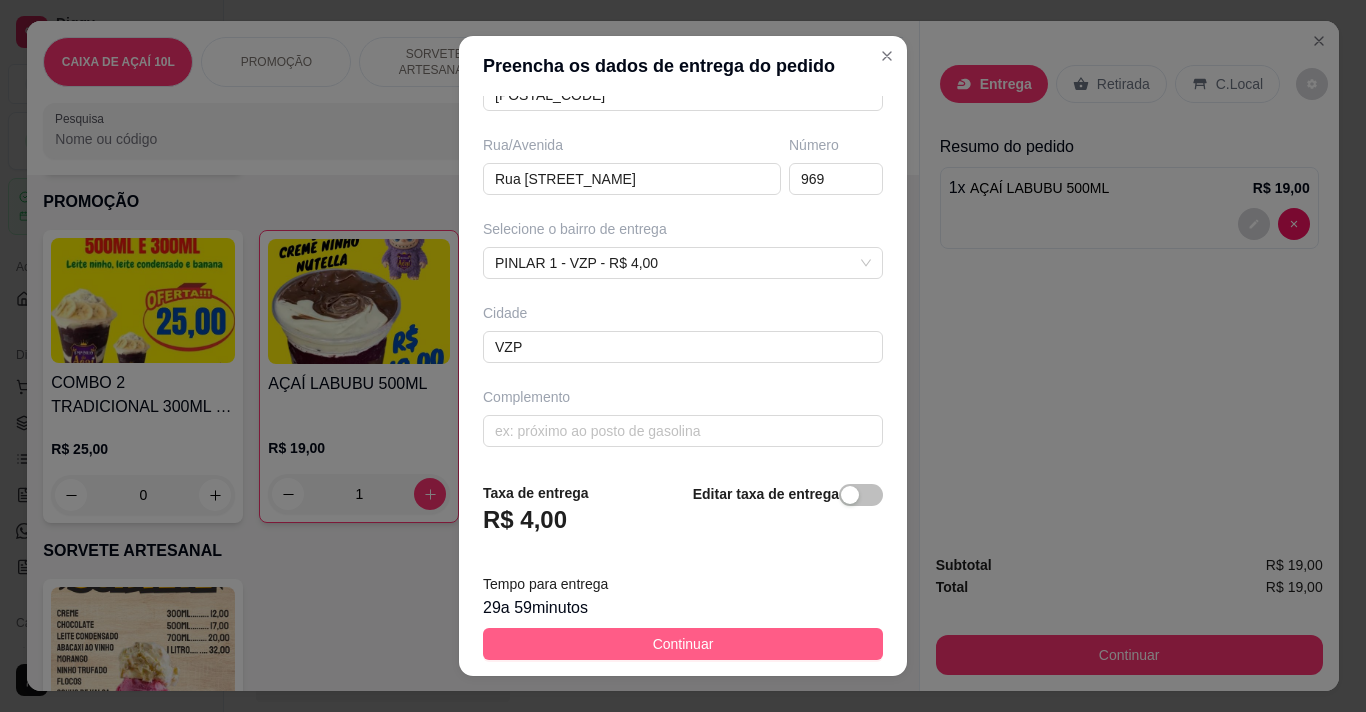 type on "[FIRST] [LAST]" 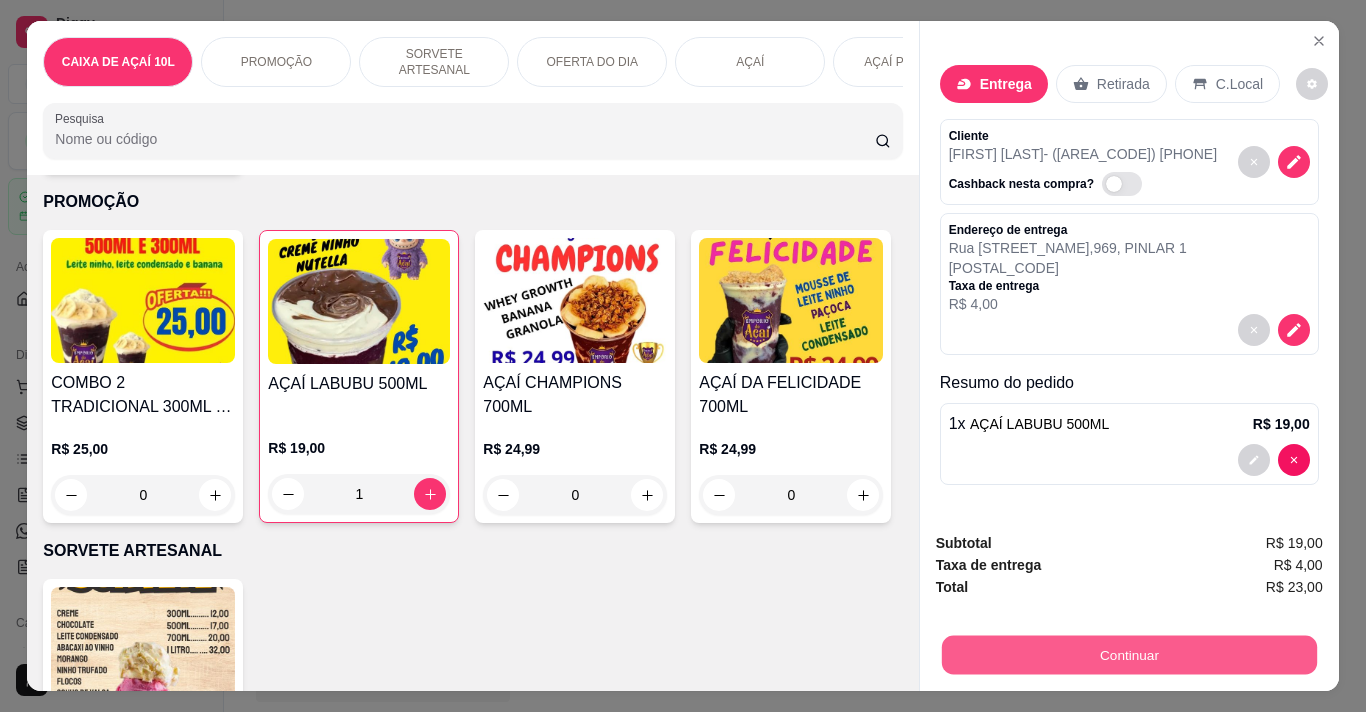 click on "Continuar" at bounding box center (1128, 654) 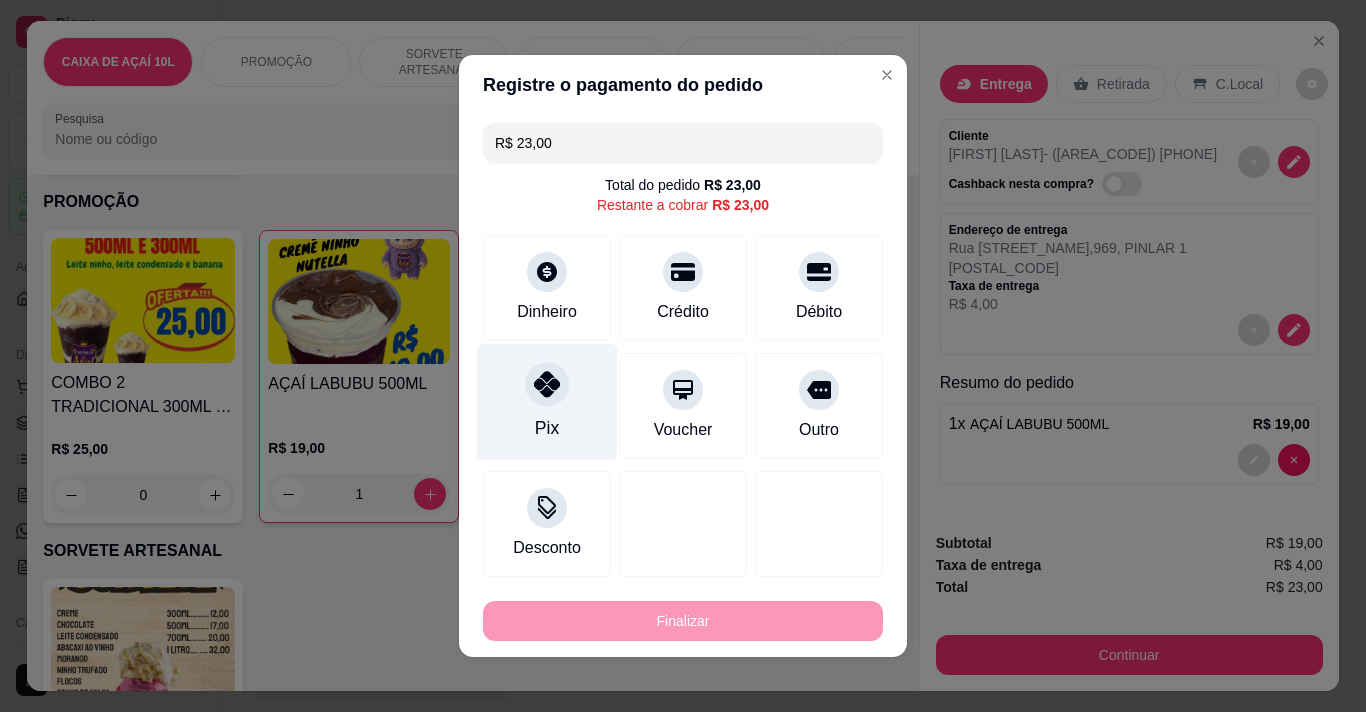 click 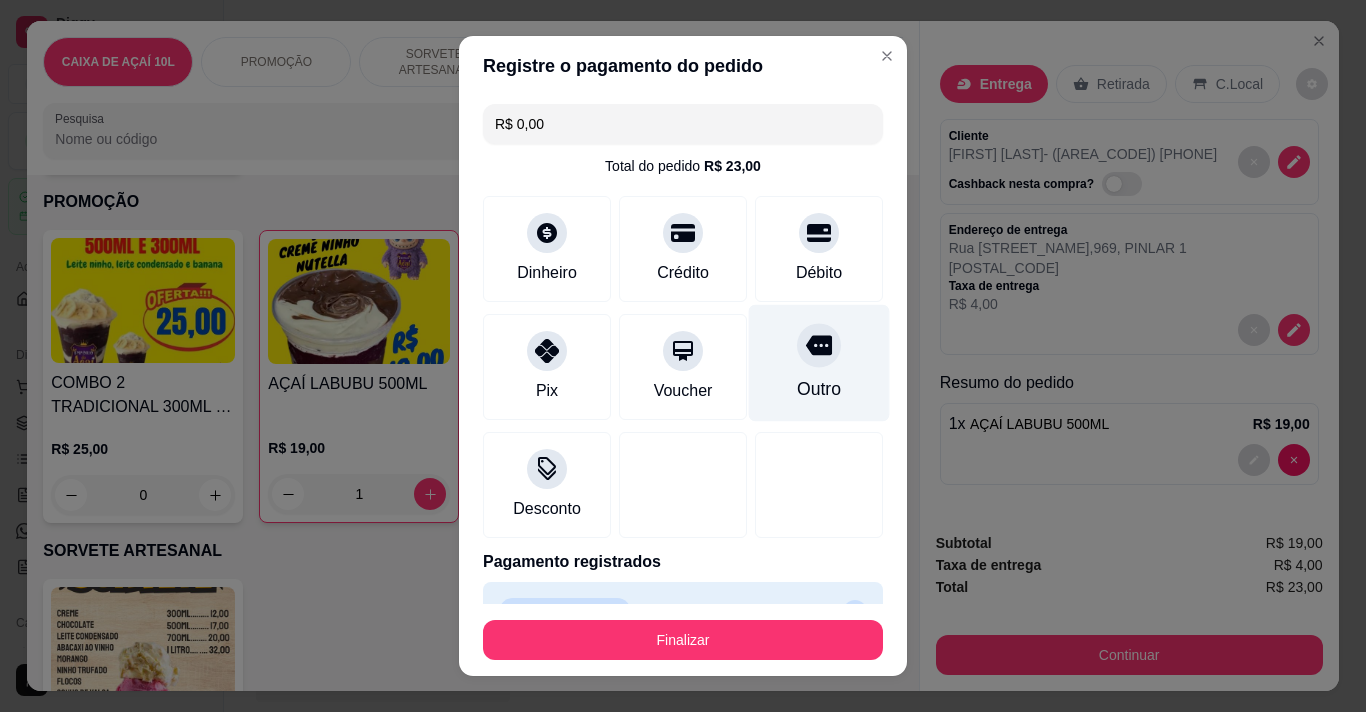 scroll, scrollTop: 45, scrollLeft: 0, axis: vertical 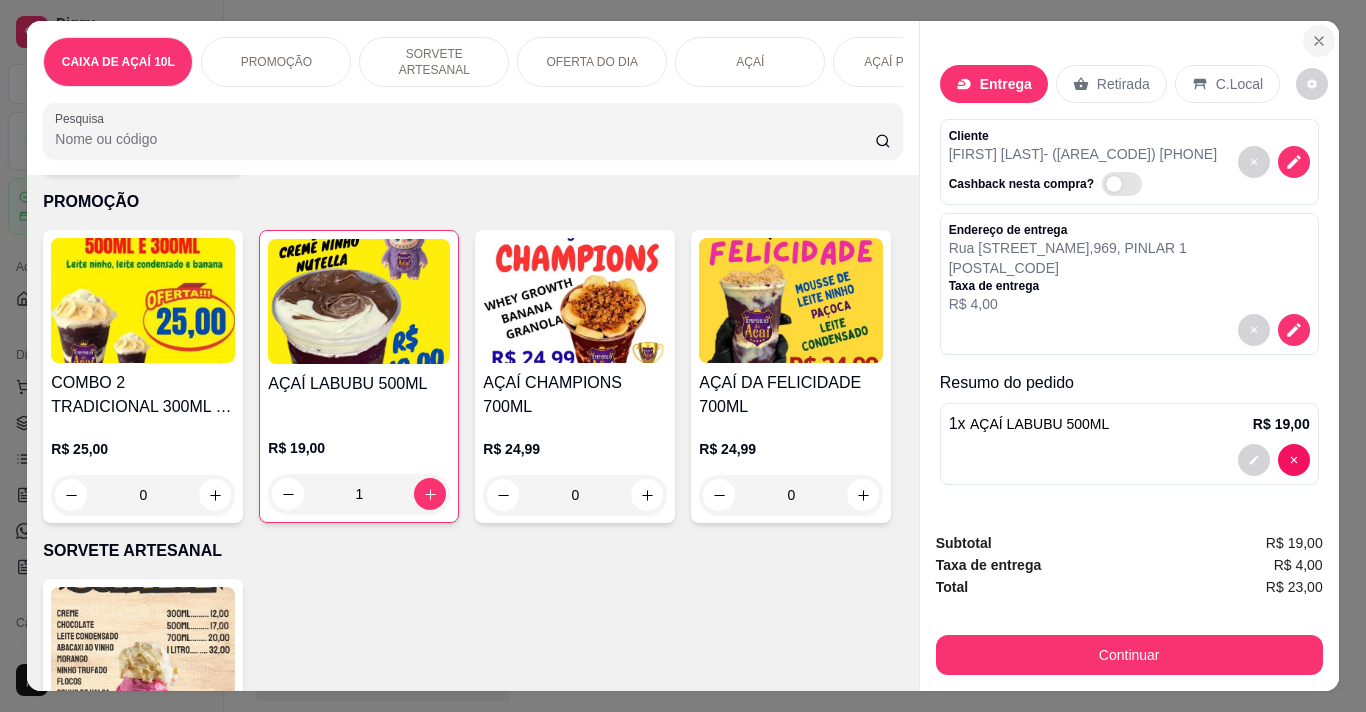click at bounding box center [1319, 41] 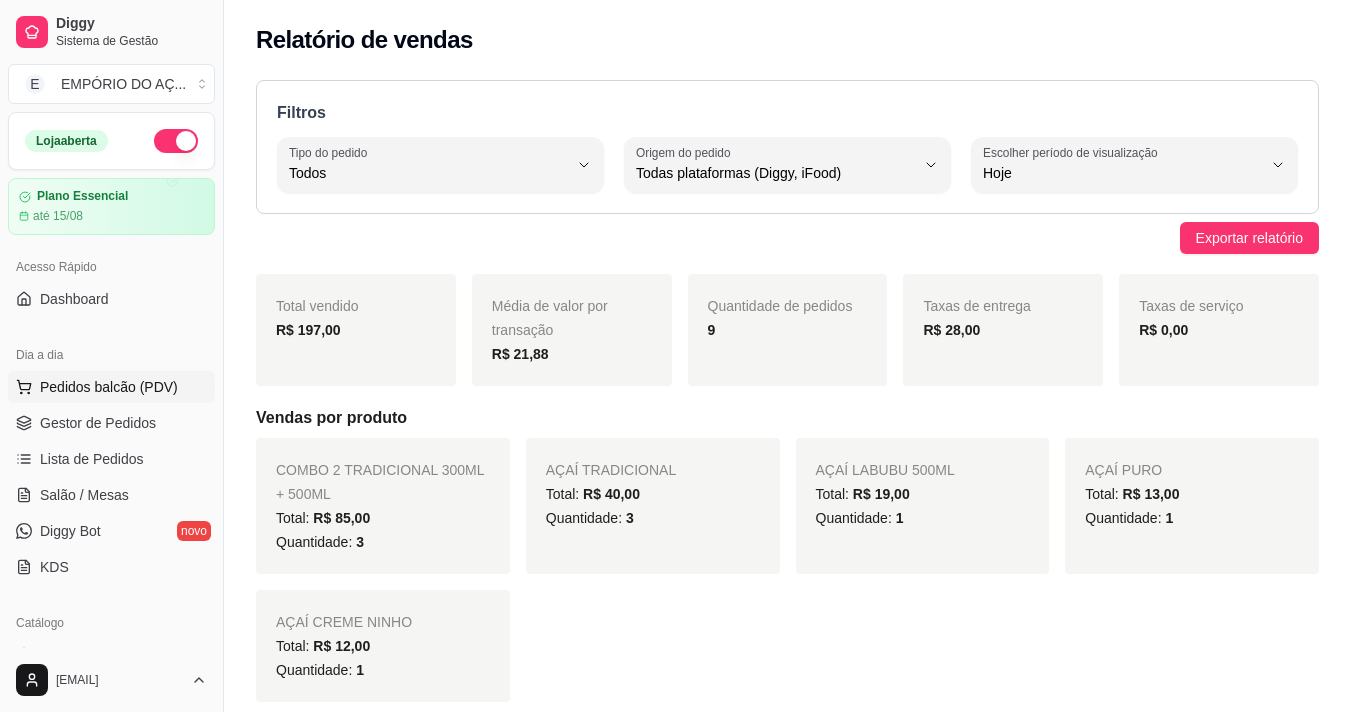 click on "Pedidos balcão (PDV)" at bounding box center (109, 387) 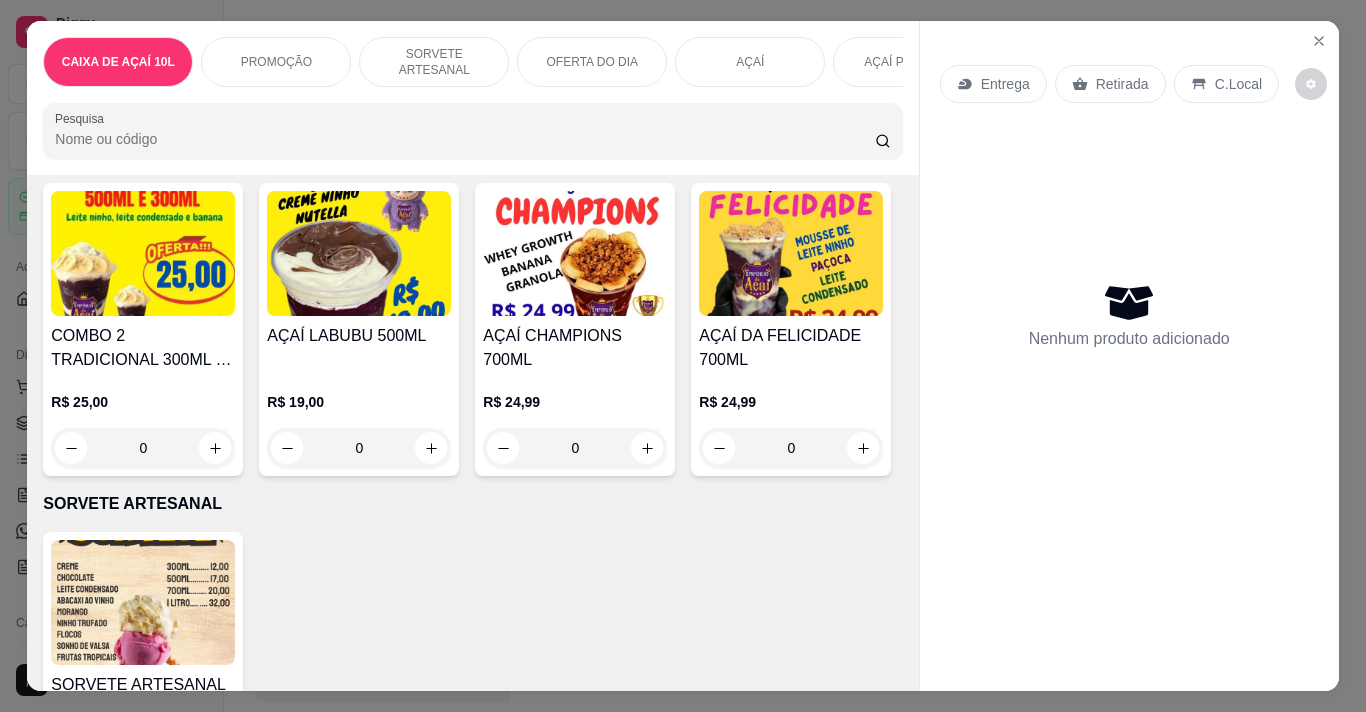 scroll, scrollTop: 400, scrollLeft: 0, axis: vertical 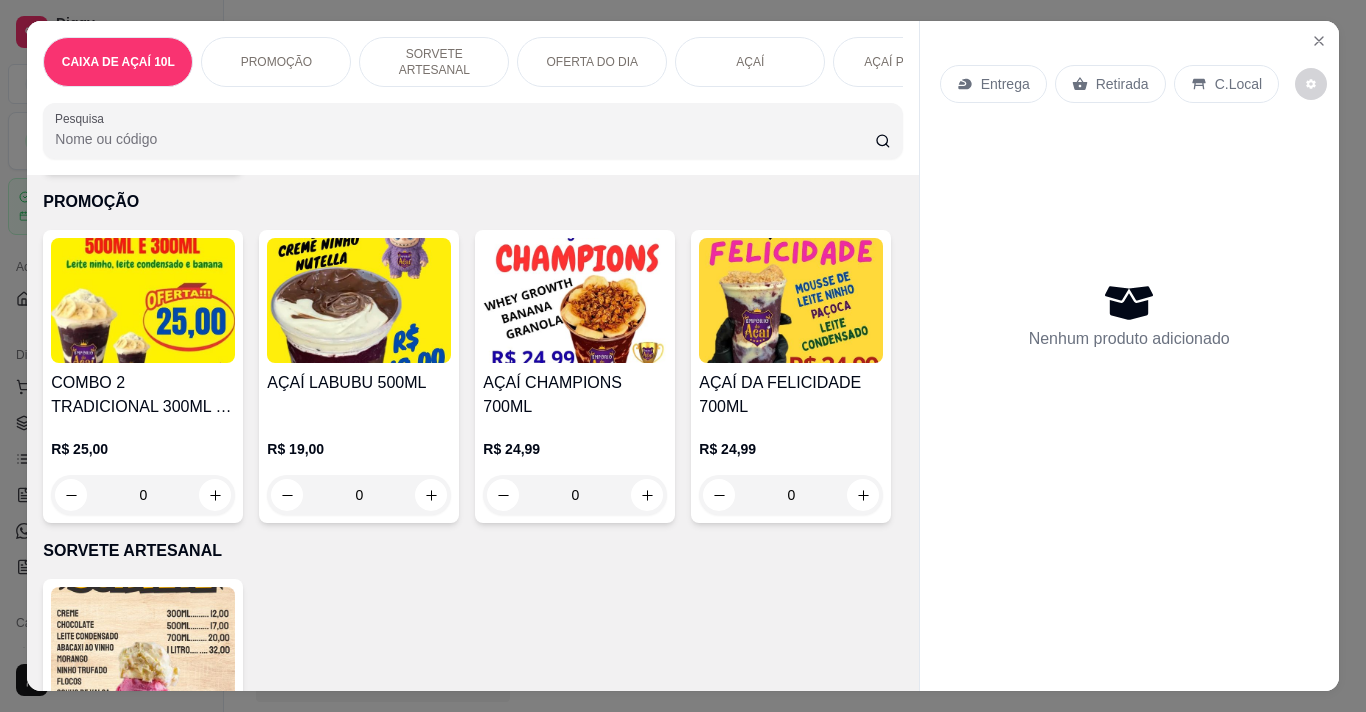 click on "AÇAÍ LABUBU 500ML" at bounding box center (359, 383) 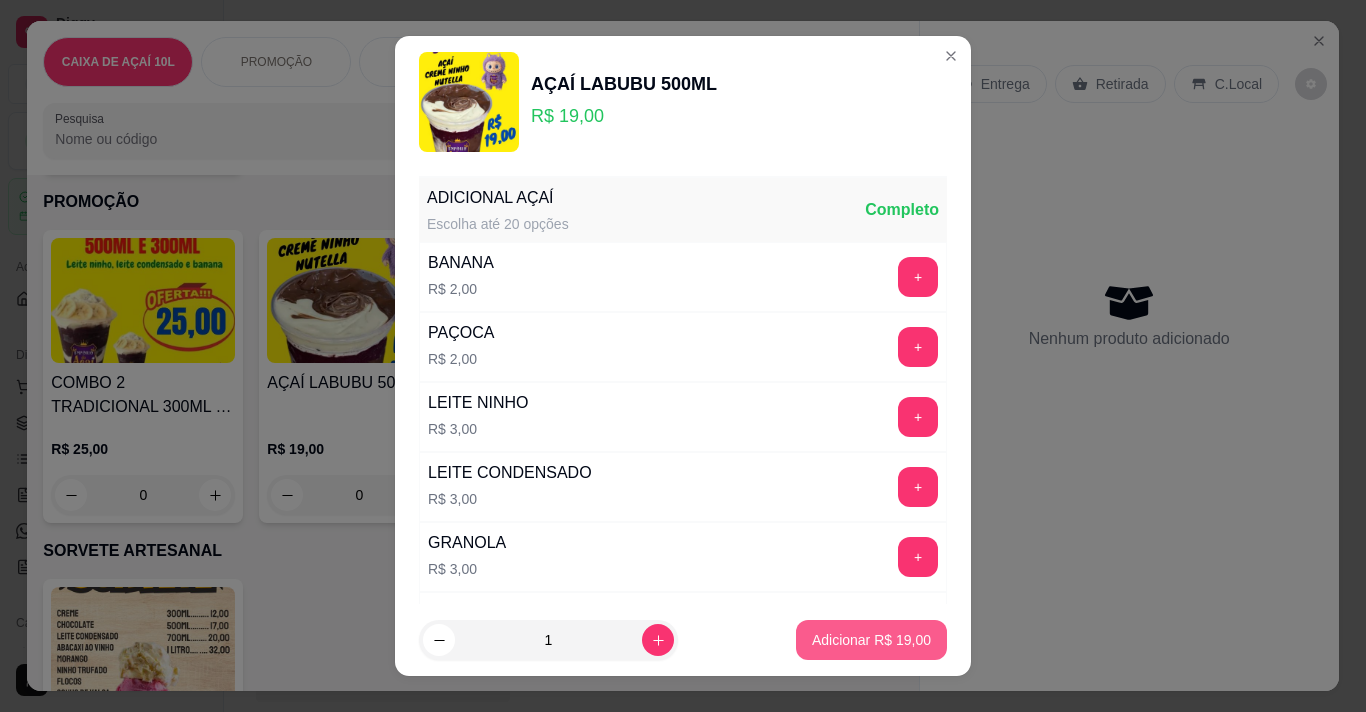click on "Adicionar   R$ 19,00" at bounding box center (871, 640) 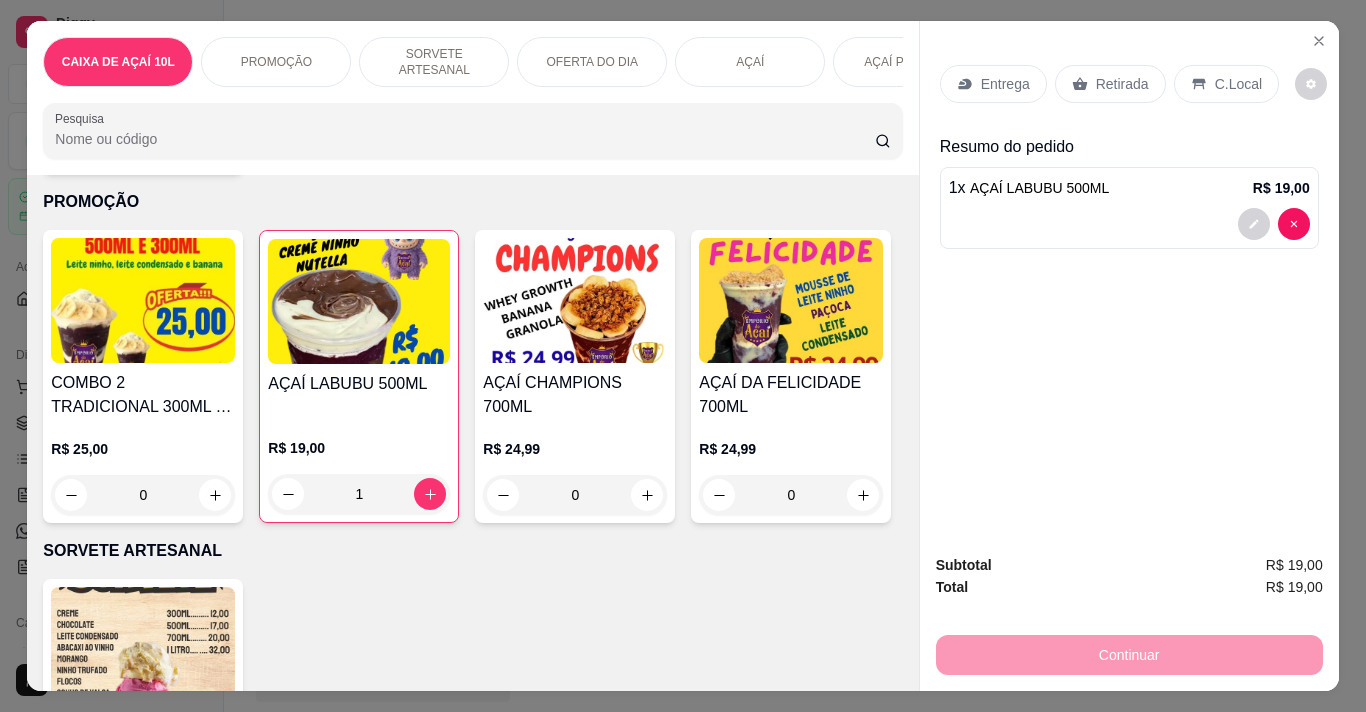 click on "Entrega" at bounding box center (1005, 84) 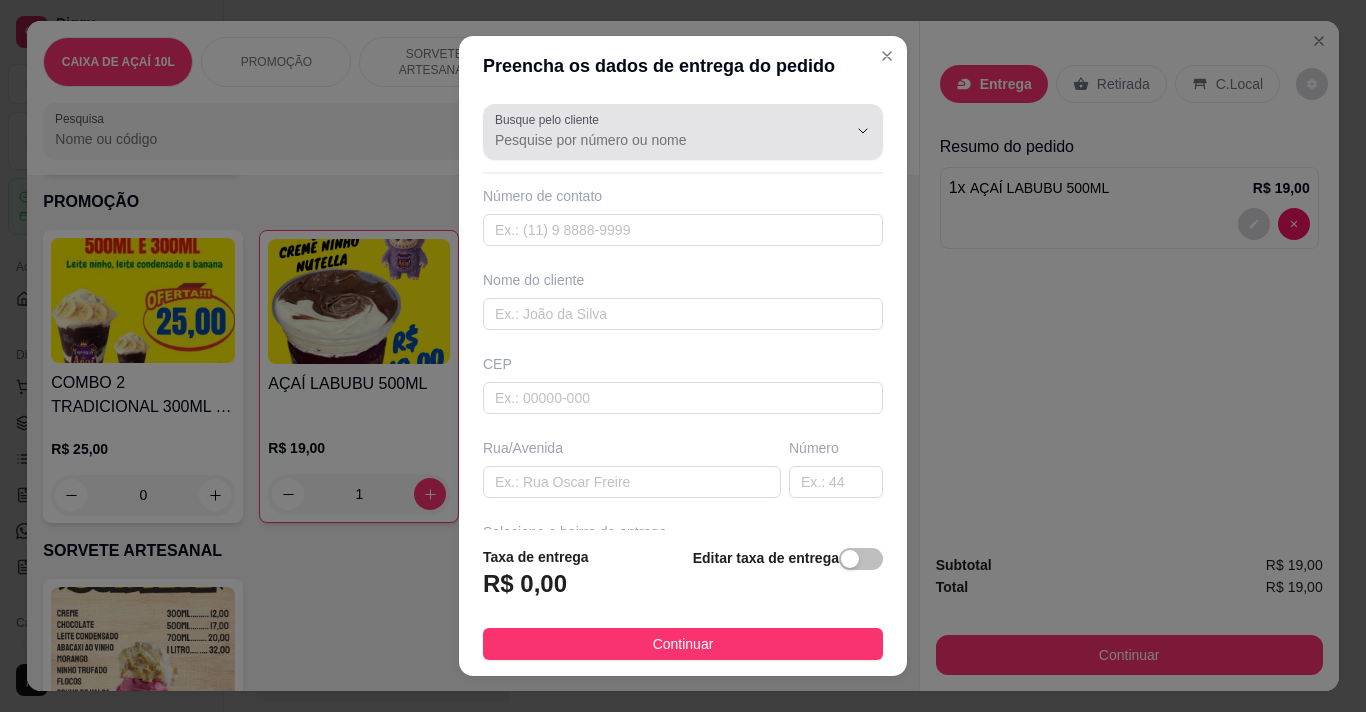 click at bounding box center (683, 132) 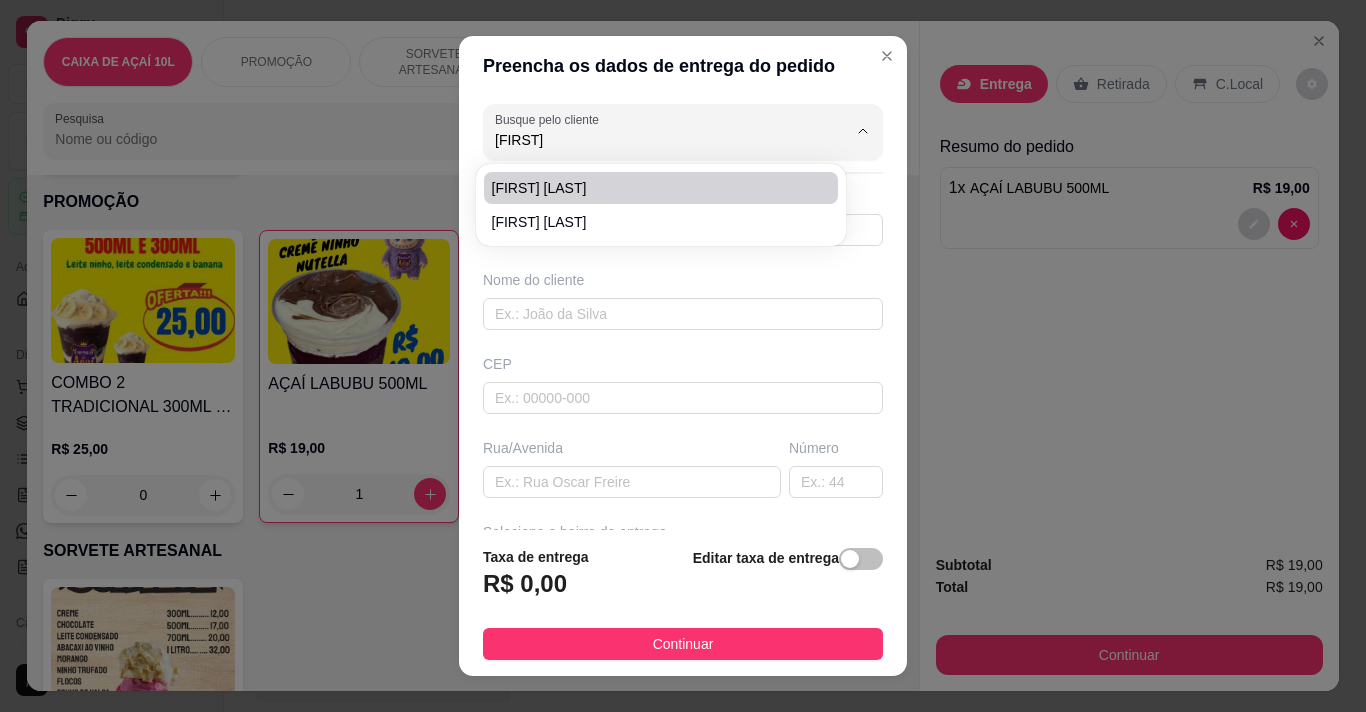 click on "[FIRST] [LAST]" at bounding box center (651, 188) 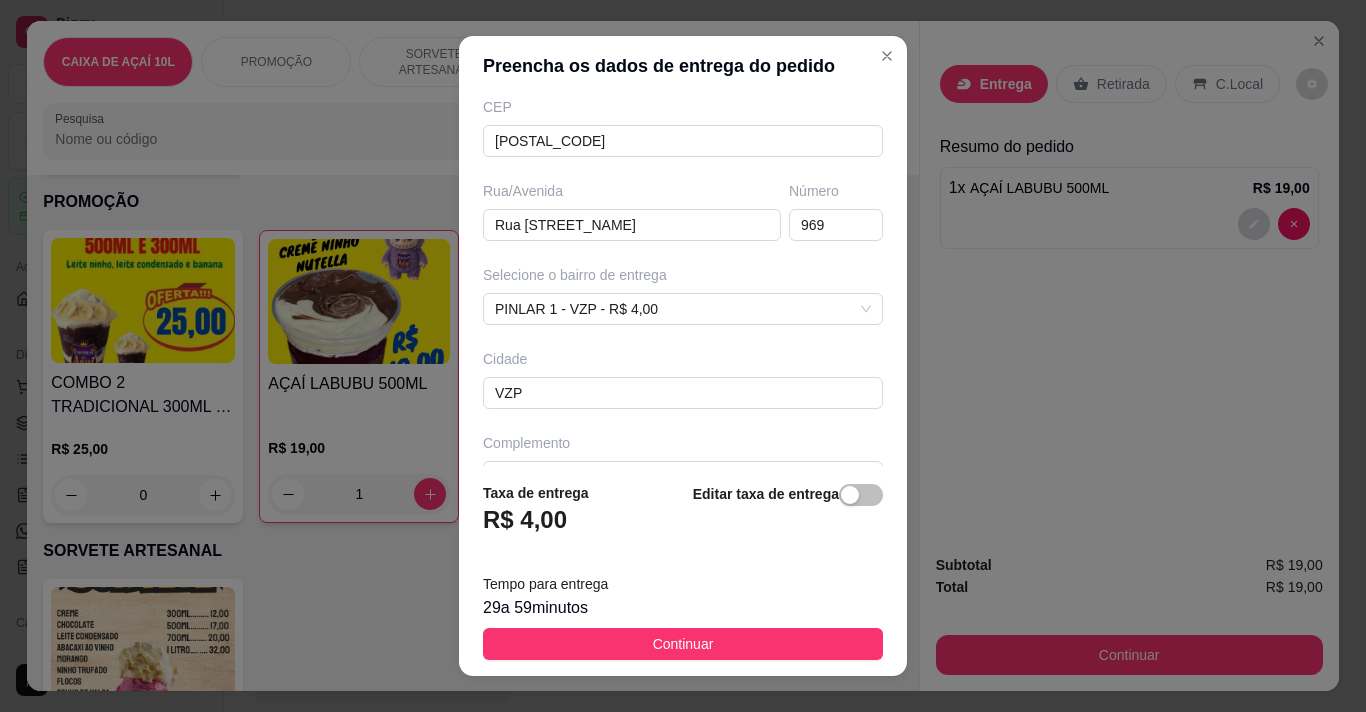 scroll, scrollTop: 303, scrollLeft: 0, axis: vertical 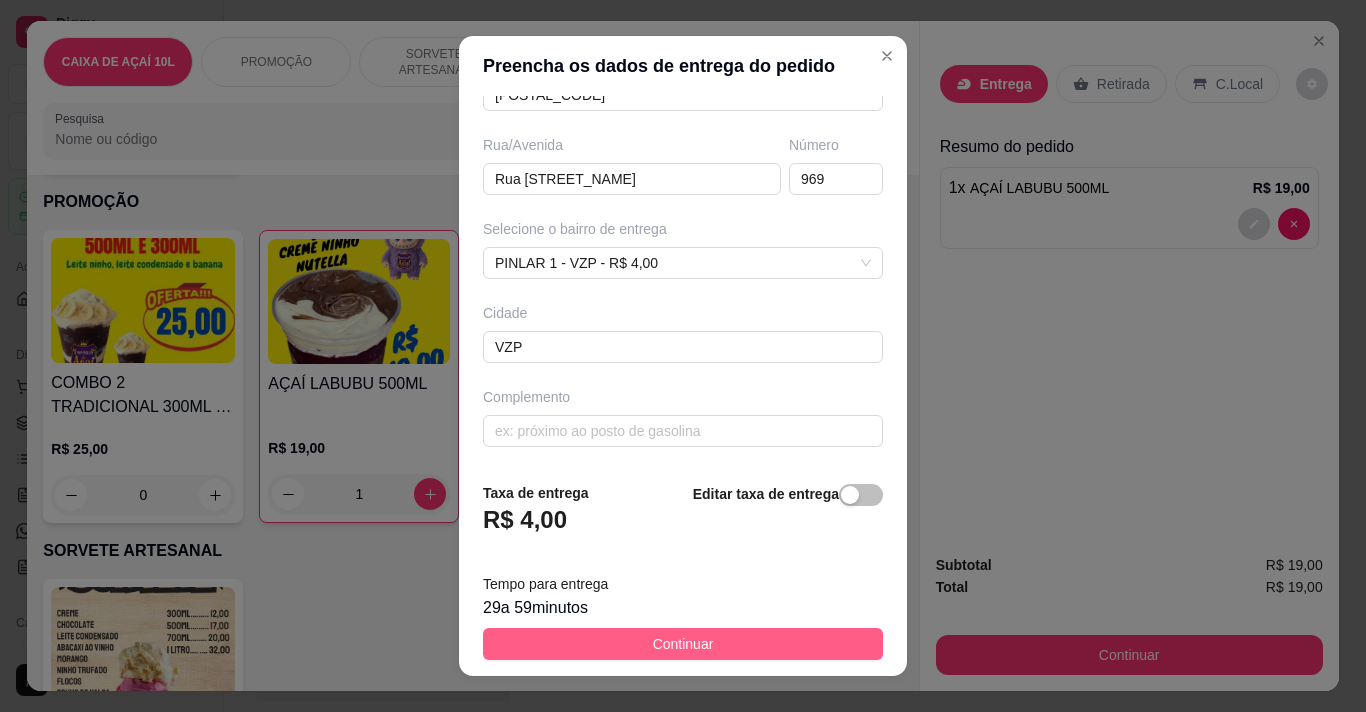 type on "[FIRST] [LAST]" 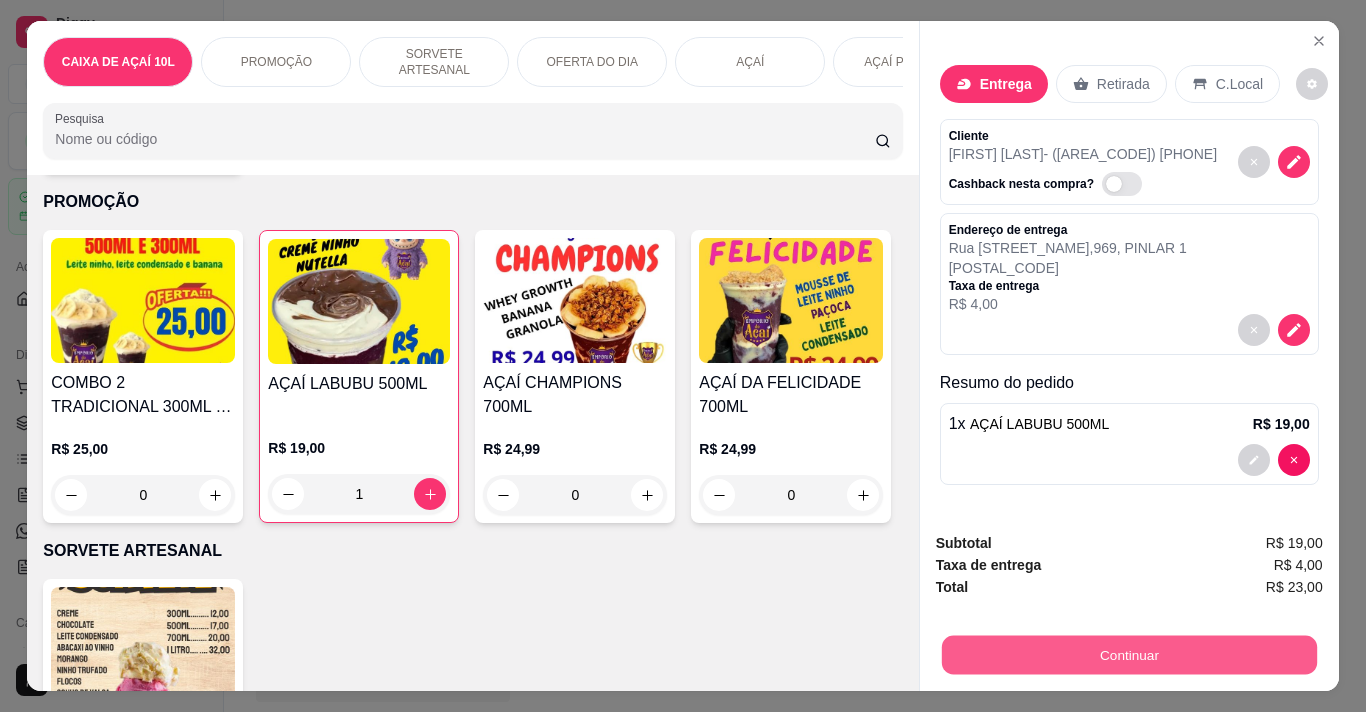 click on "Continuar" at bounding box center [1128, 654] 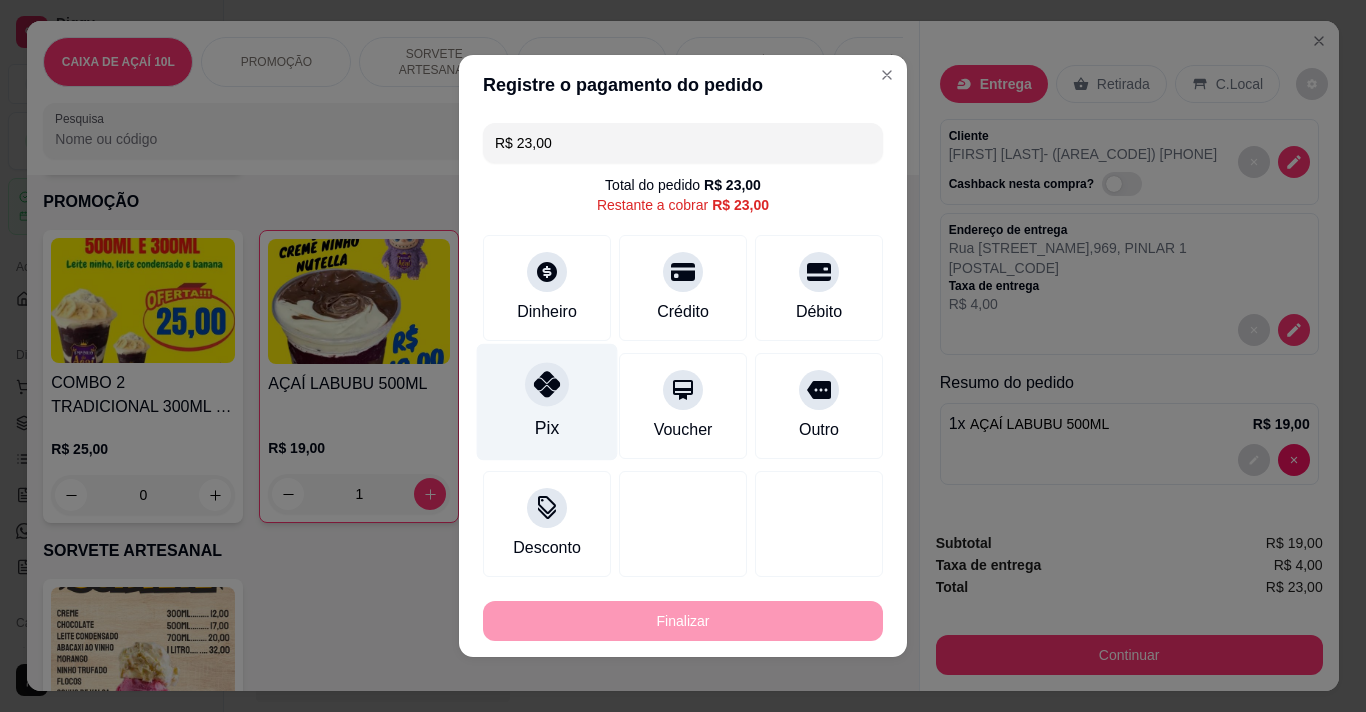 click 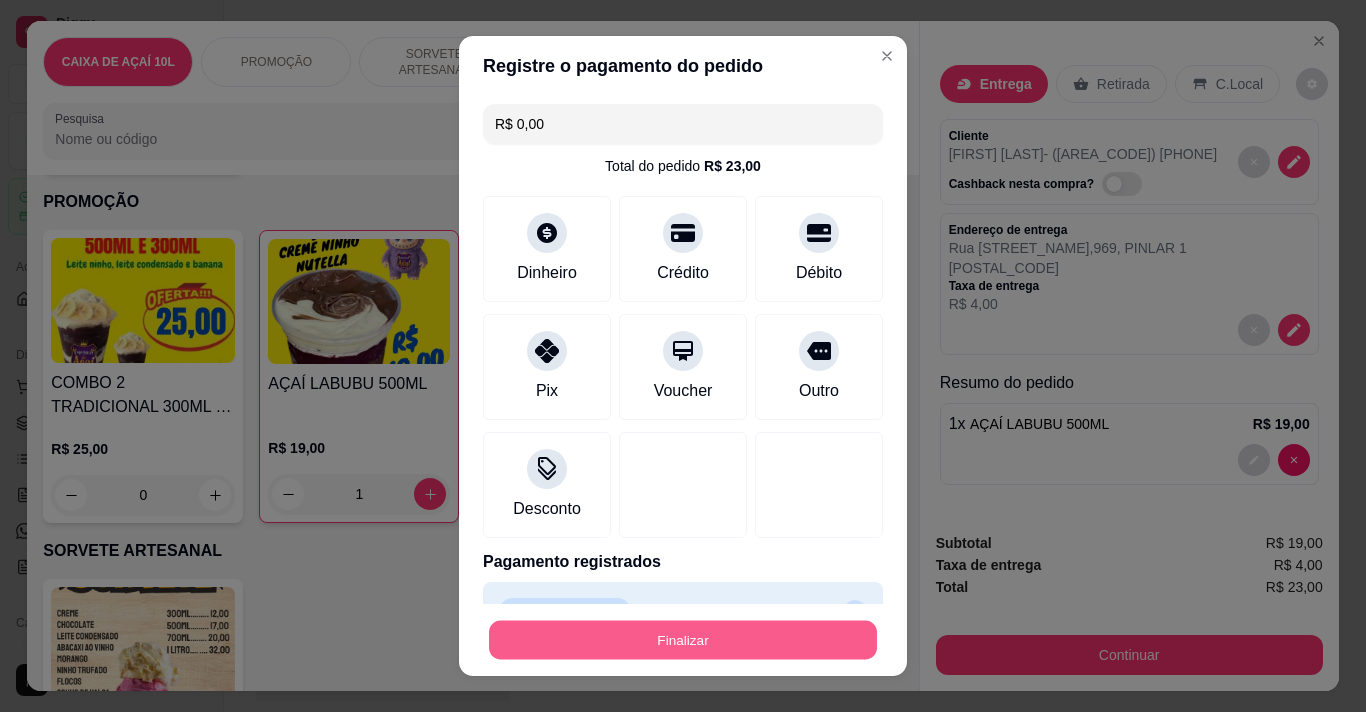 click on "Finalizar" at bounding box center (683, 640) 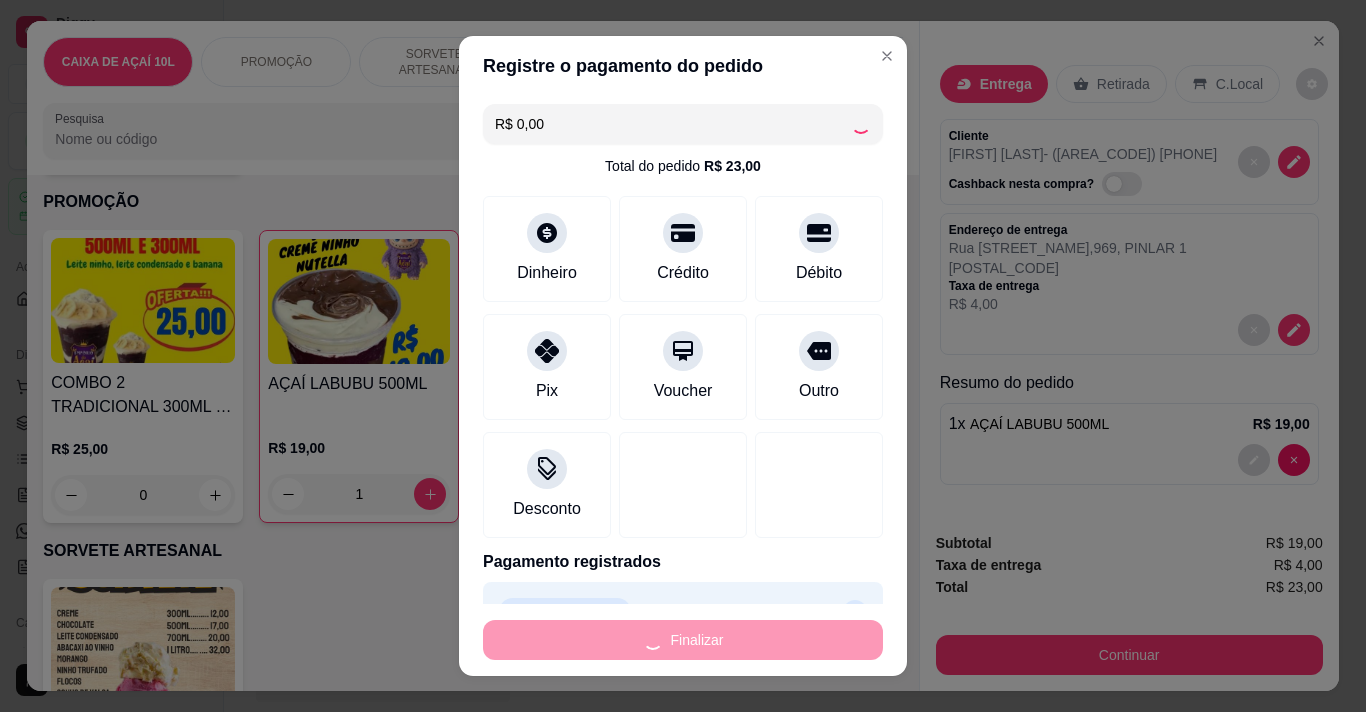 type on "0" 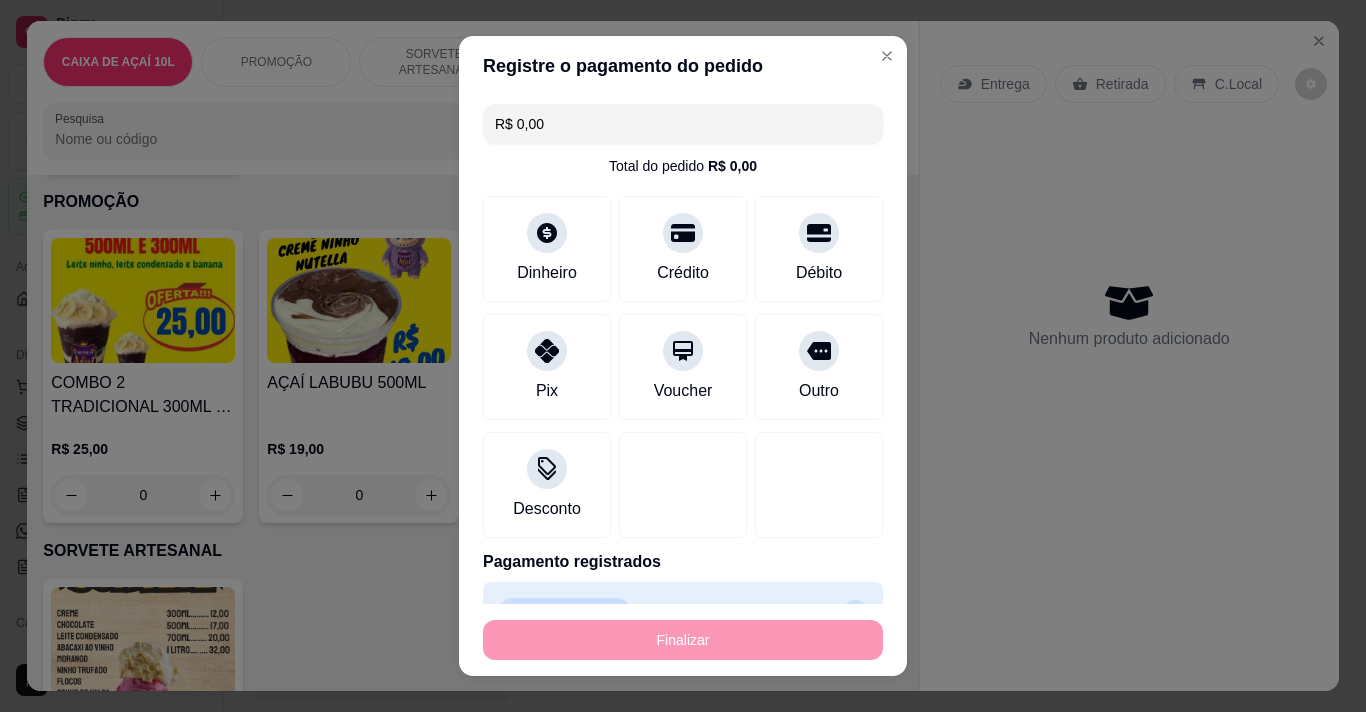 type on "-R$ 23,00" 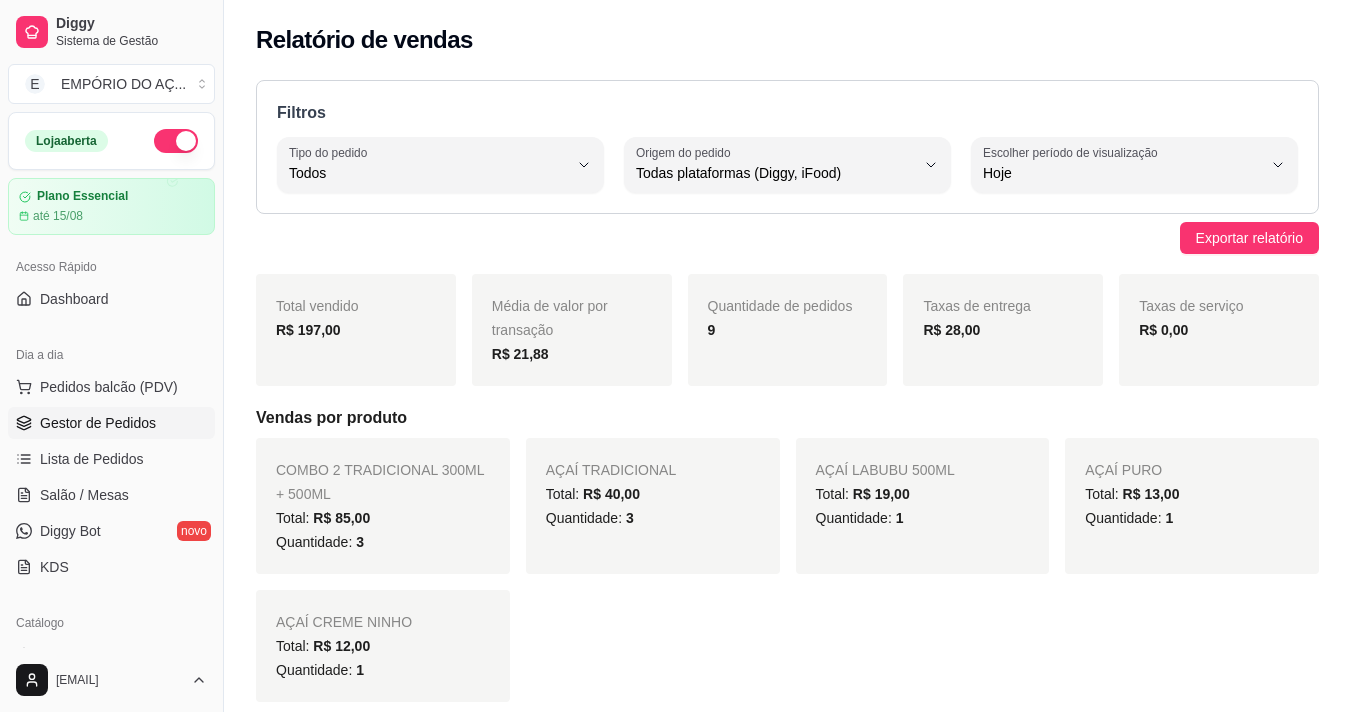 click on "Gestor de Pedidos" at bounding box center [98, 423] 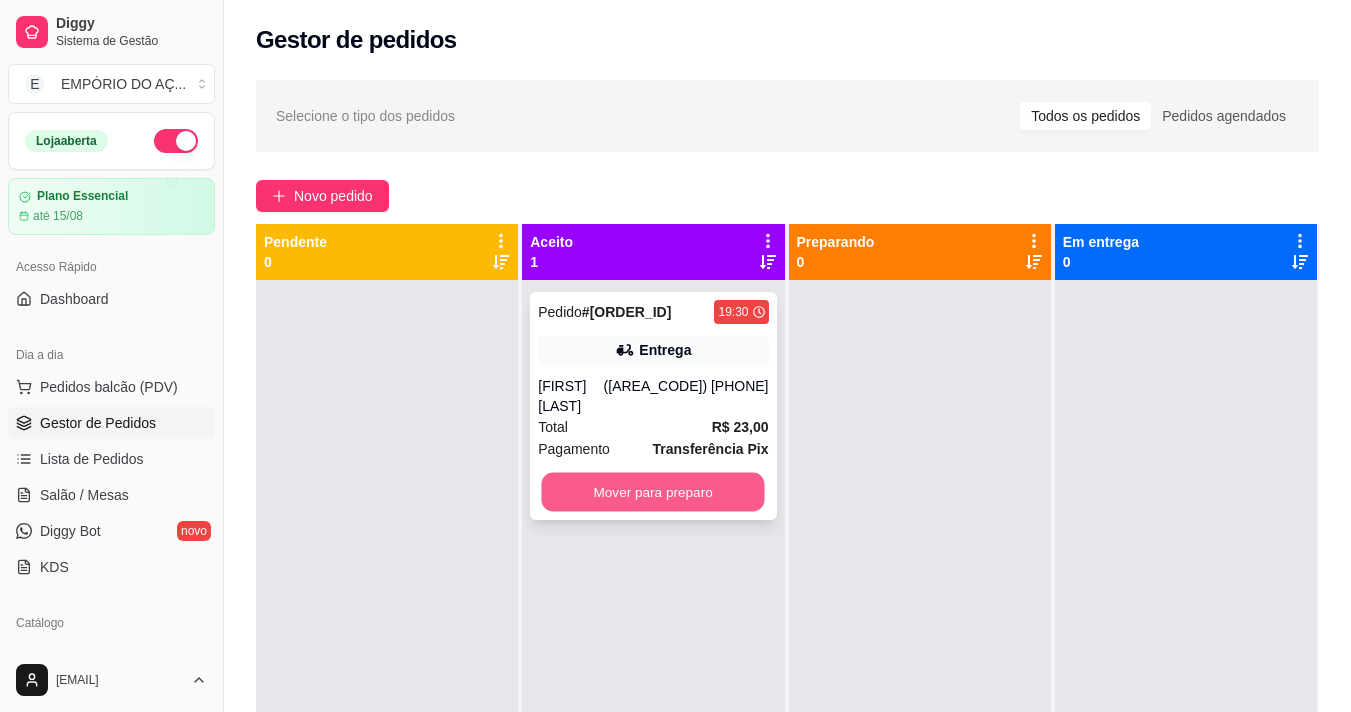 click on "Mover para preparo" at bounding box center [653, 492] 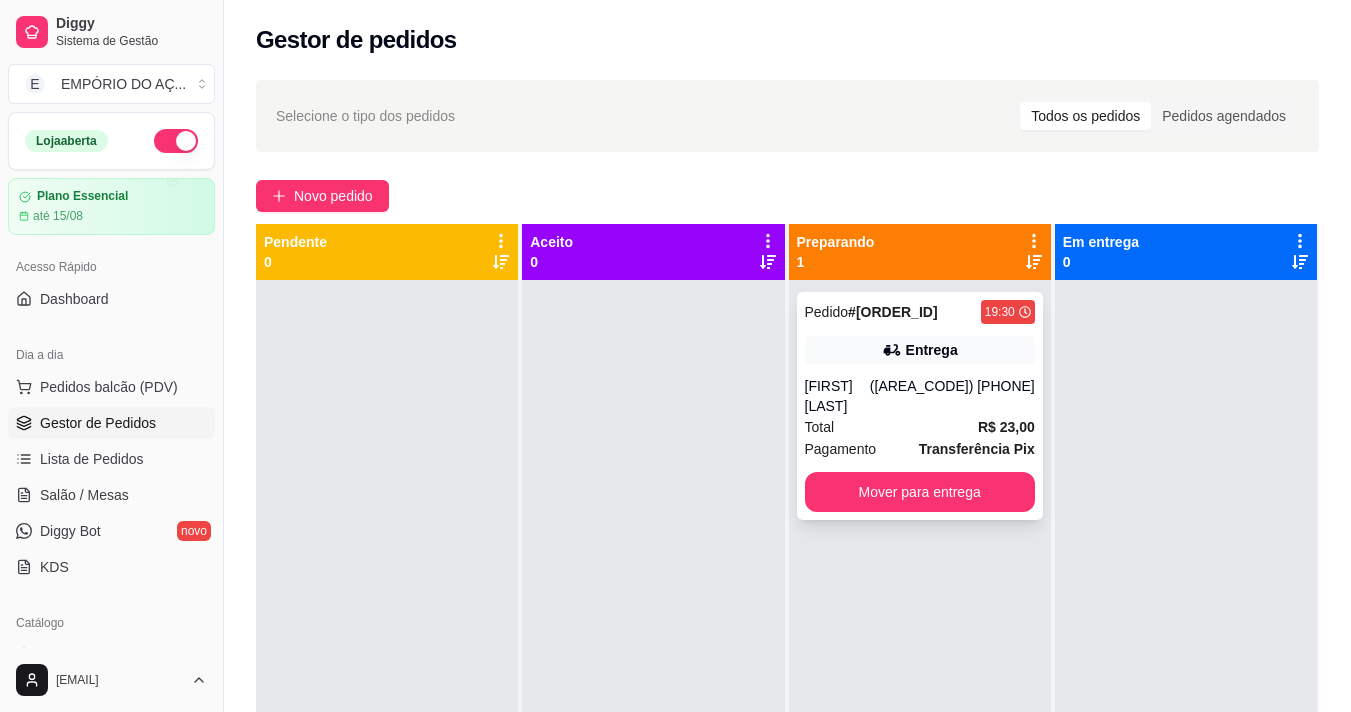 click on "Entrega" at bounding box center [920, 350] 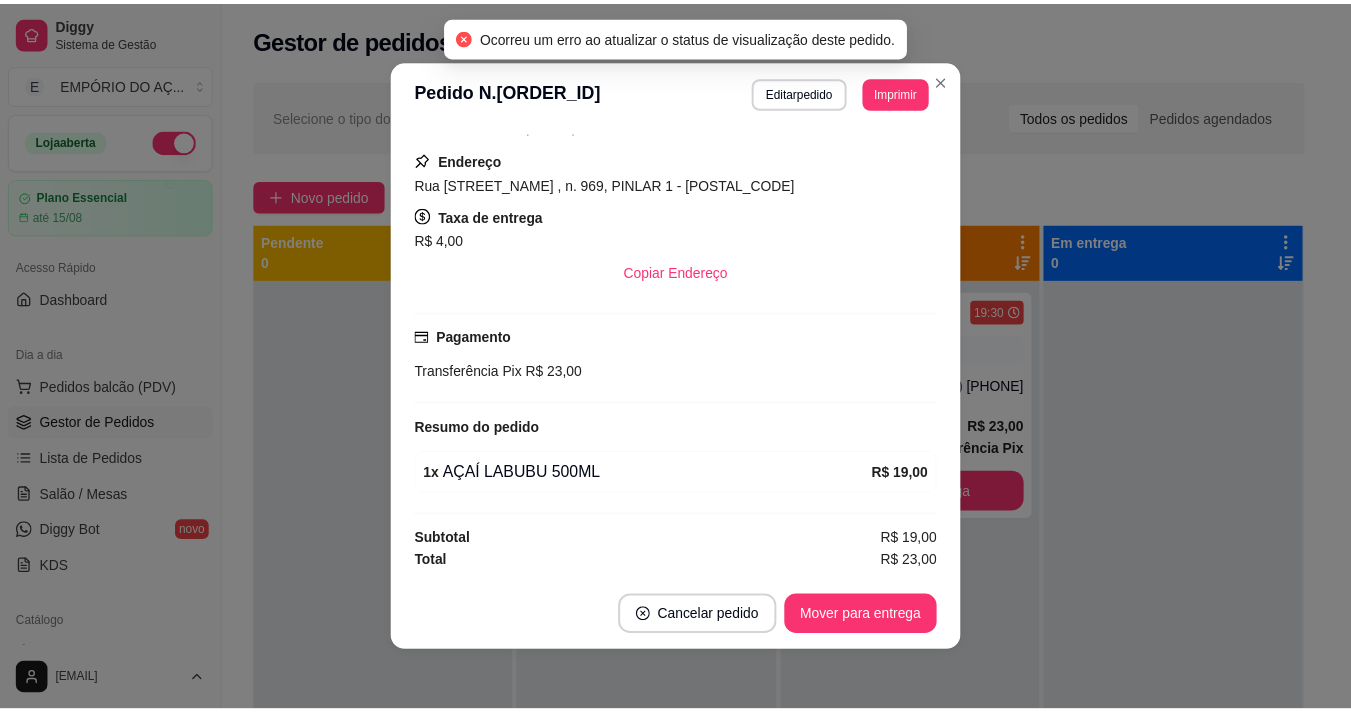 scroll, scrollTop: 0, scrollLeft: 0, axis: both 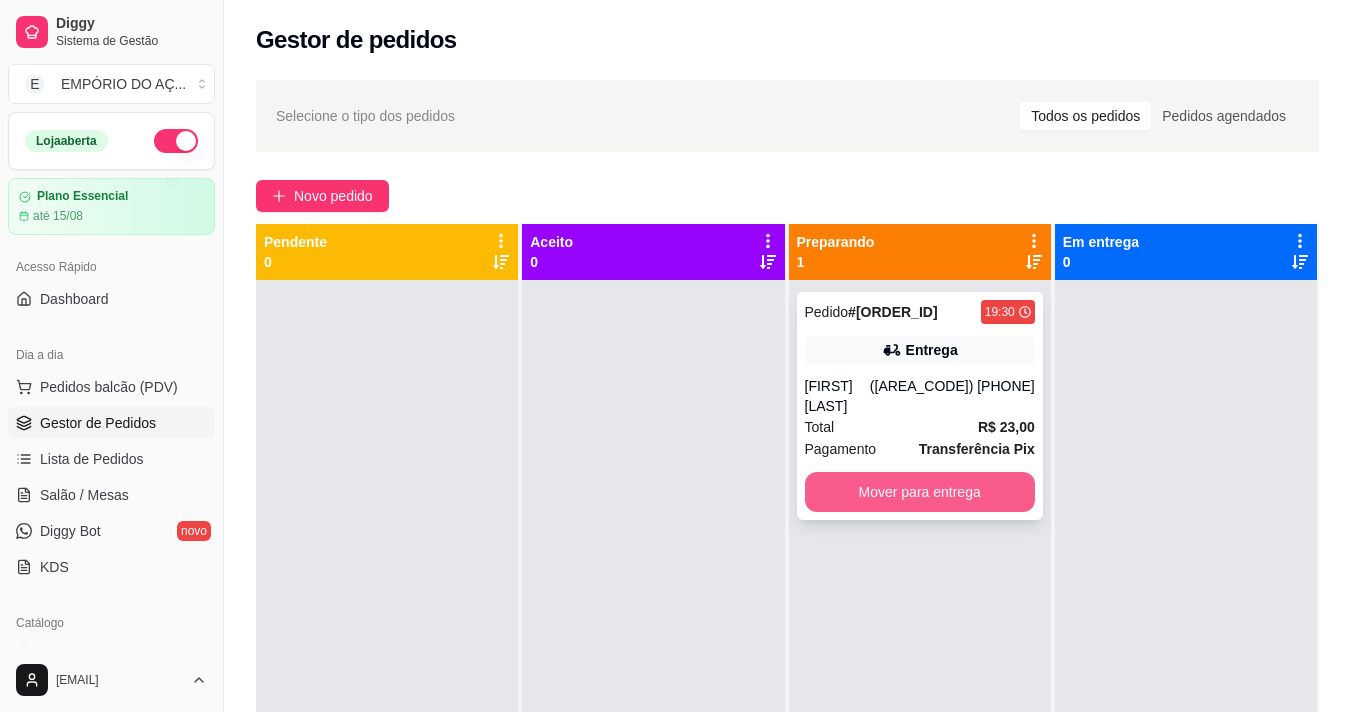 click on "Mover para entrega" at bounding box center (920, 492) 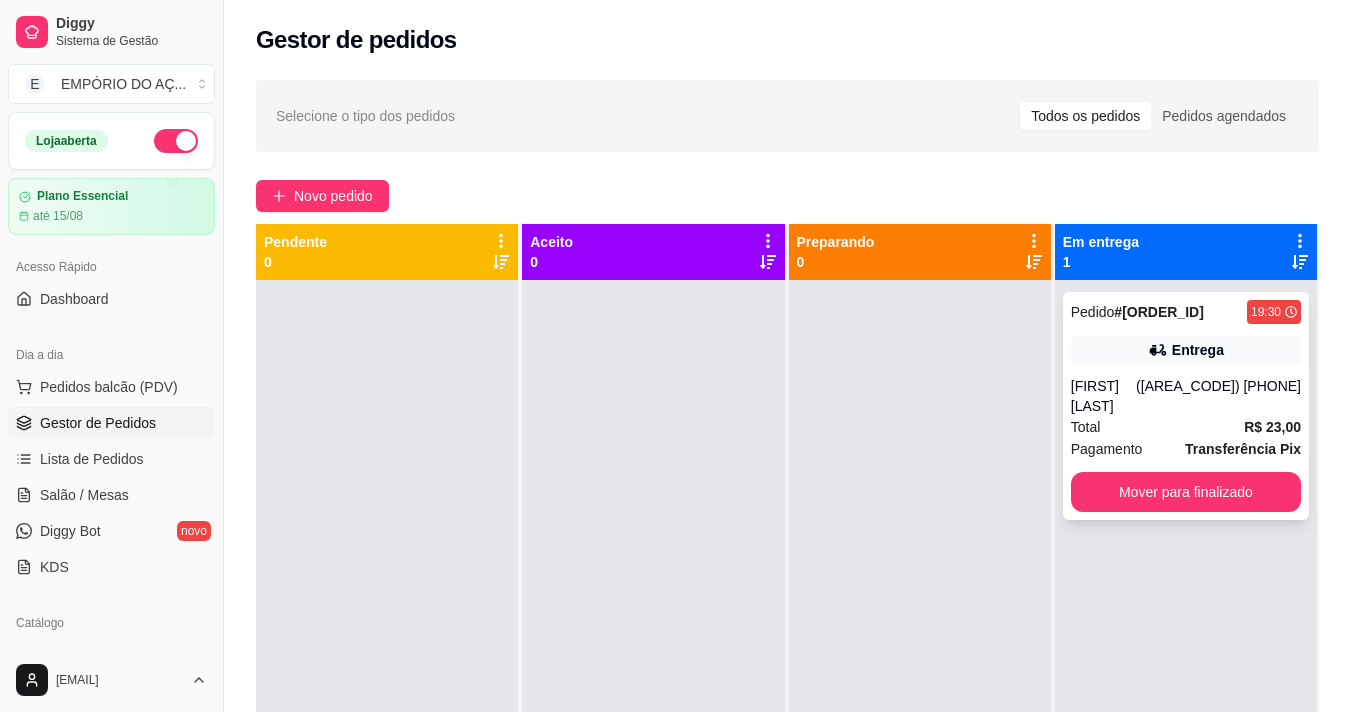 click on "Total R$ 23,00" at bounding box center [1186, 427] 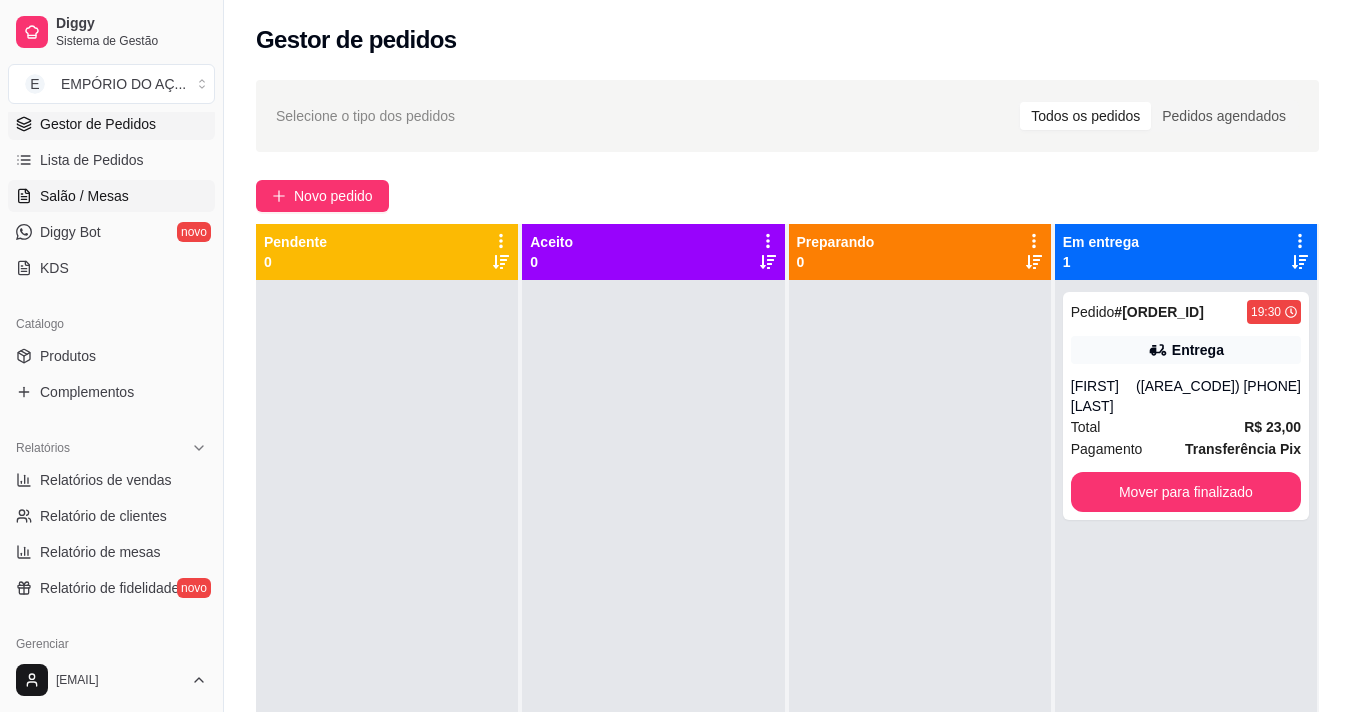 scroll, scrollTop: 400, scrollLeft: 0, axis: vertical 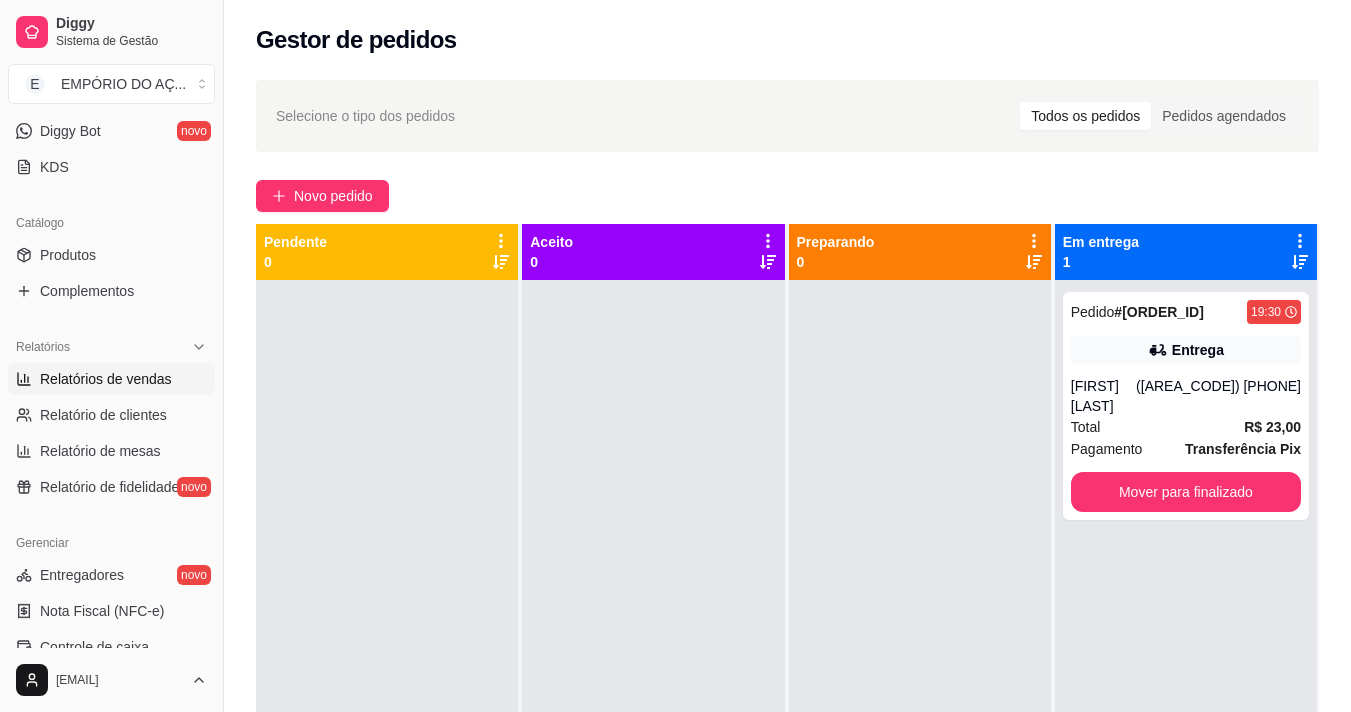 click on "Relatórios de vendas" at bounding box center (106, 379) 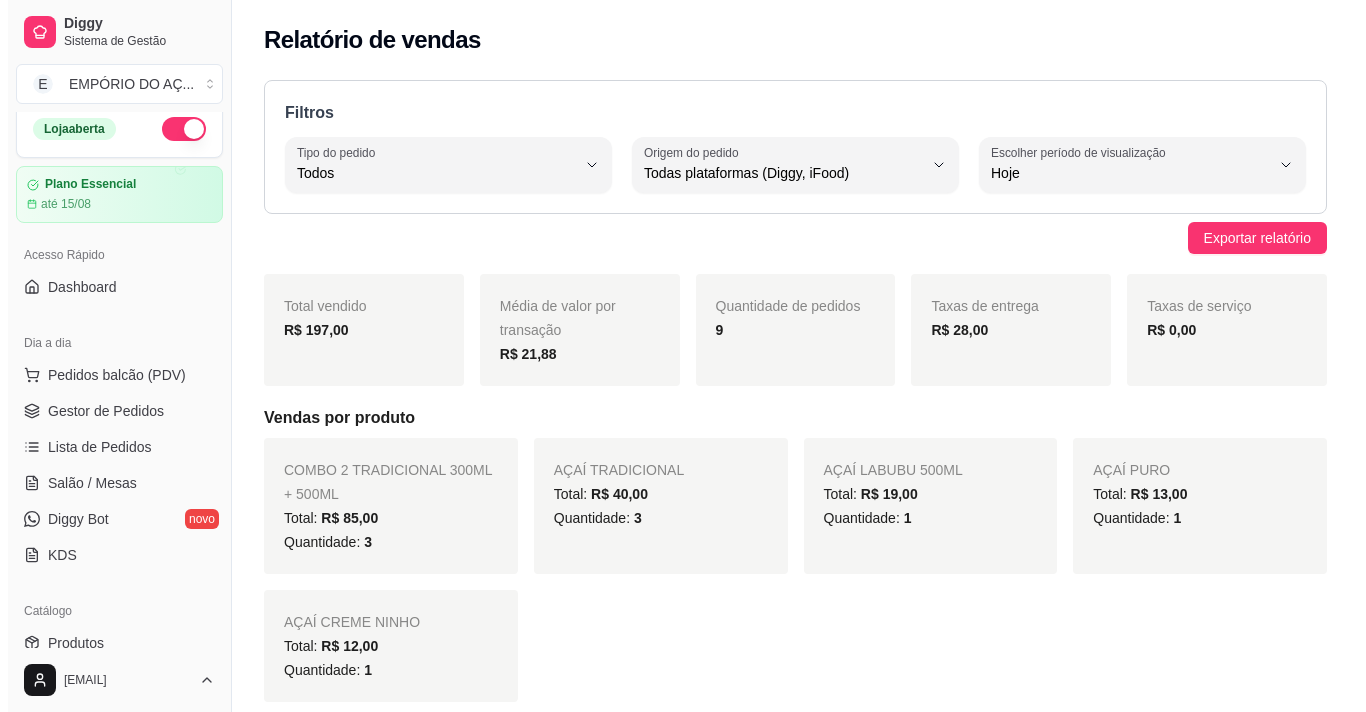 scroll, scrollTop: 0, scrollLeft: 0, axis: both 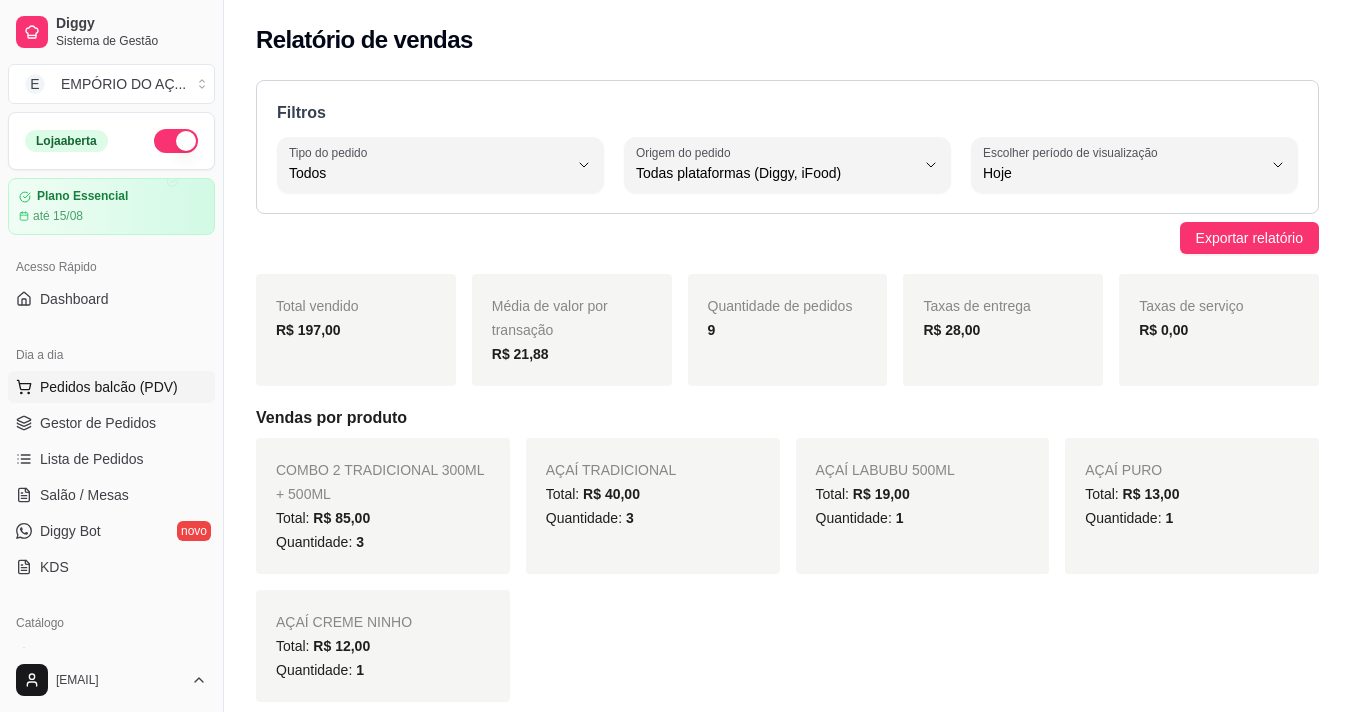 click on "Pedidos balcão (PDV)" at bounding box center [111, 387] 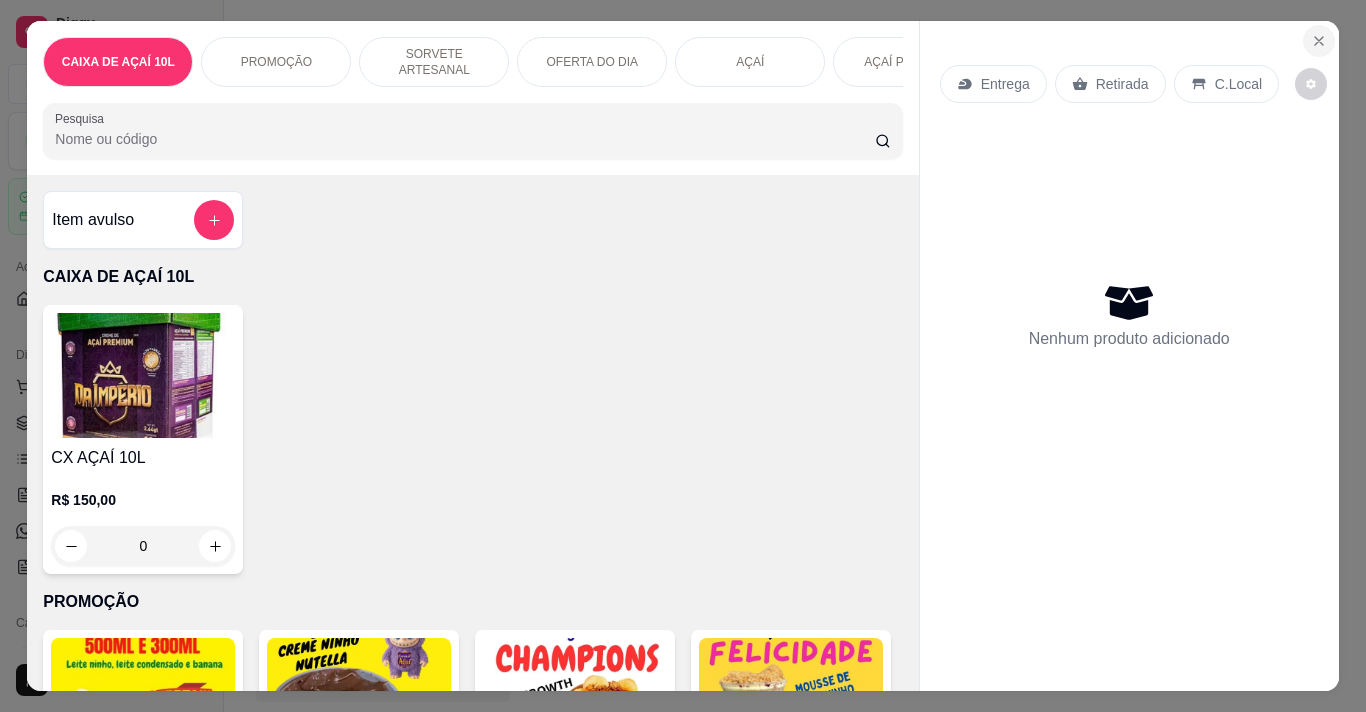 click at bounding box center [1319, 41] 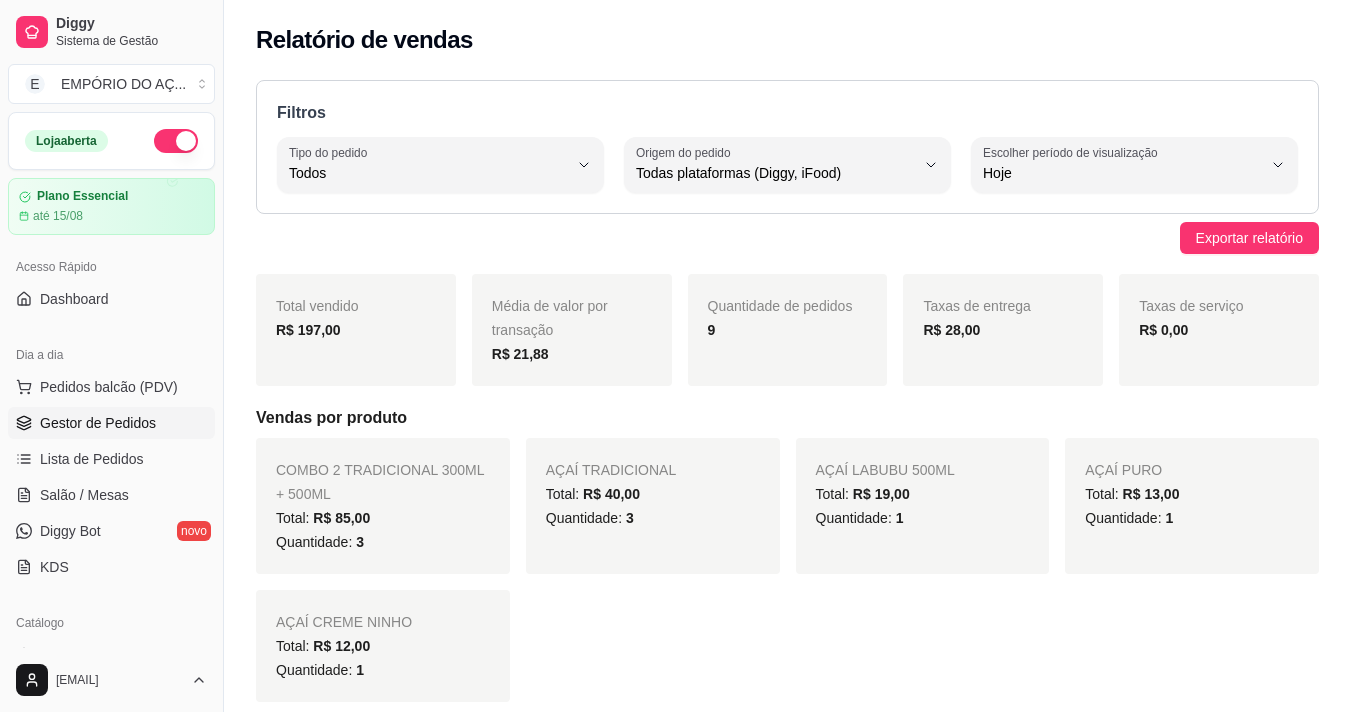 click on "Gestor de Pedidos" at bounding box center (111, 423) 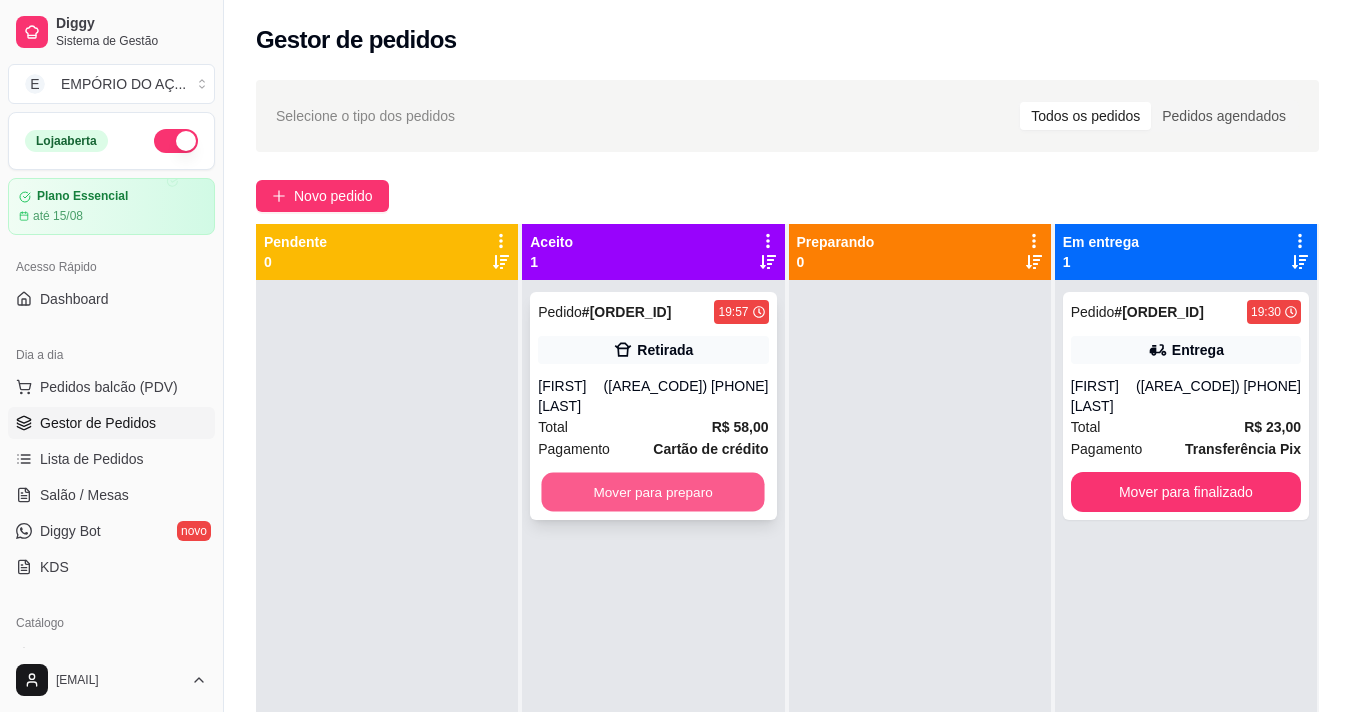 click on "Mover para preparo" at bounding box center (653, 492) 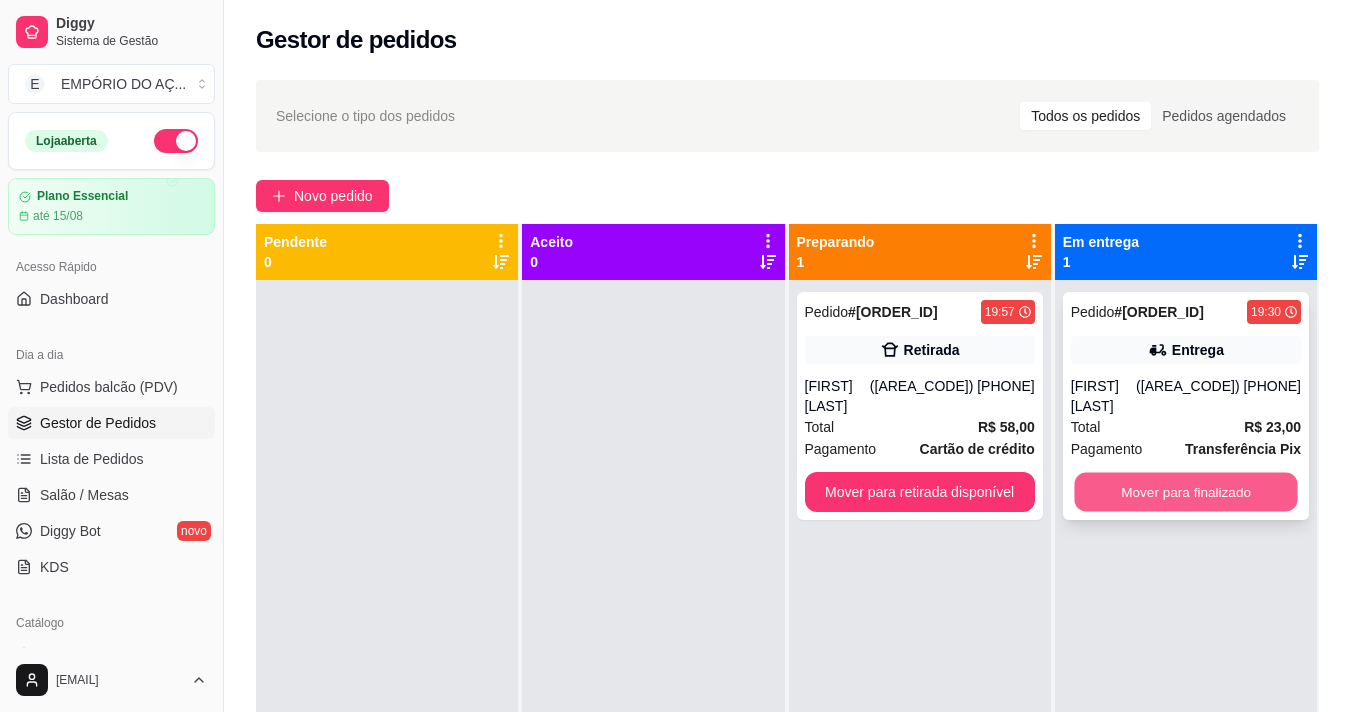 click on "Mover para finalizado" at bounding box center [1185, 492] 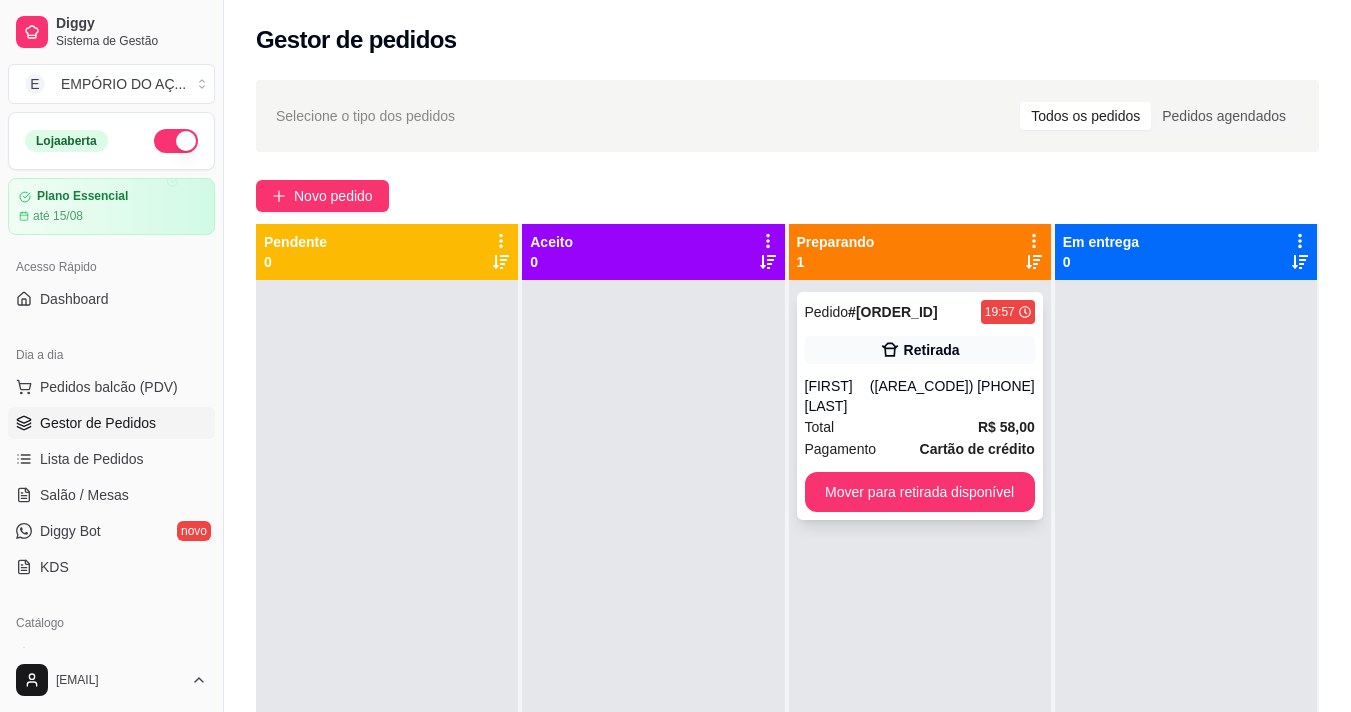 click on "[FIRST] [LAST]" at bounding box center [837, 396] 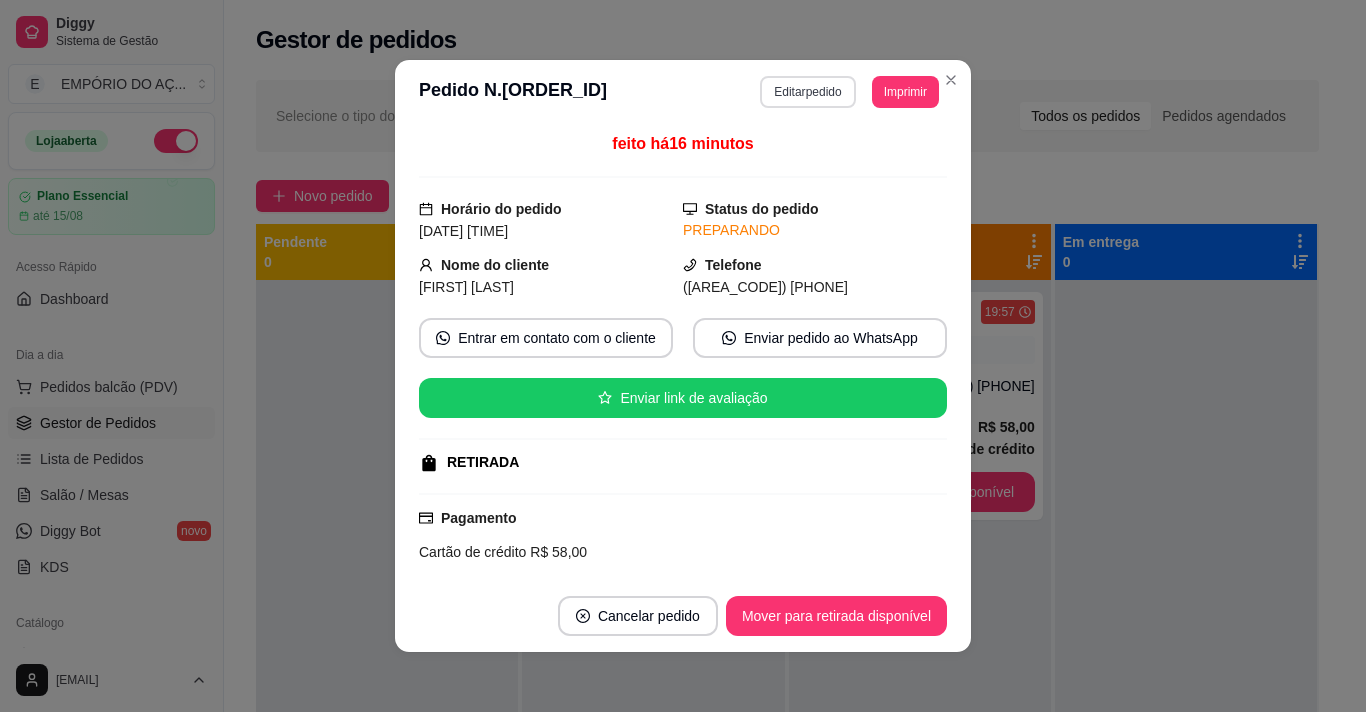 click on "Editar  pedido" at bounding box center [807, 92] 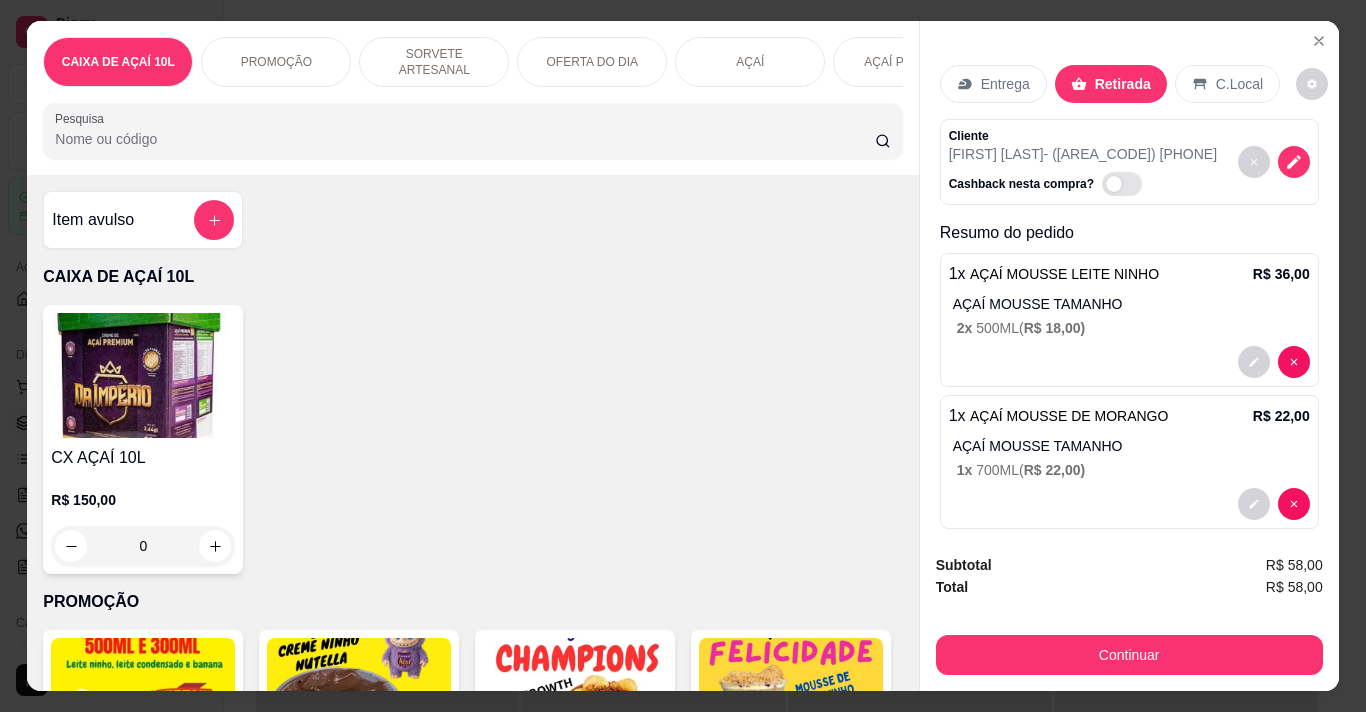 click 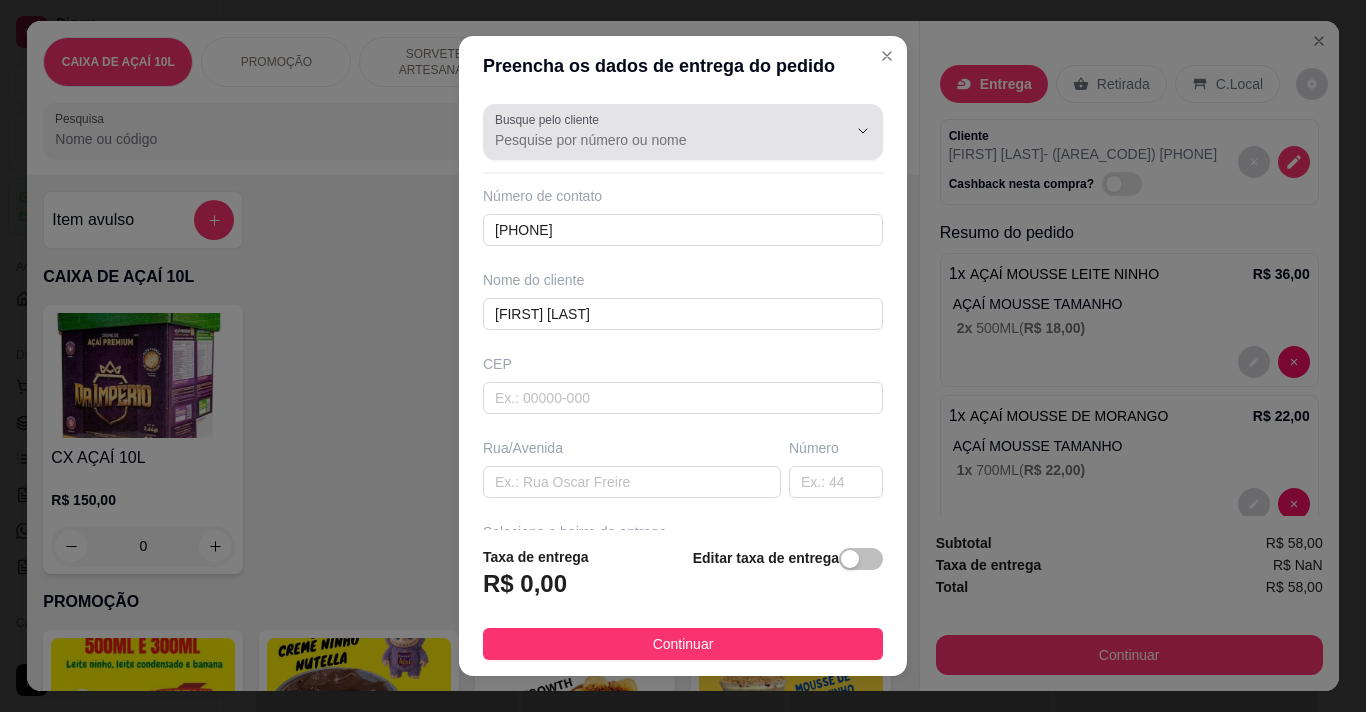 click on "Busque pelo cliente" at bounding box center (655, 140) 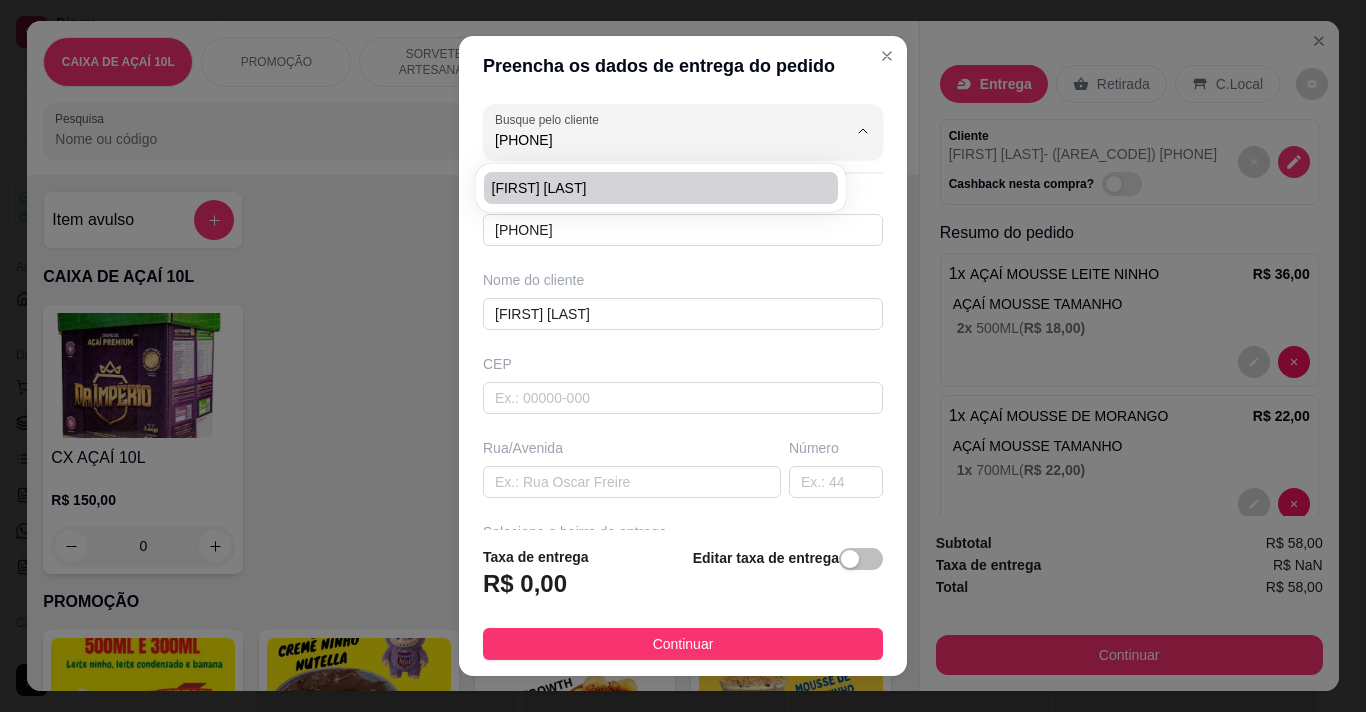 click on "[FIRST] [LAST]" at bounding box center (651, 188) 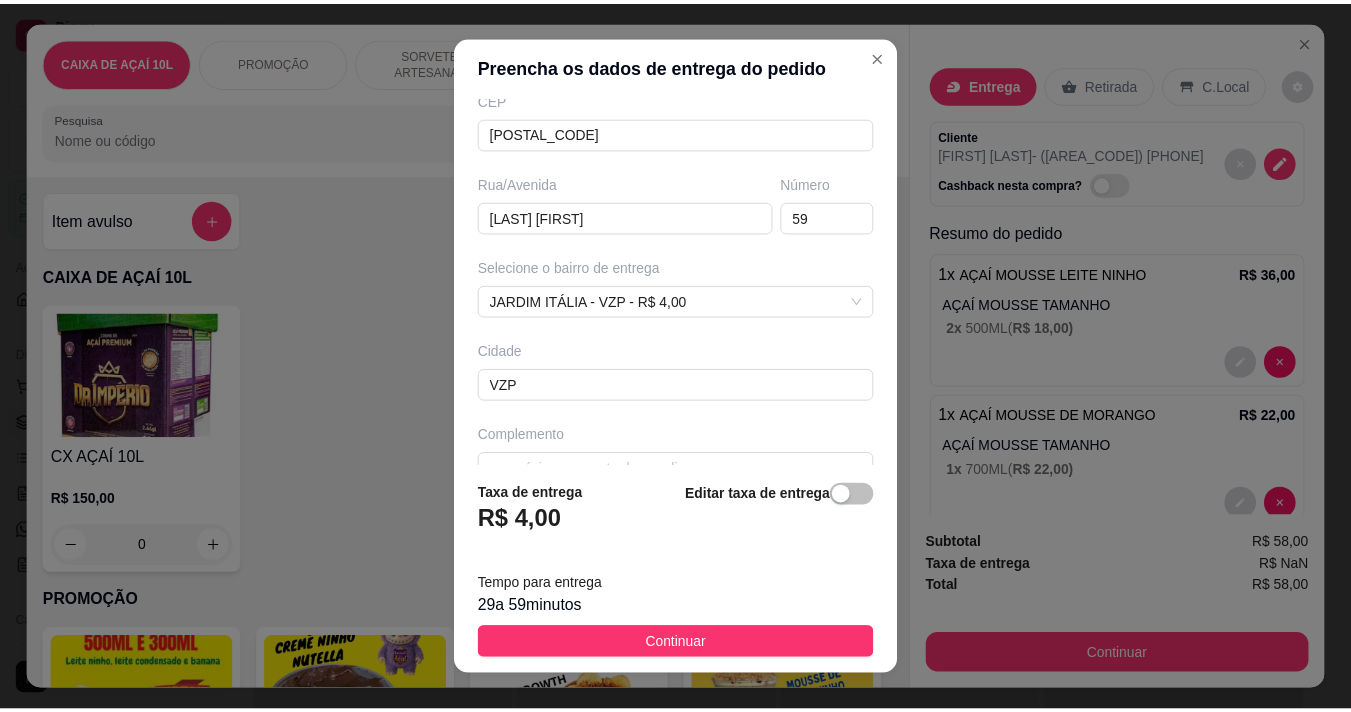 scroll, scrollTop: 303, scrollLeft: 0, axis: vertical 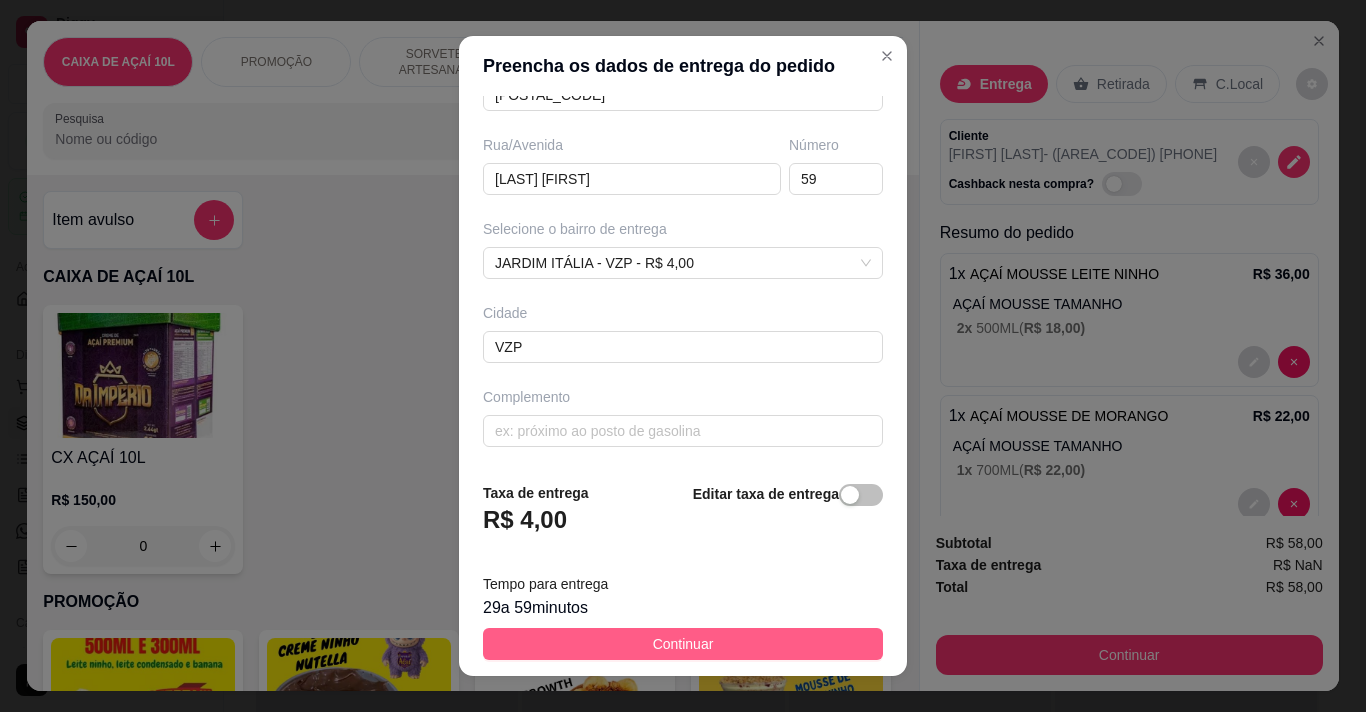 type on "[FIRST] [LAST]" 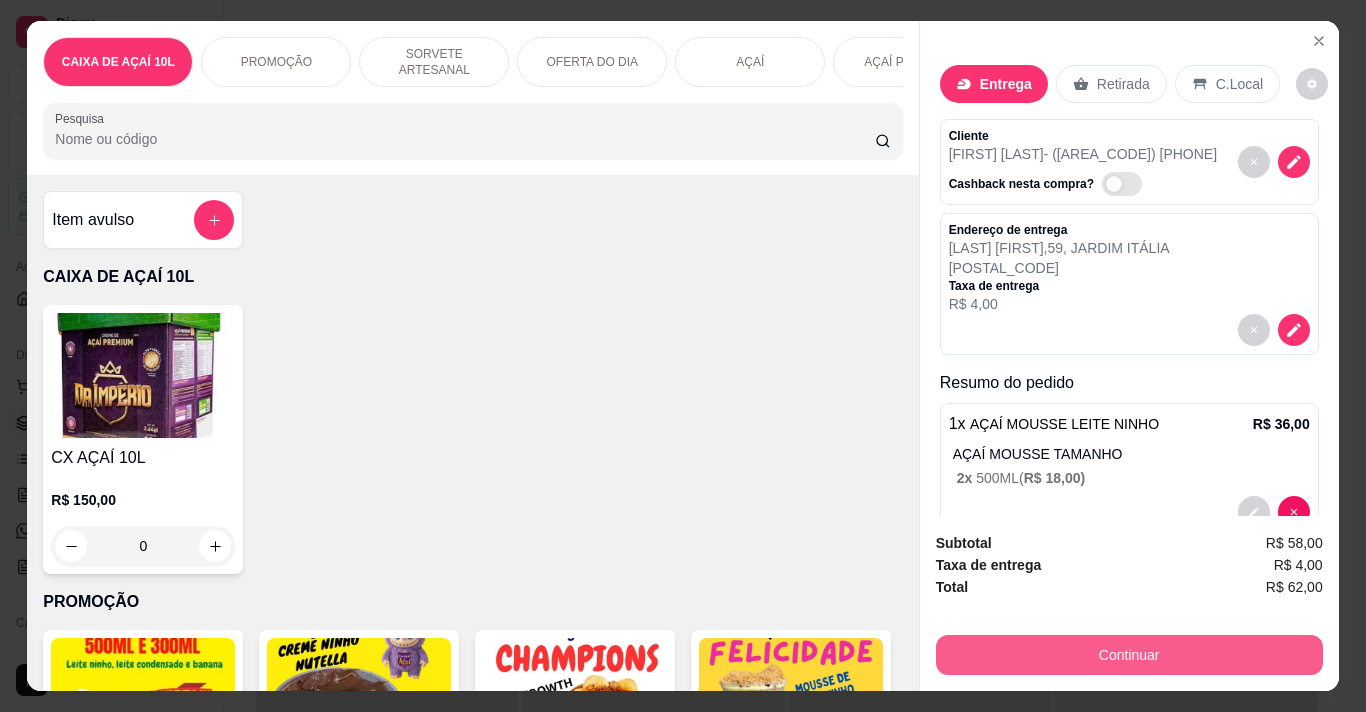click on "Continuar" at bounding box center [1129, 655] 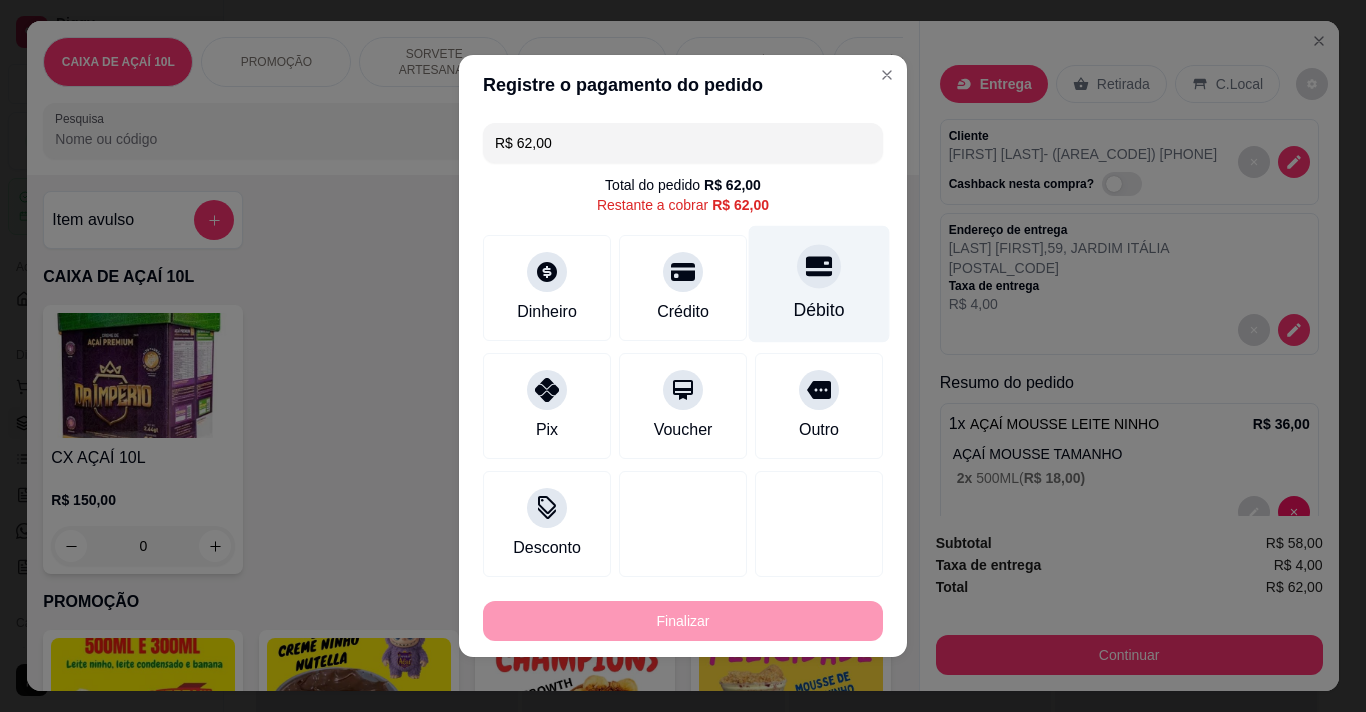 click on "Débito" at bounding box center (819, 284) 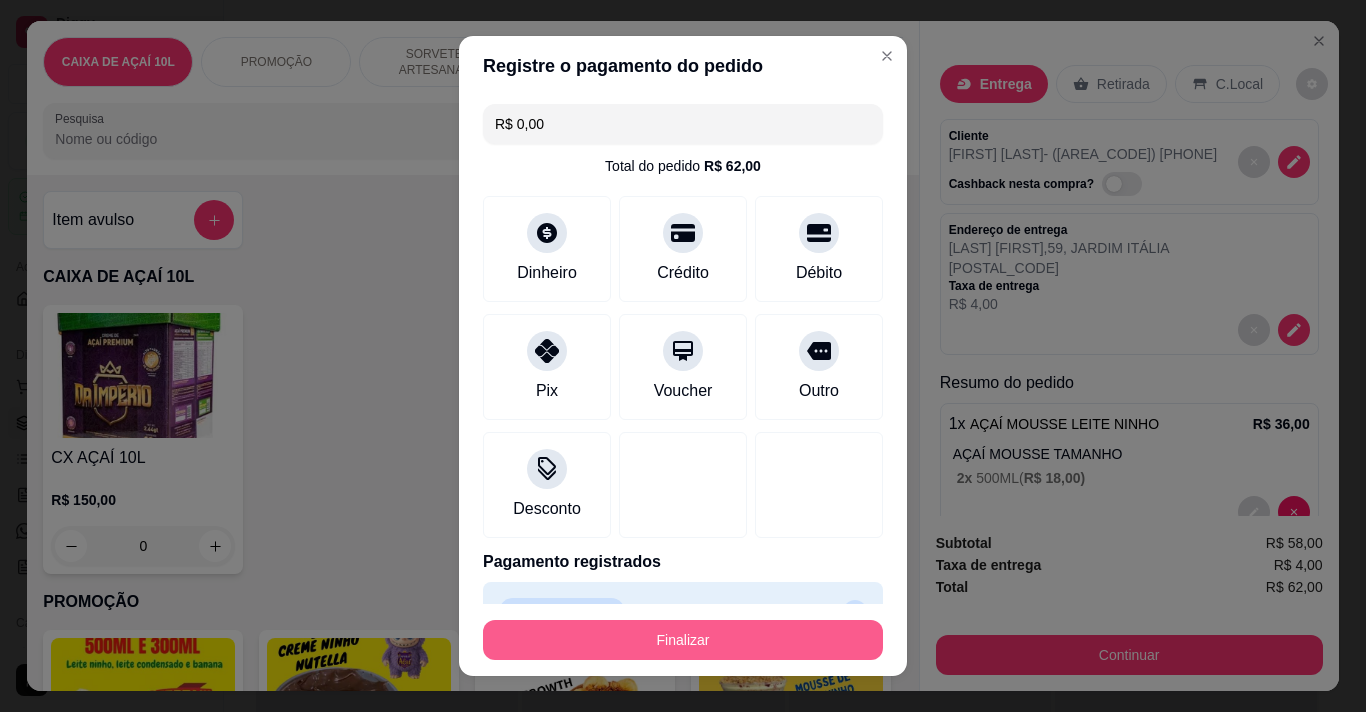 click on "Finalizar" at bounding box center [683, 640] 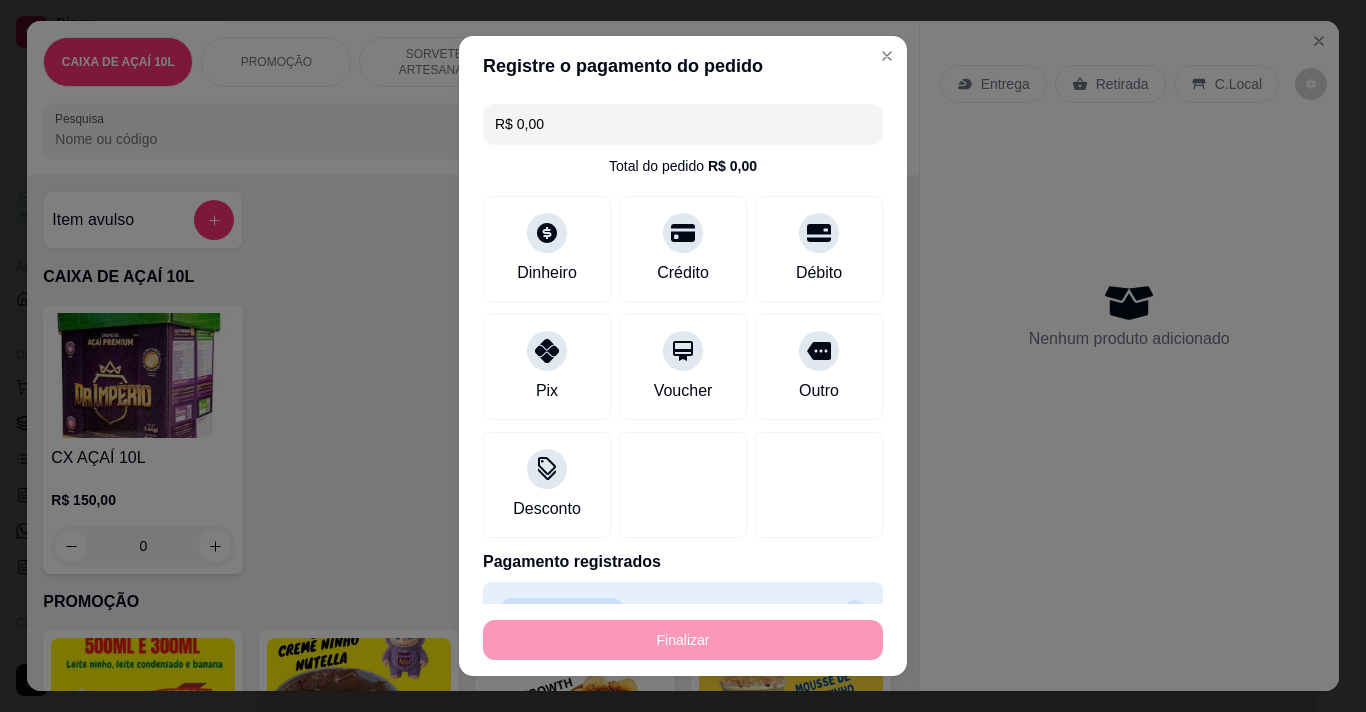 type on "-R$ 62,00" 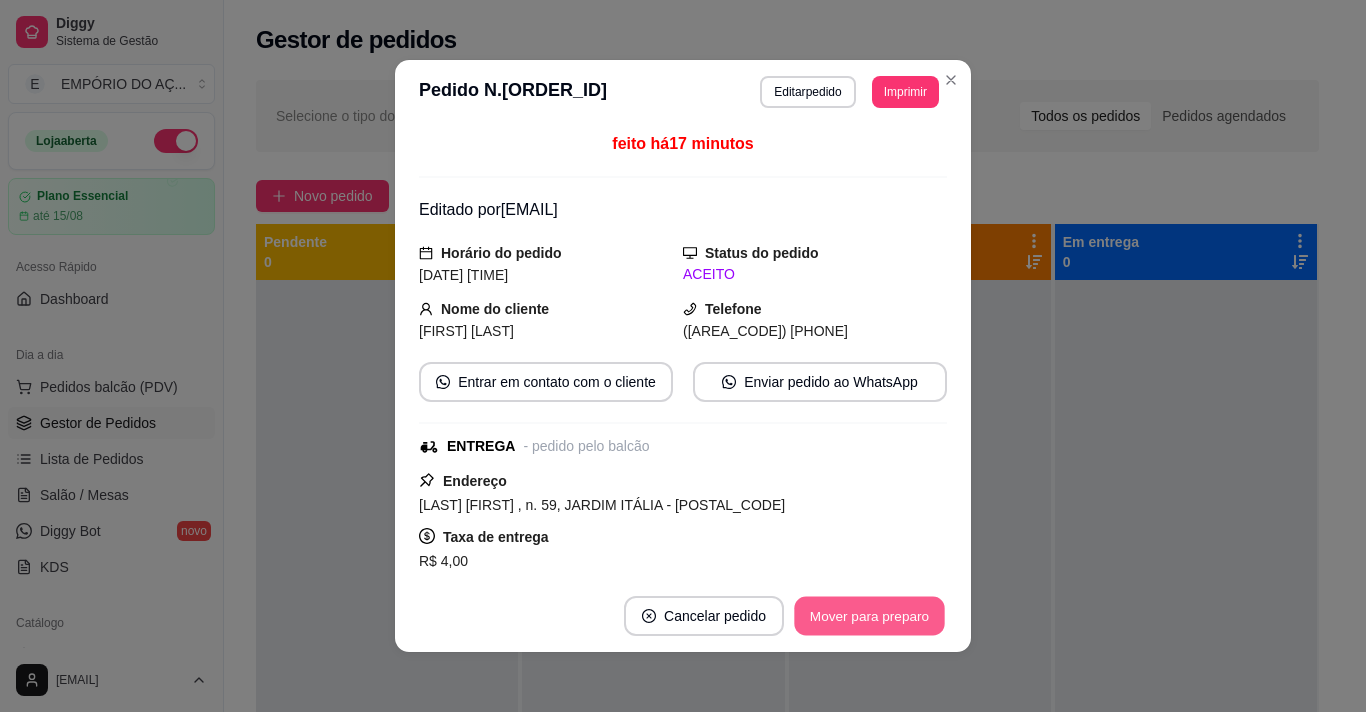 click on "Mover para preparo" at bounding box center (869, 616) 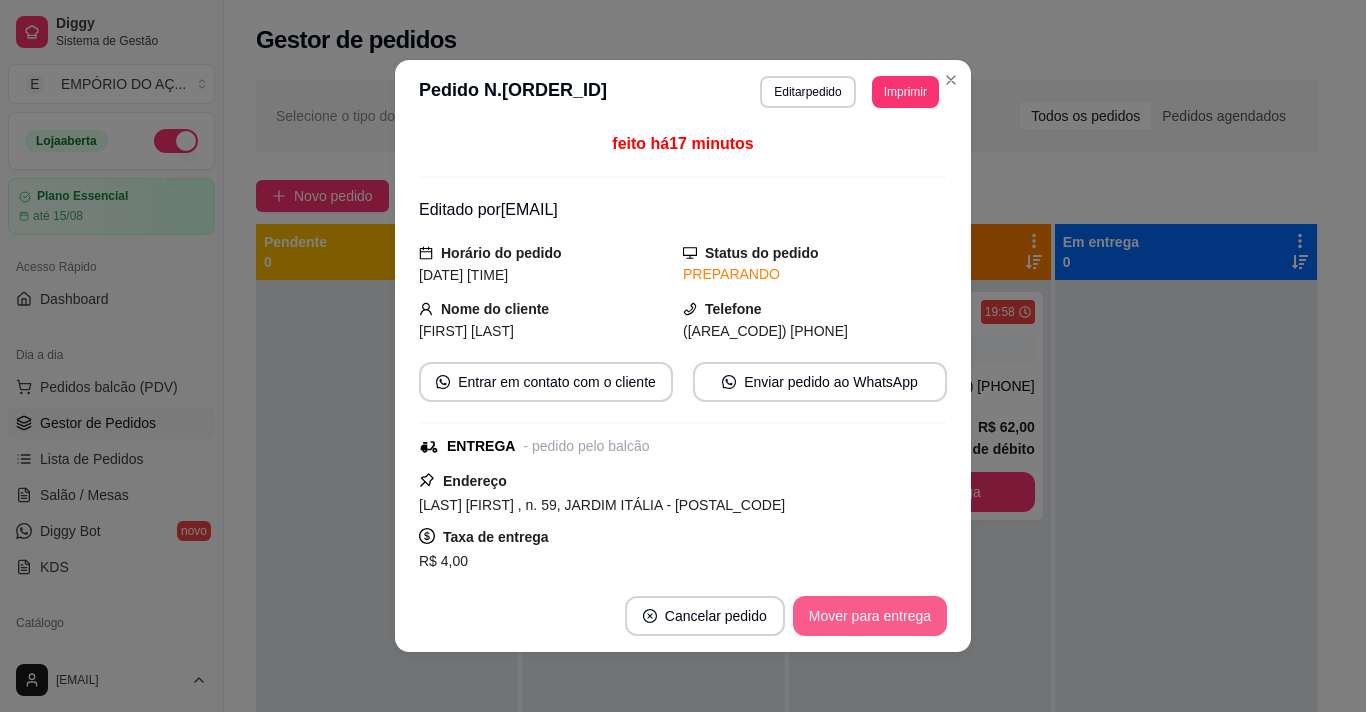click on "Mover para entrega" at bounding box center [870, 616] 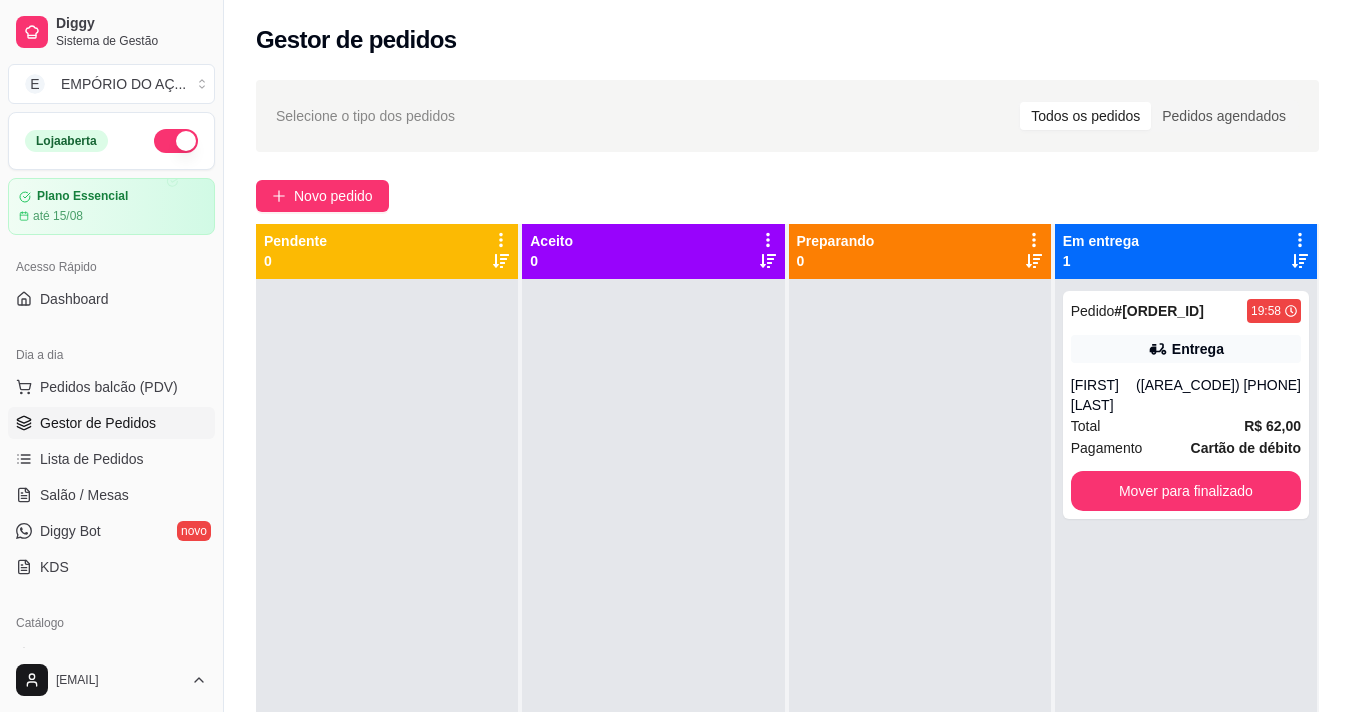 scroll, scrollTop: 0, scrollLeft: 0, axis: both 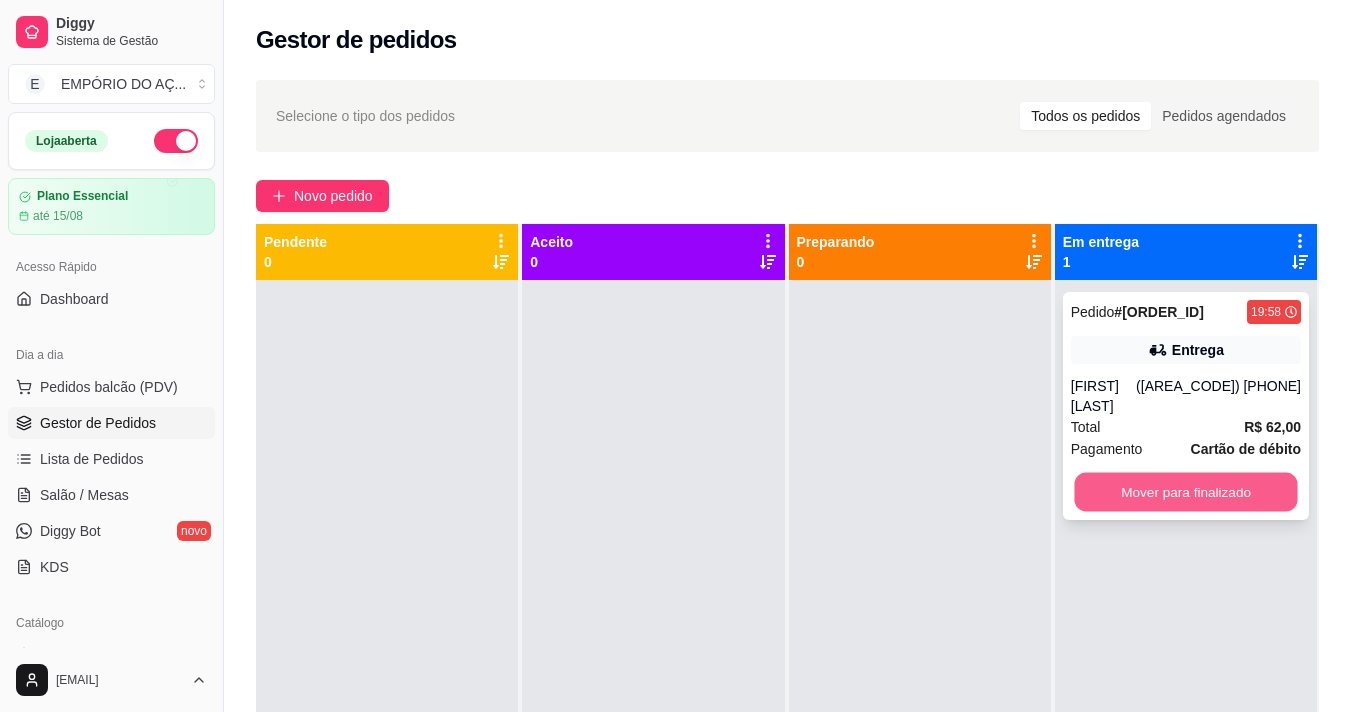click on "Mover para finalizado" at bounding box center (1185, 492) 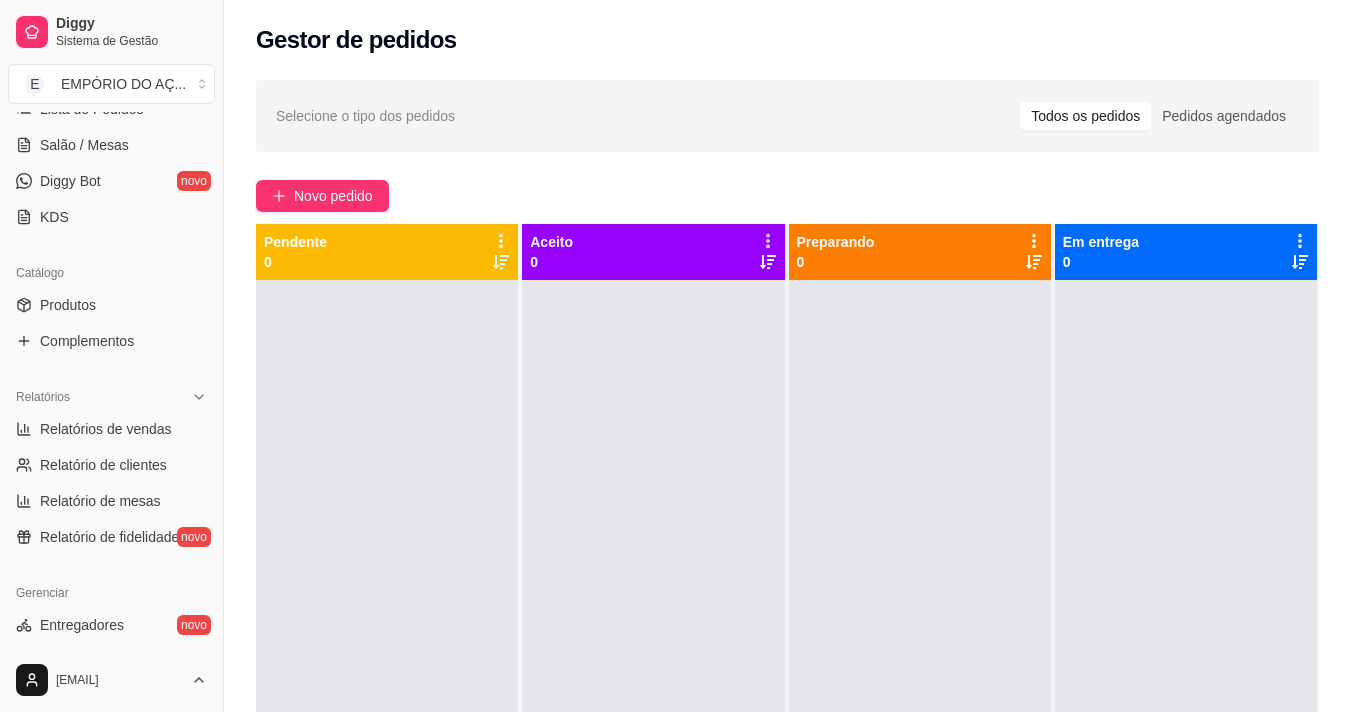 scroll, scrollTop: 400, scrollLeft: 0, axis: vertical 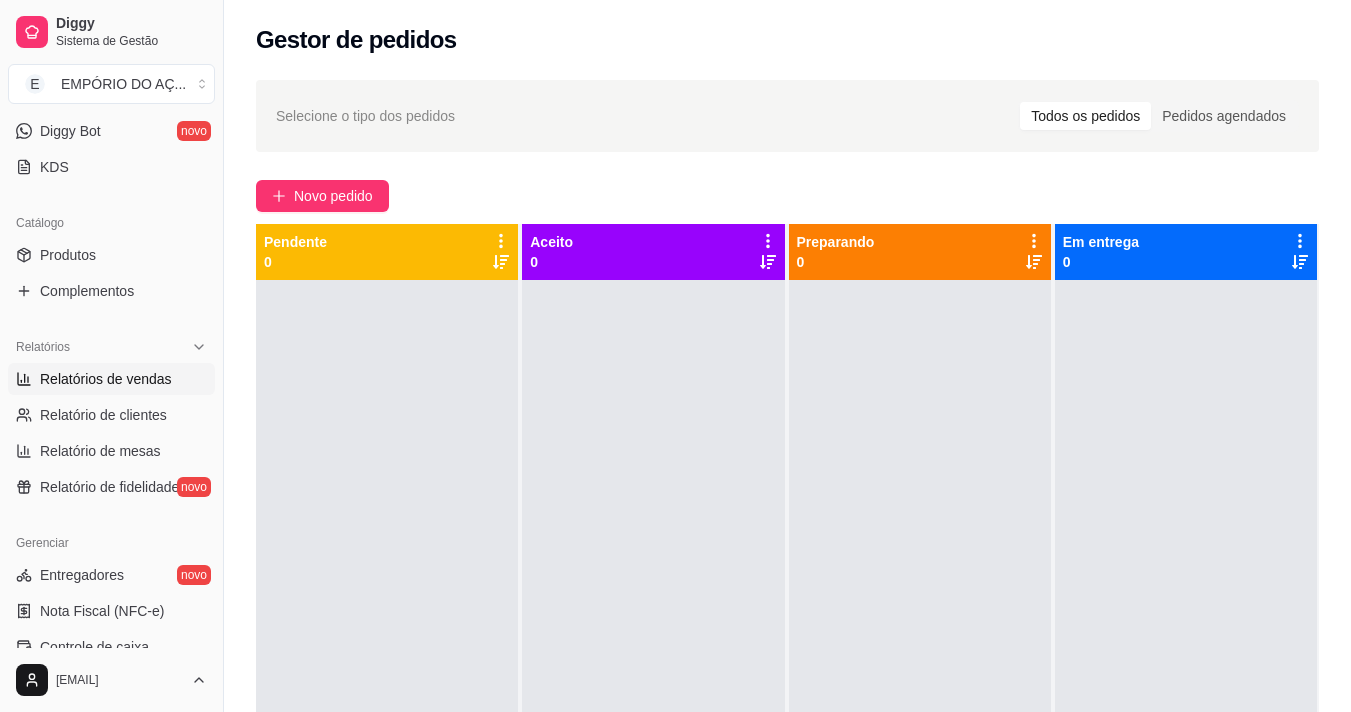 click on "Relatórios de vendas" at bounding box center (106, 379) 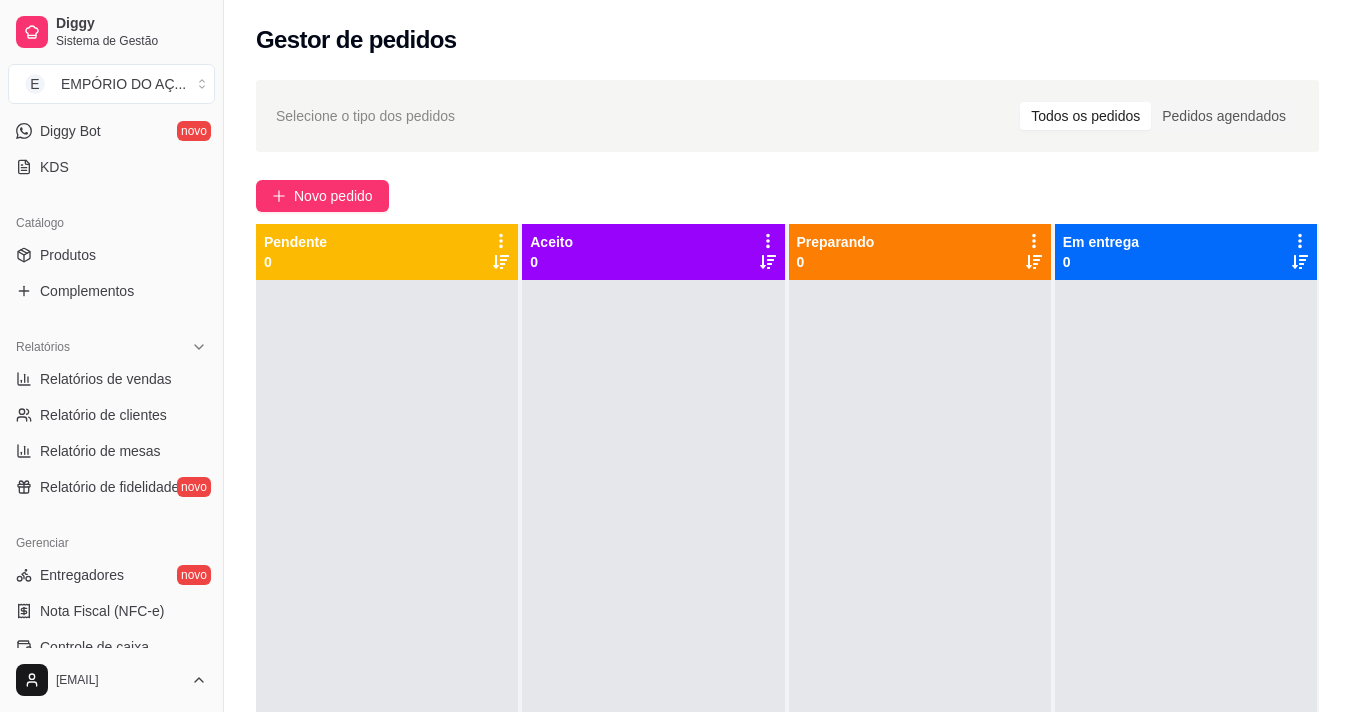select on "ALL" 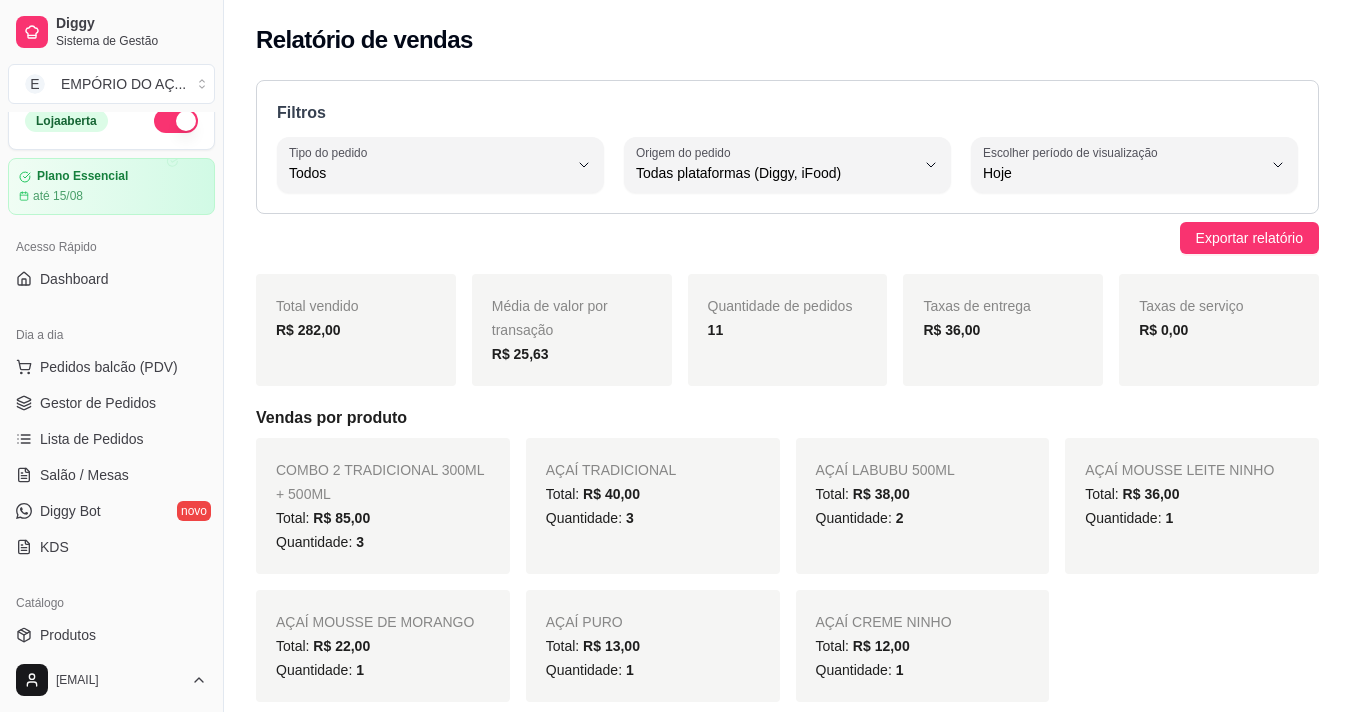 scroll, scrollTop: 0, scrollLeft: 0, axis: both 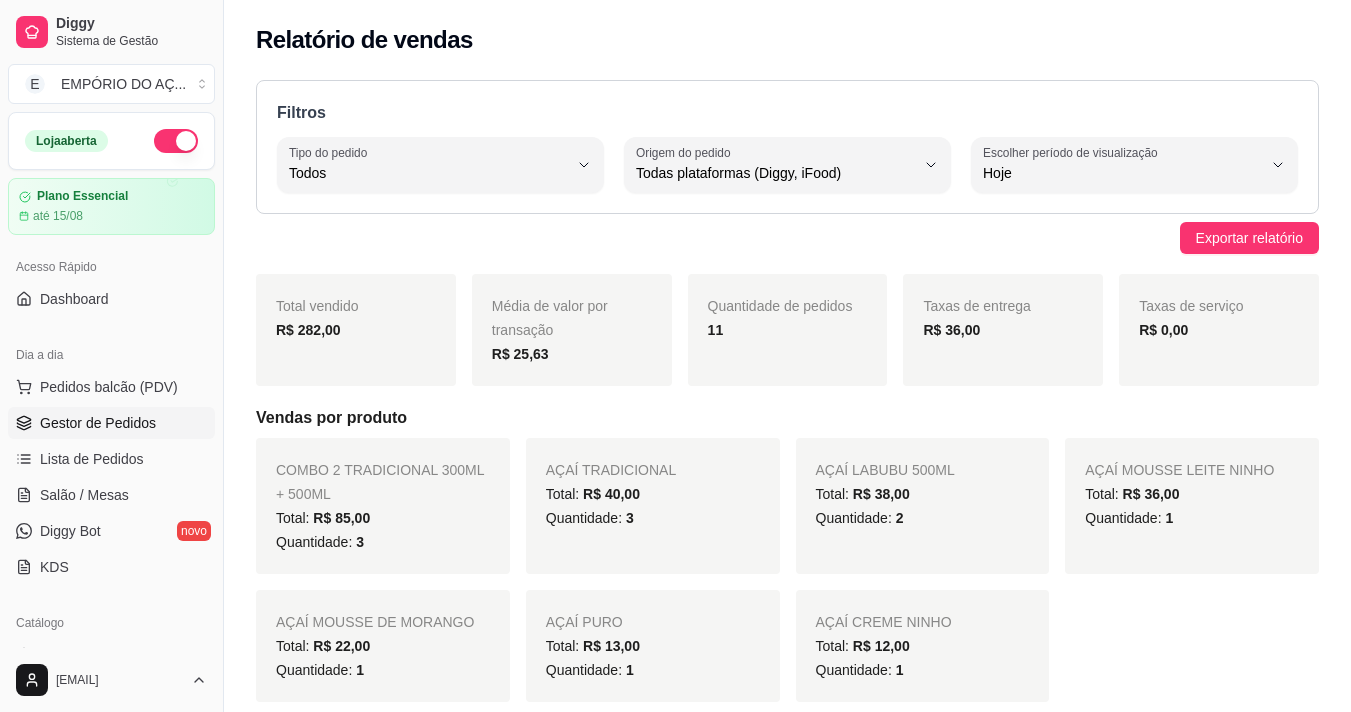 click on "Gestor de Pedidos" at bounding box center (98, 423) 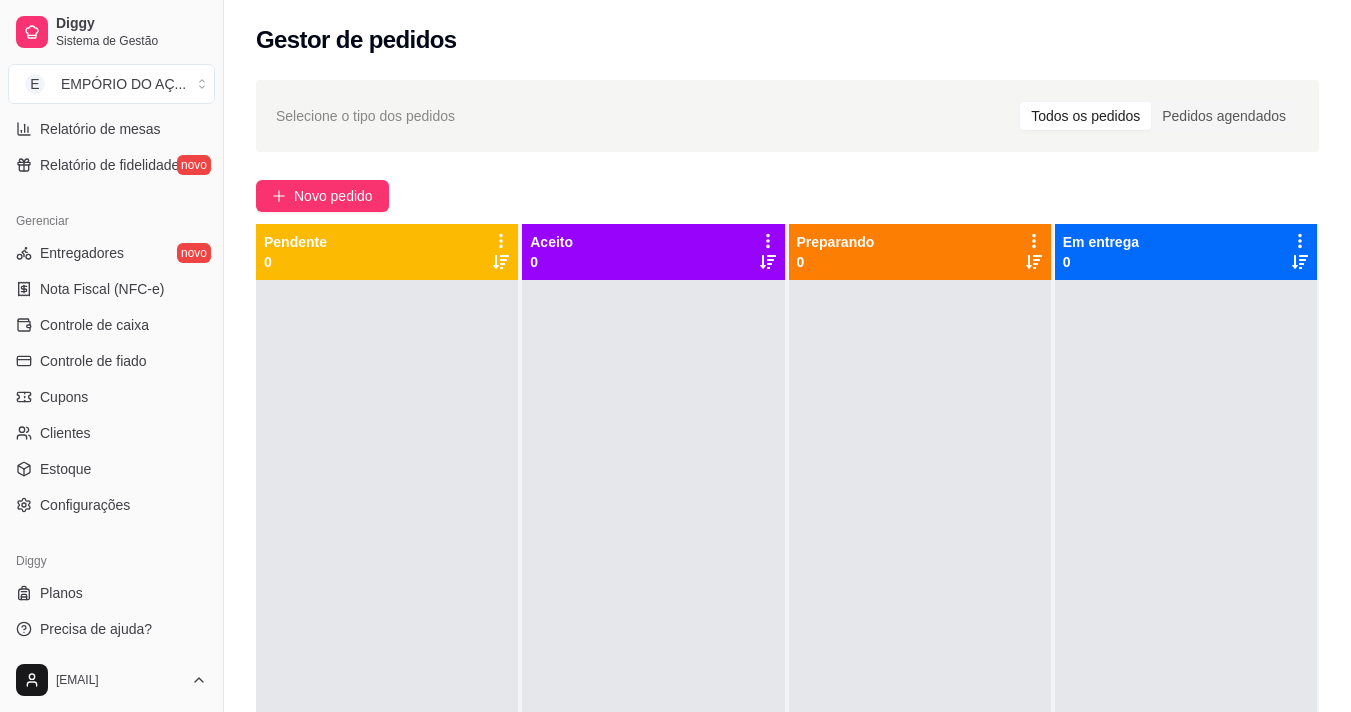 scroll, scrollTop: 727, scrollLeft: 0, axis: vertical 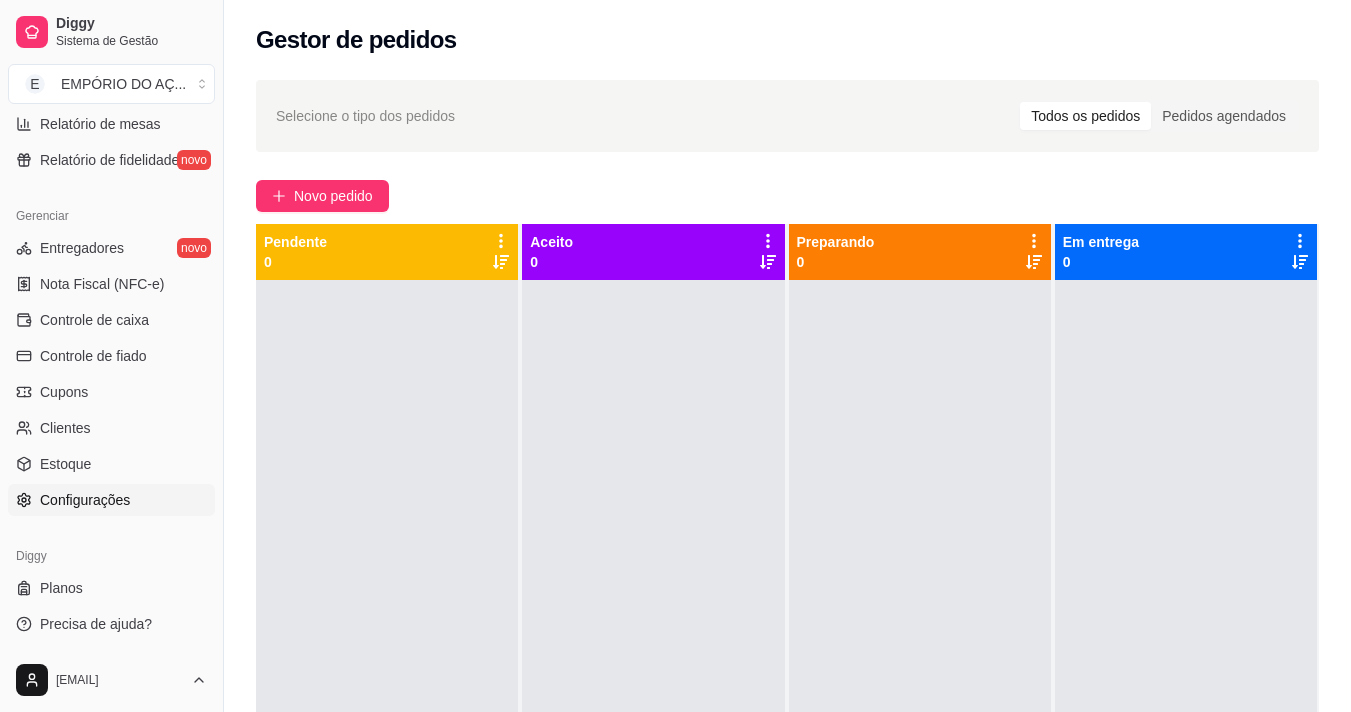click on "Configurações" at bounding box center [111, 500] 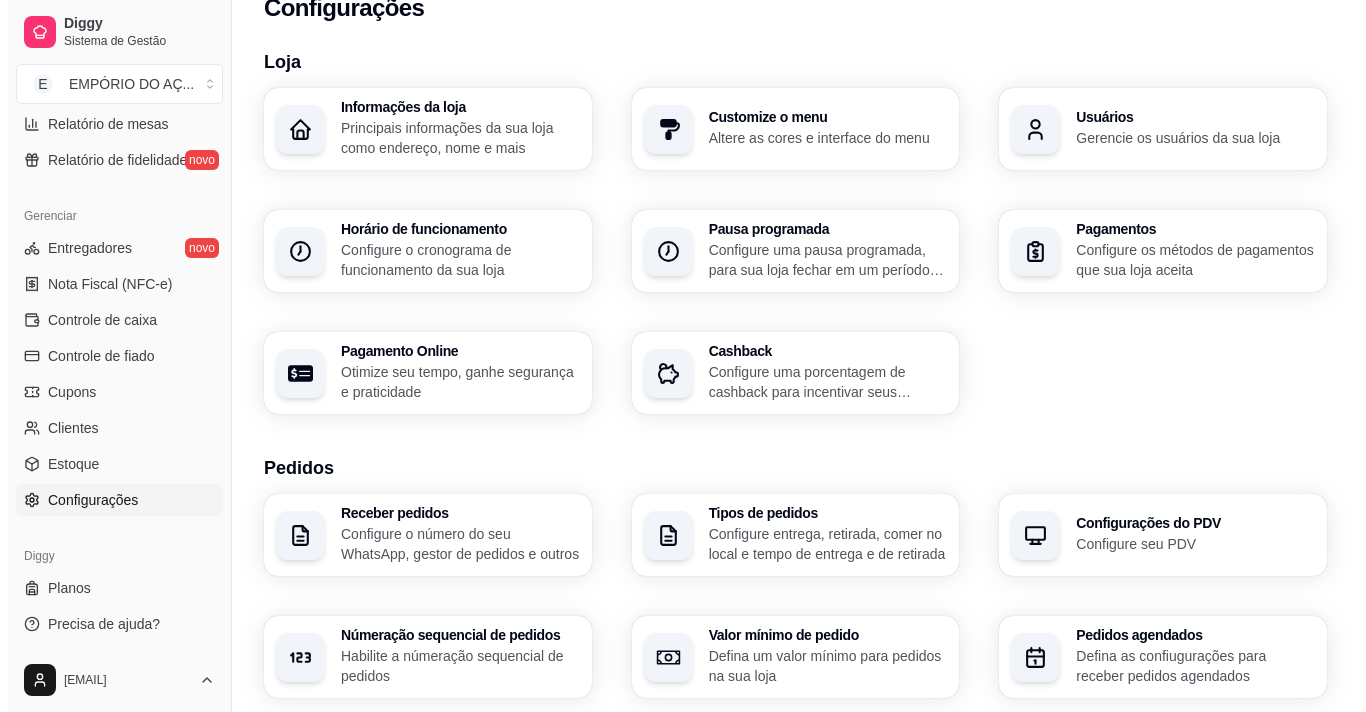 scroll, scrollTop: 0, scrollLeft: 0, axis: both 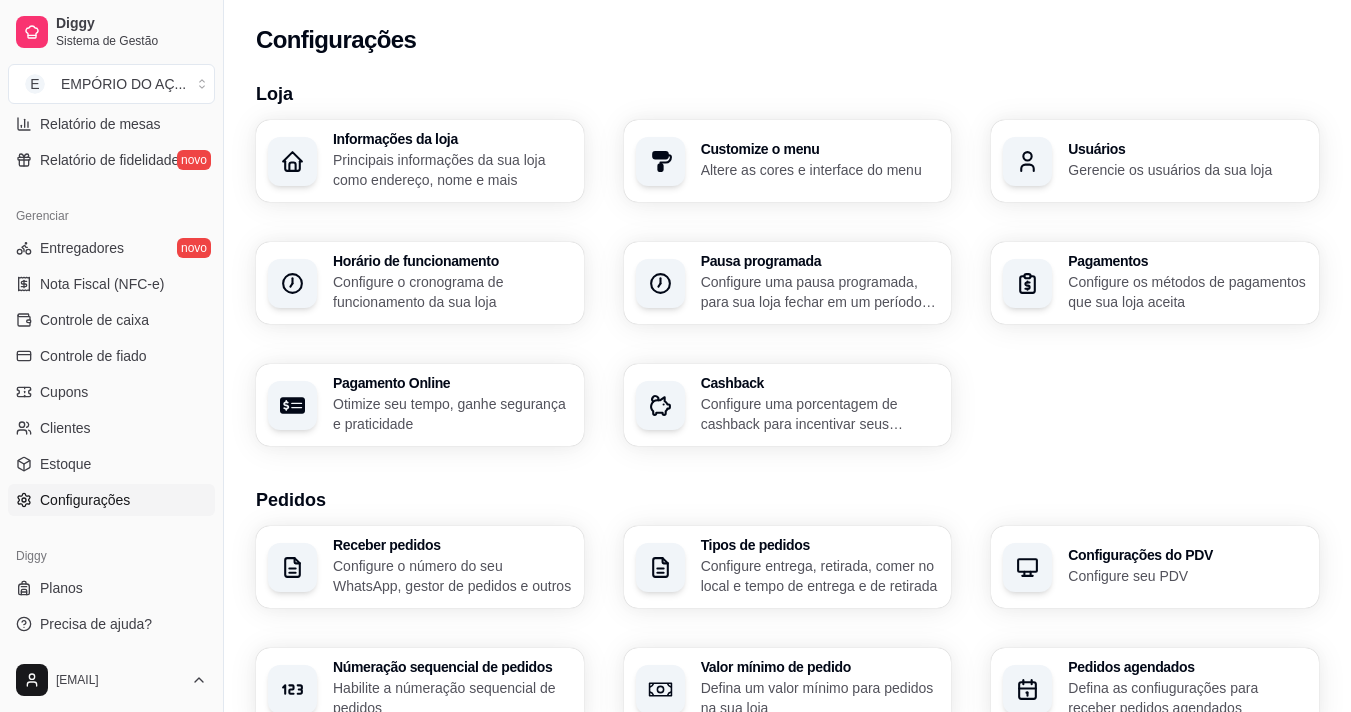 click on "Horário de funcionamento" at bounding box center [452, 261] 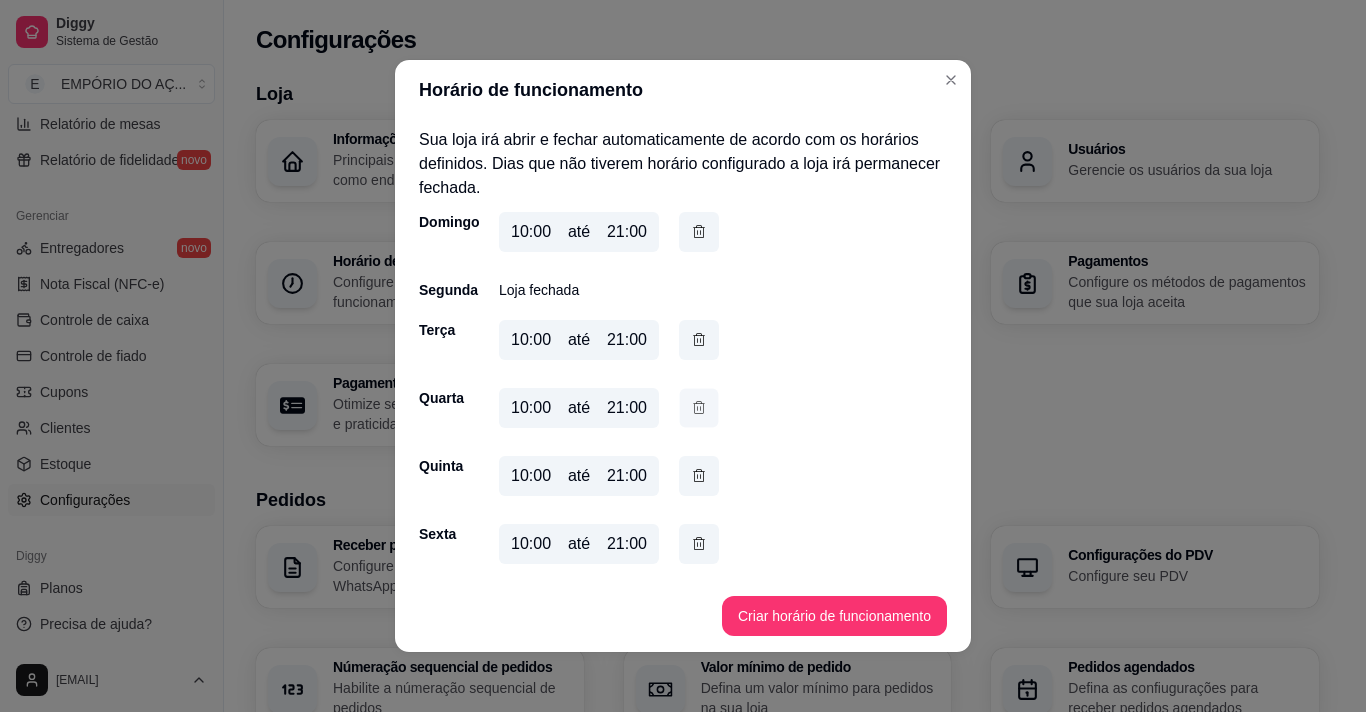 click 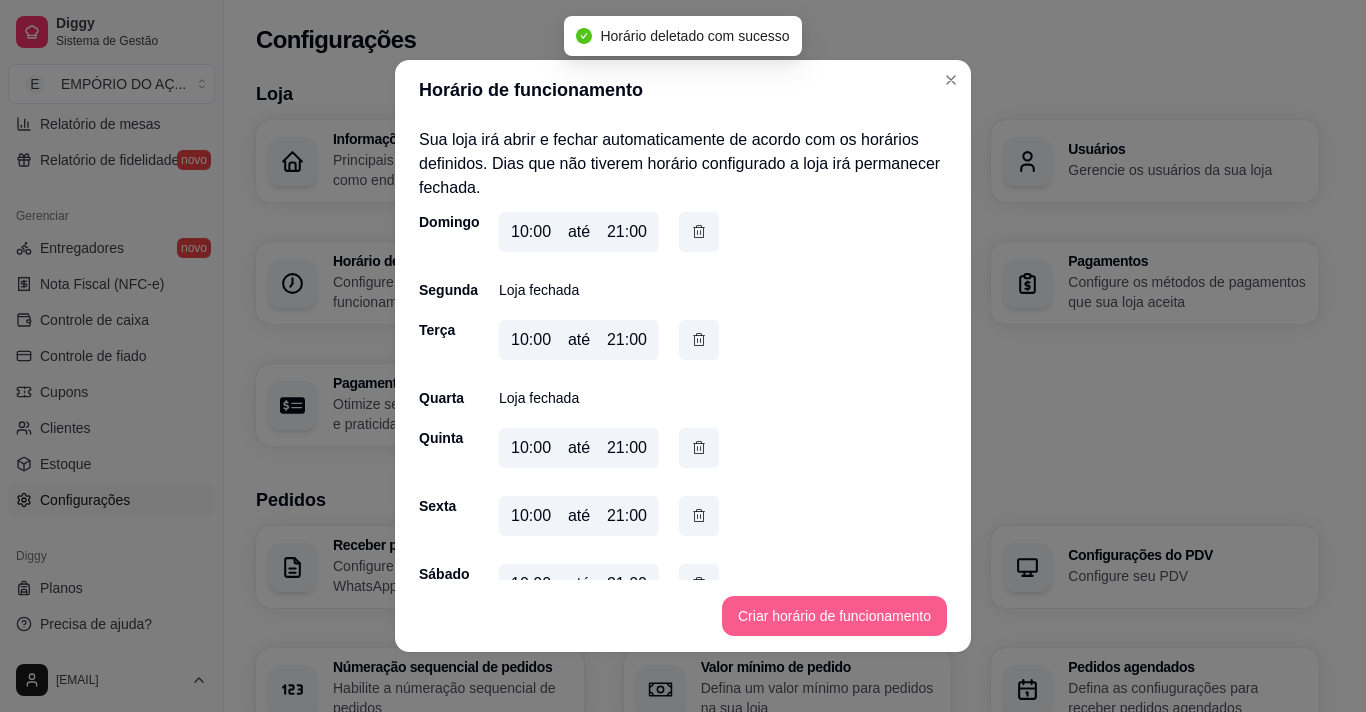 click on "Criar horário de funcionamento" at bounding box center (834, 616) 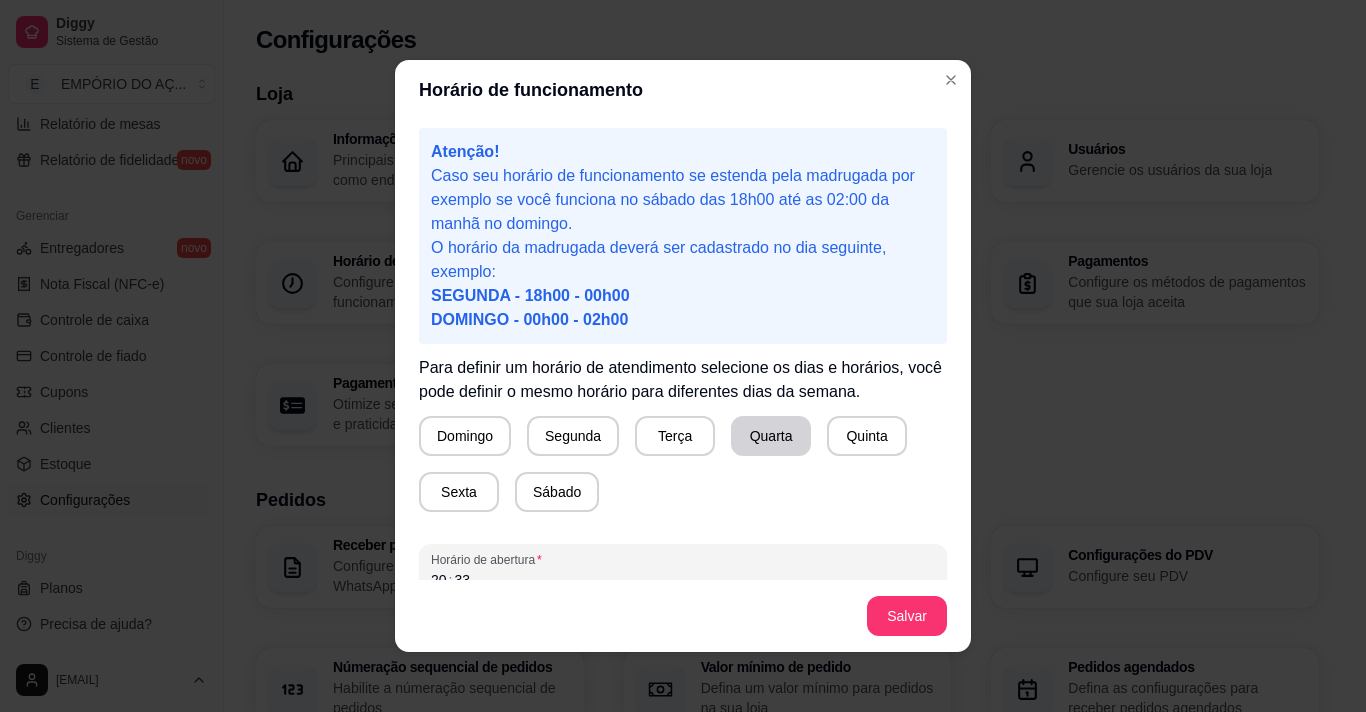 click on "Quarta" at bounding box center (771, 436) 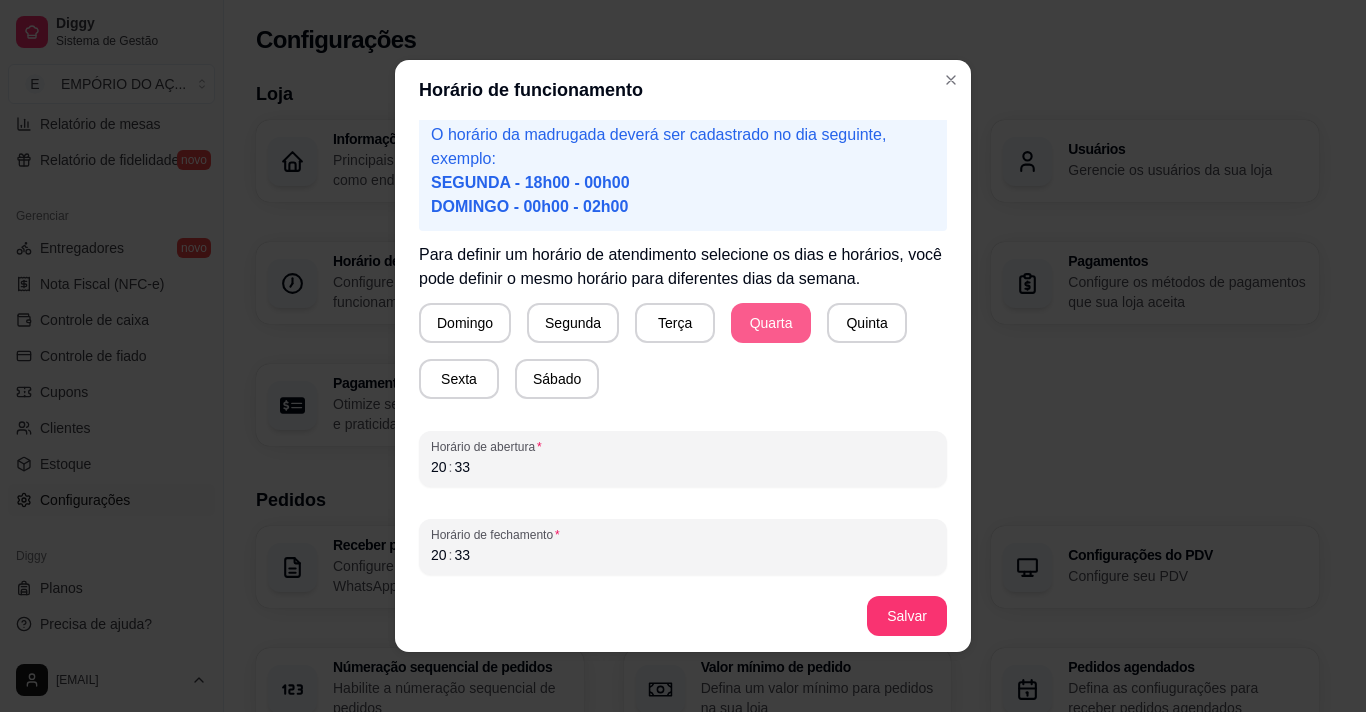 scroll, scrollTop: 116, scrollLeft: 0, axis: vertical 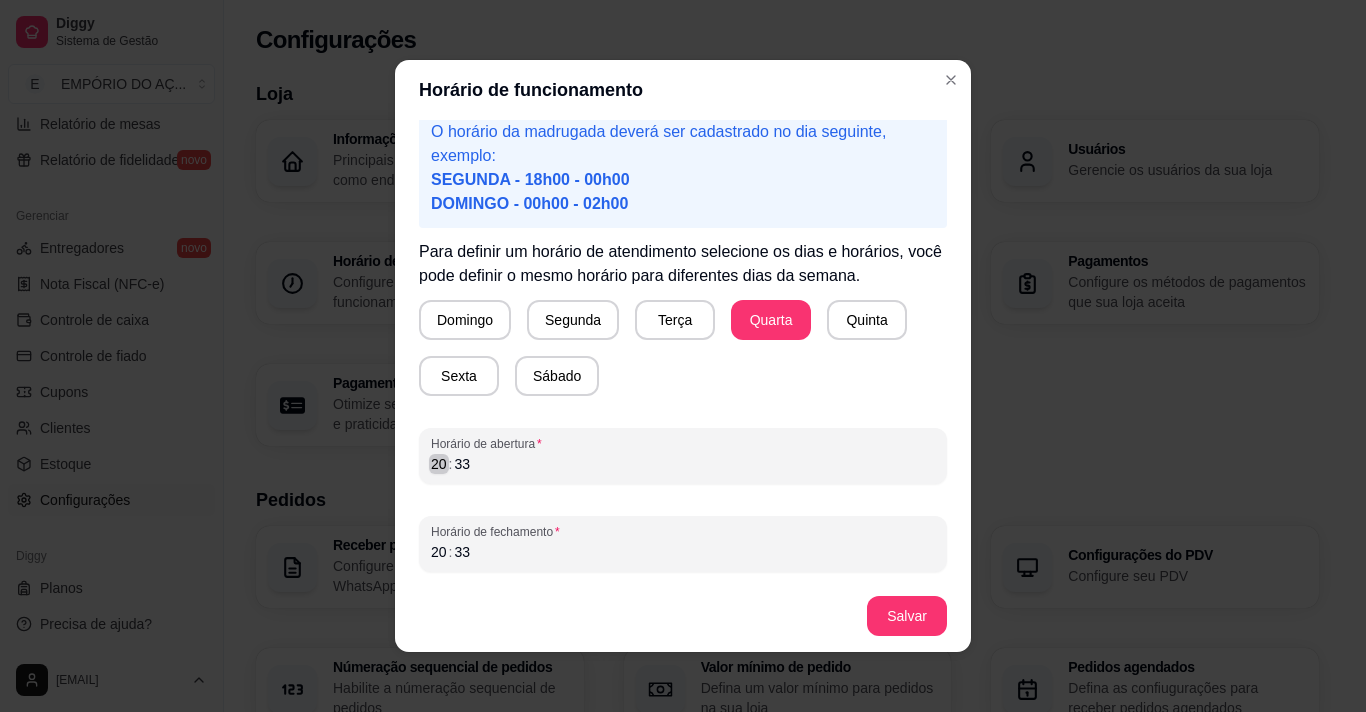 click on "20" at bounding box center (439, 464) 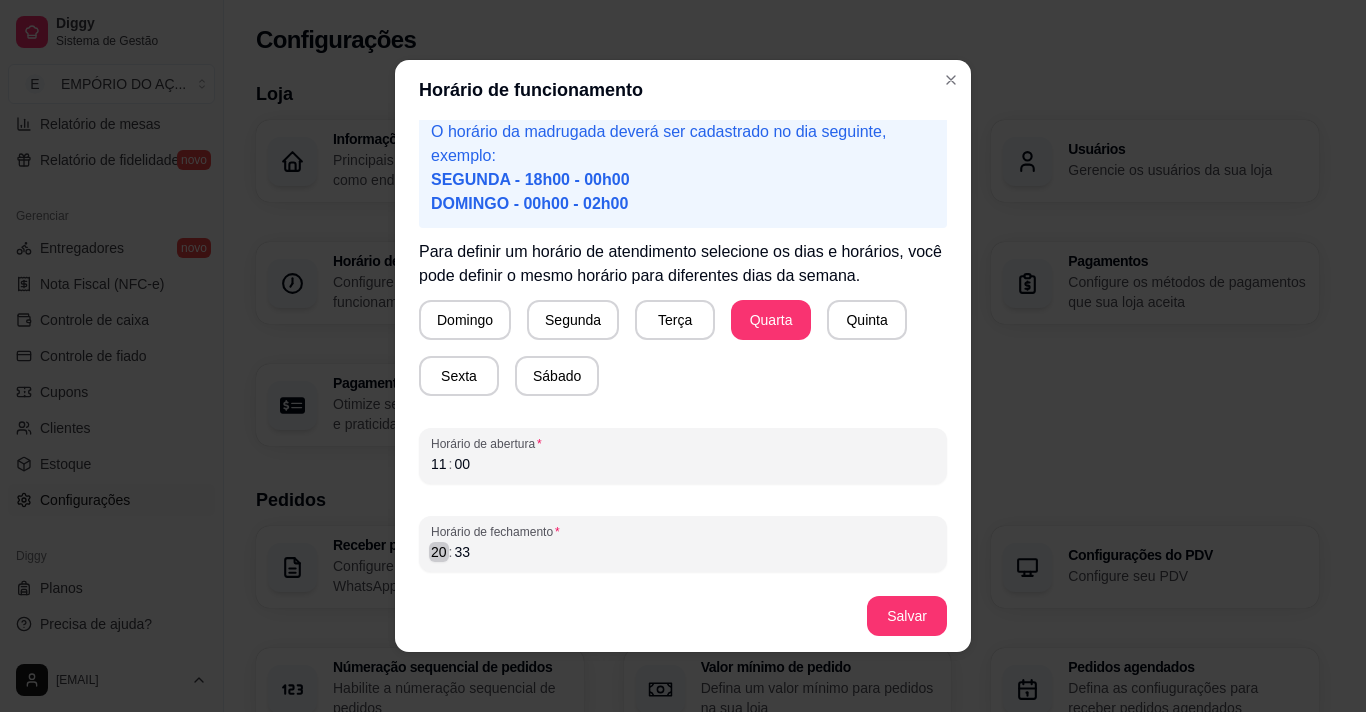 click on "20" at bounding box center (439, 552) 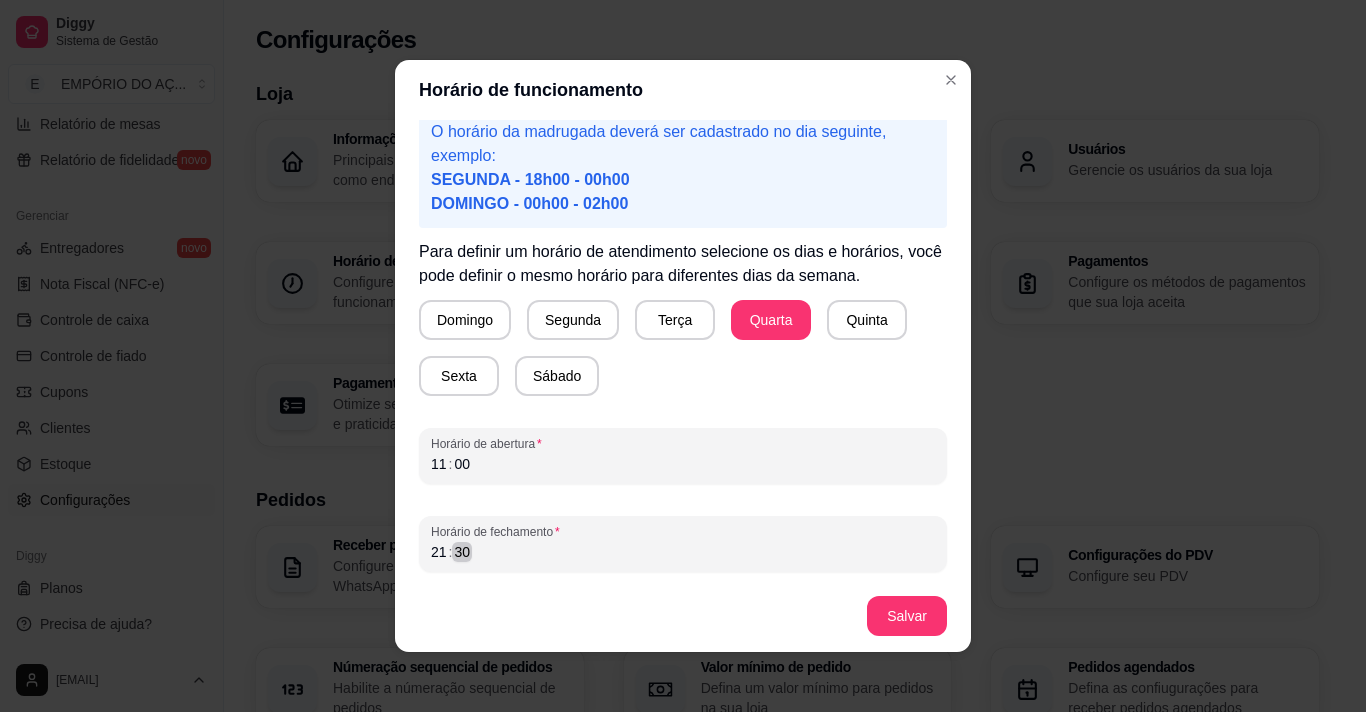 scroll, scrollTop: 4, scrollLeft: 0, axis: vertical 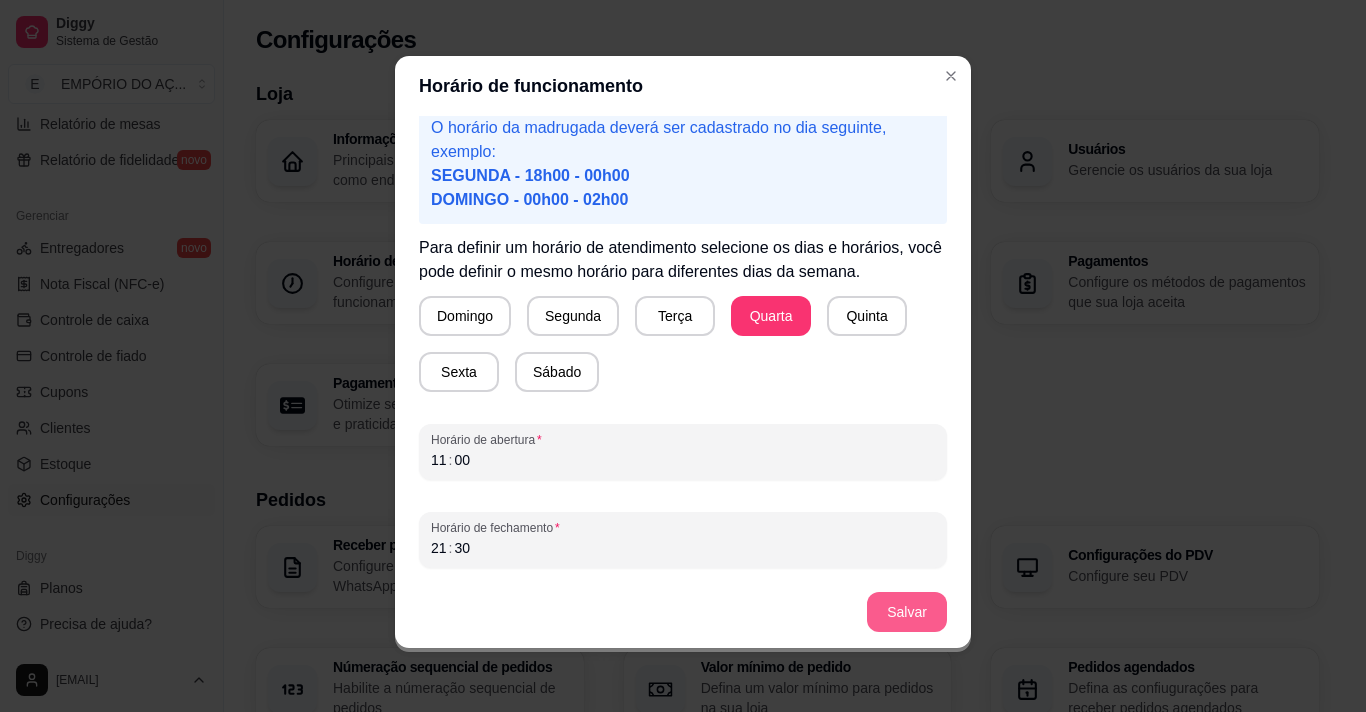click on "Salvar" at bounding box center [907, 612] 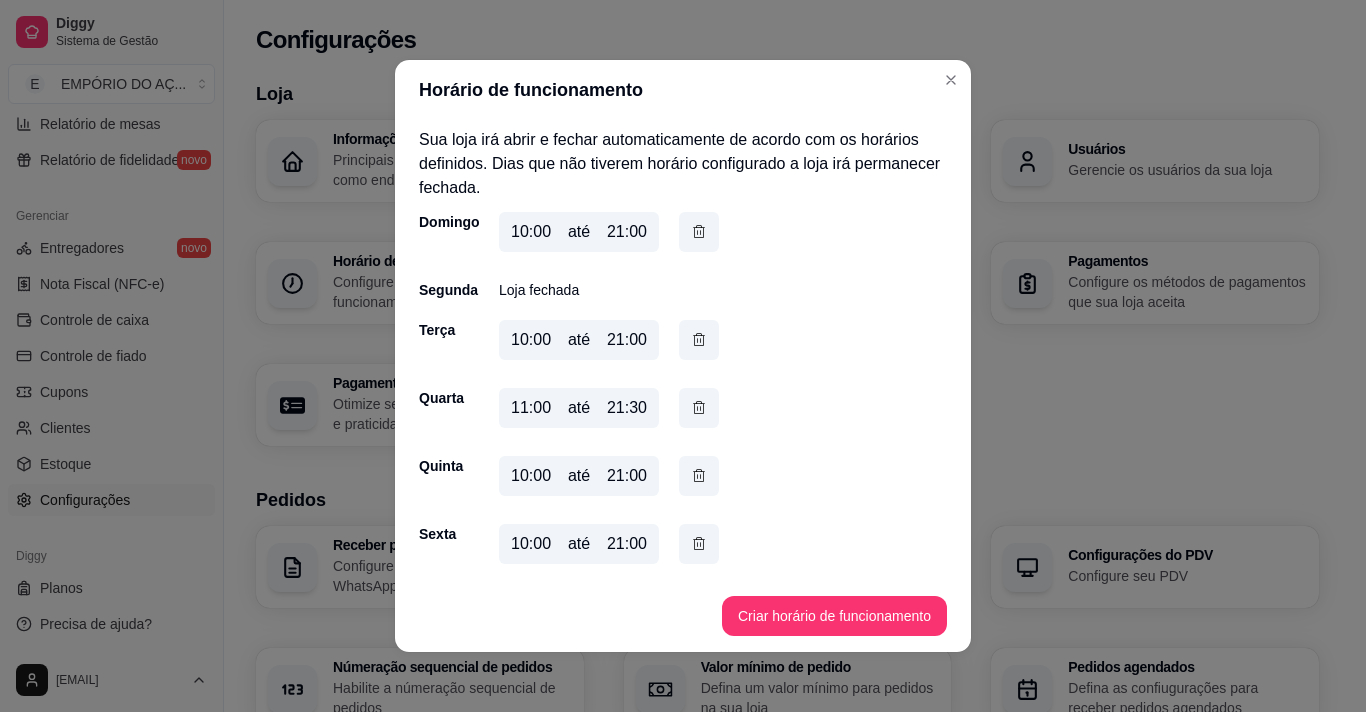scroll, scrollTop: 68, scrollLeft: 0, axis: vertical 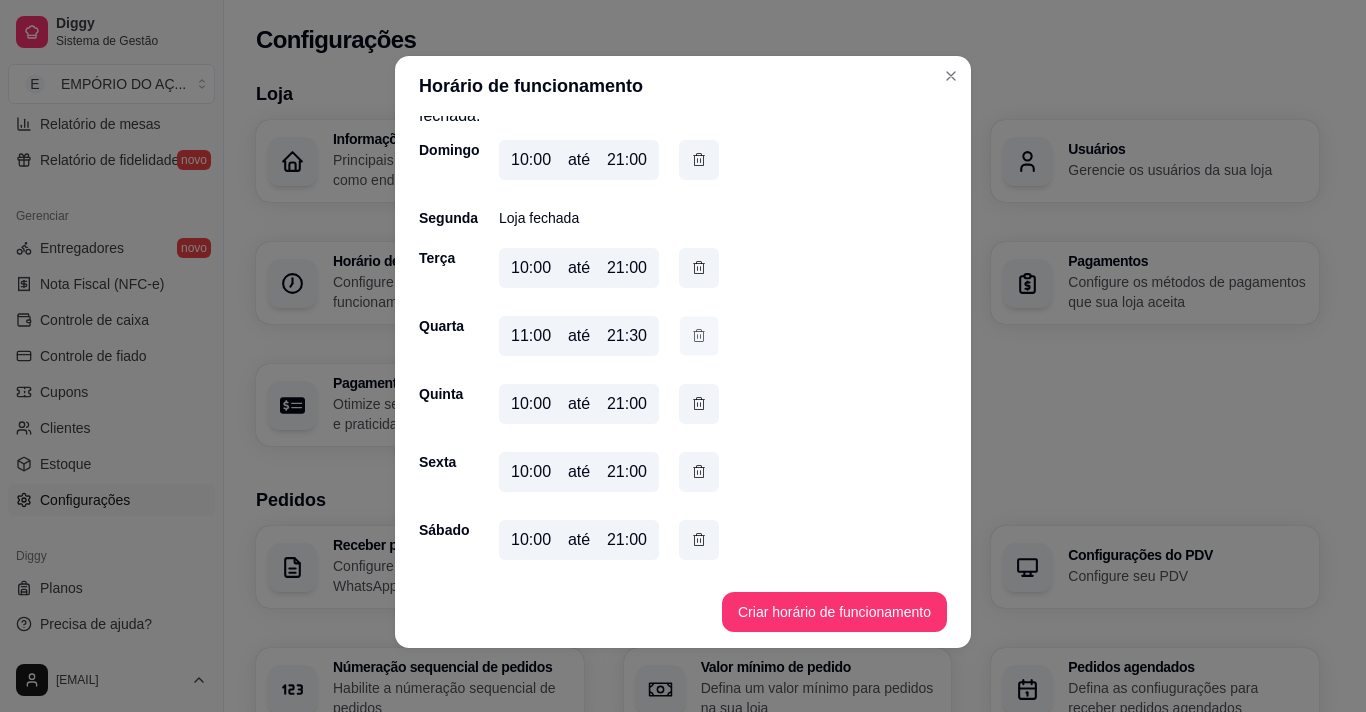 click 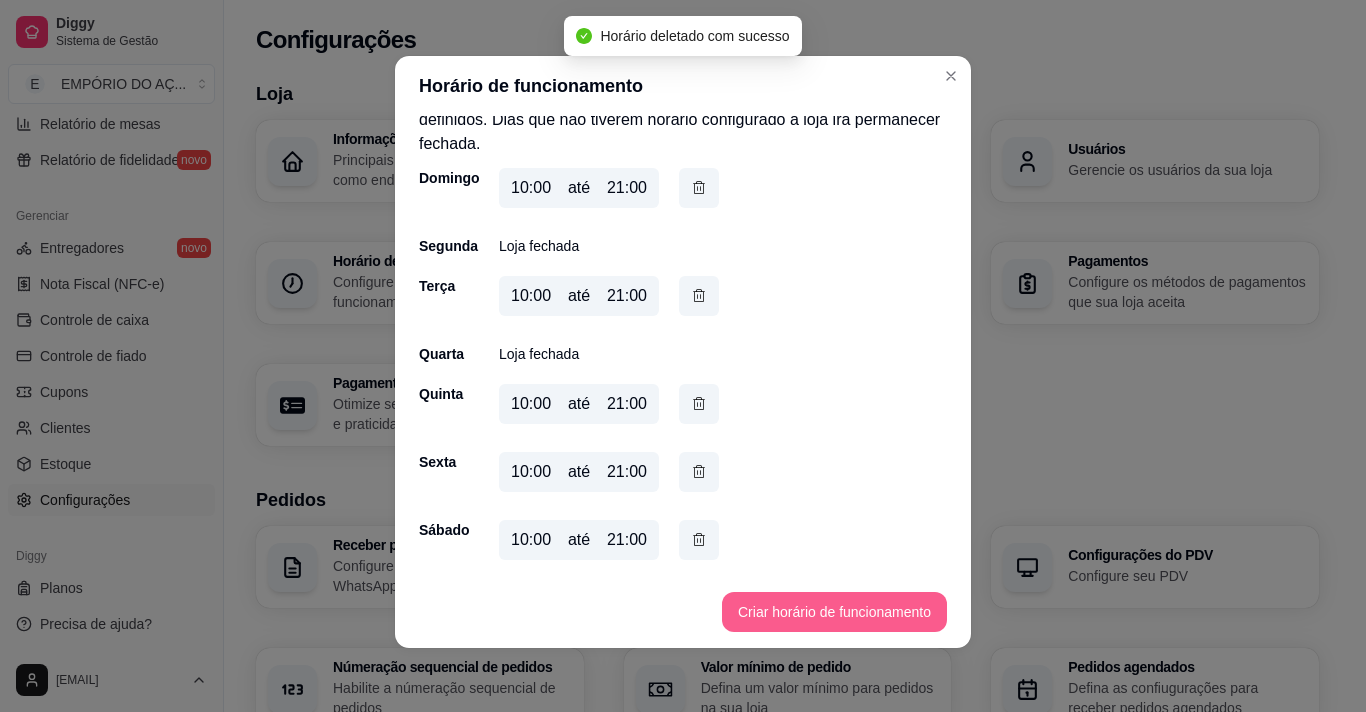 scroll, scrollTop: 40, scrollLeft: 0, axis: vertical 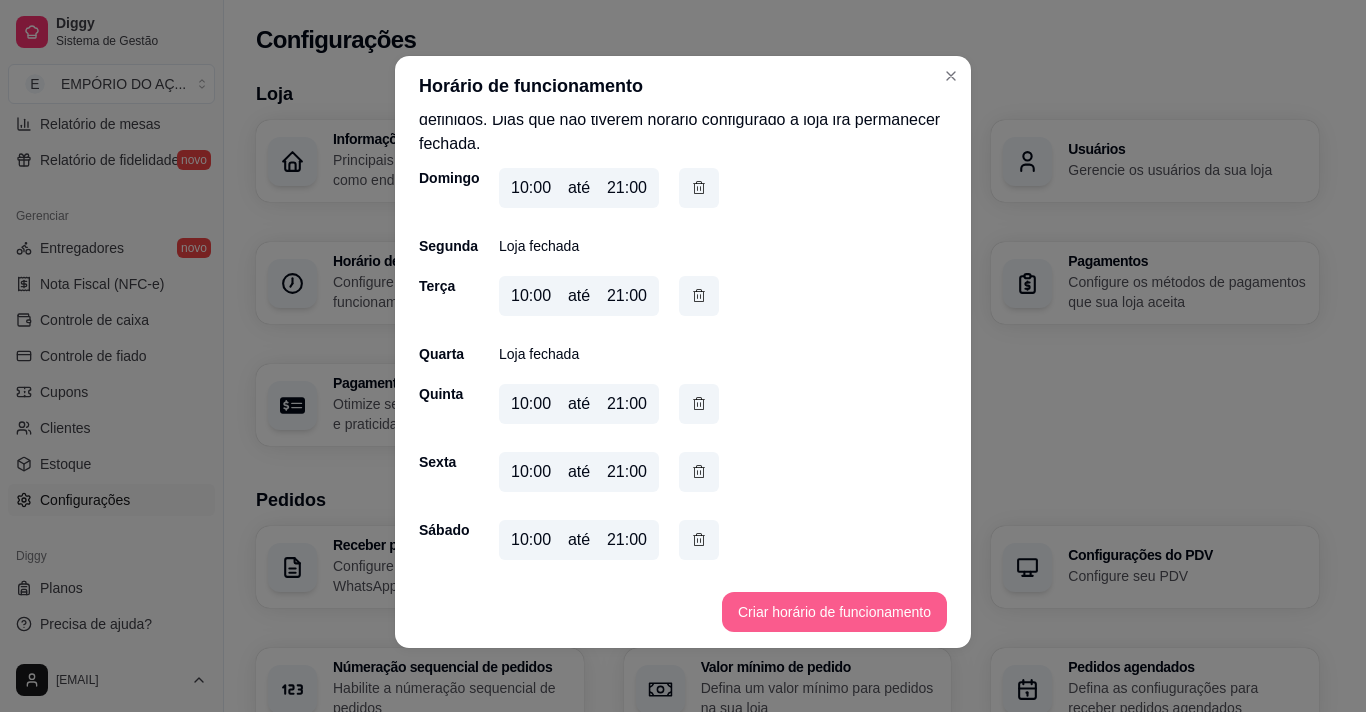 click on "Criar horário de funcionamento" at bounding box center (834, 612) 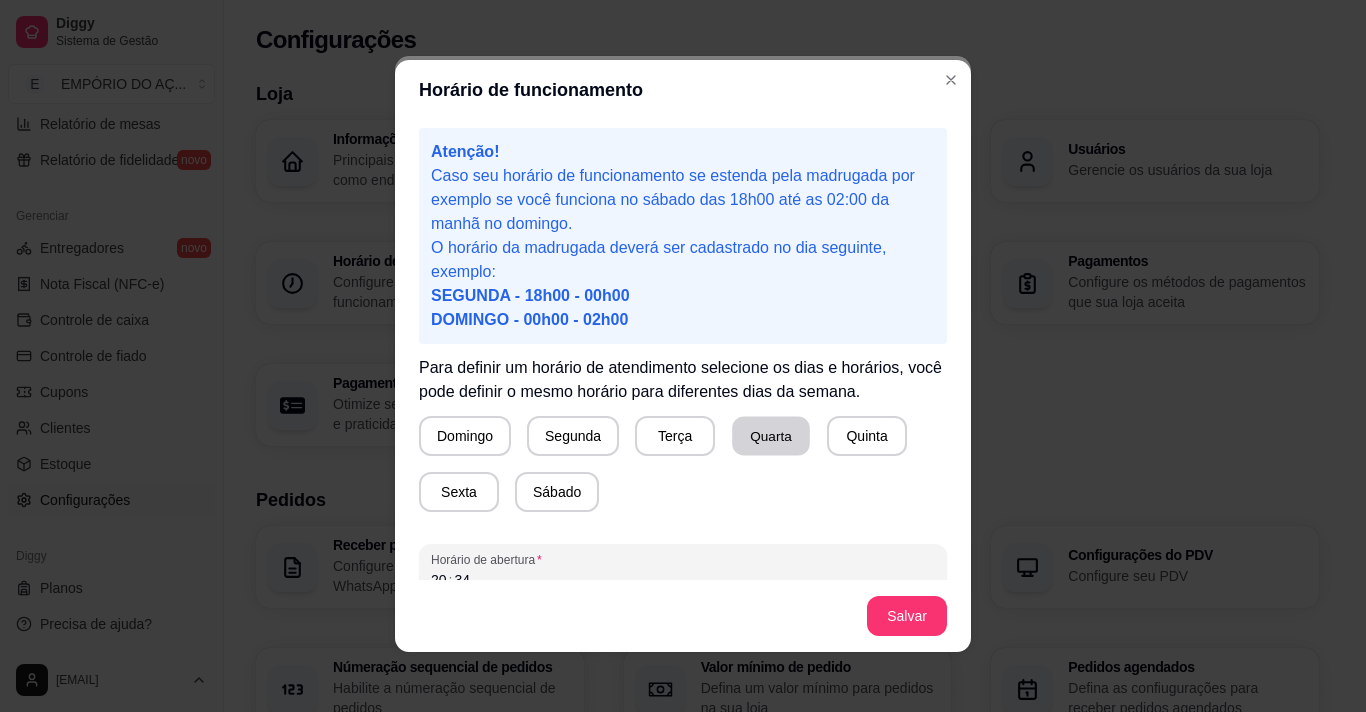 click on "Quarta" at bounding box center [771, 436] 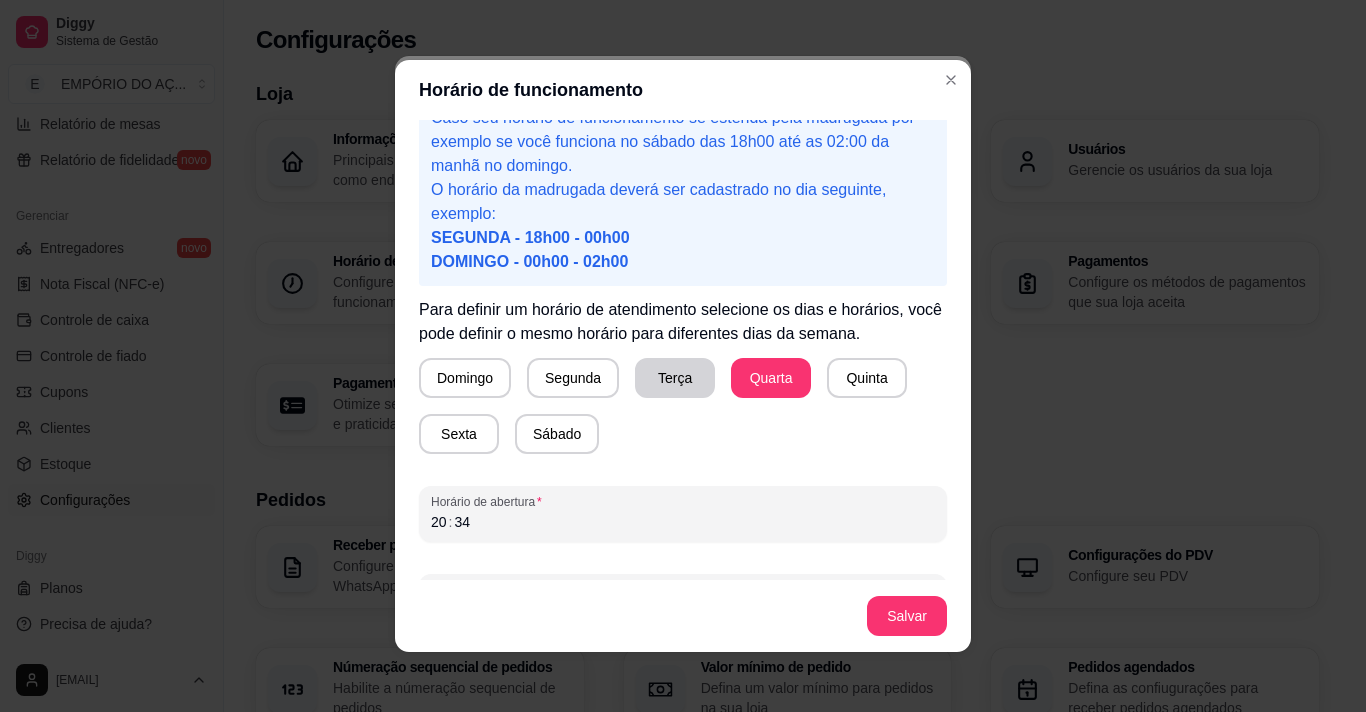 scroll, scrollTop: 116, scrollLeft: 0, axis: vertical 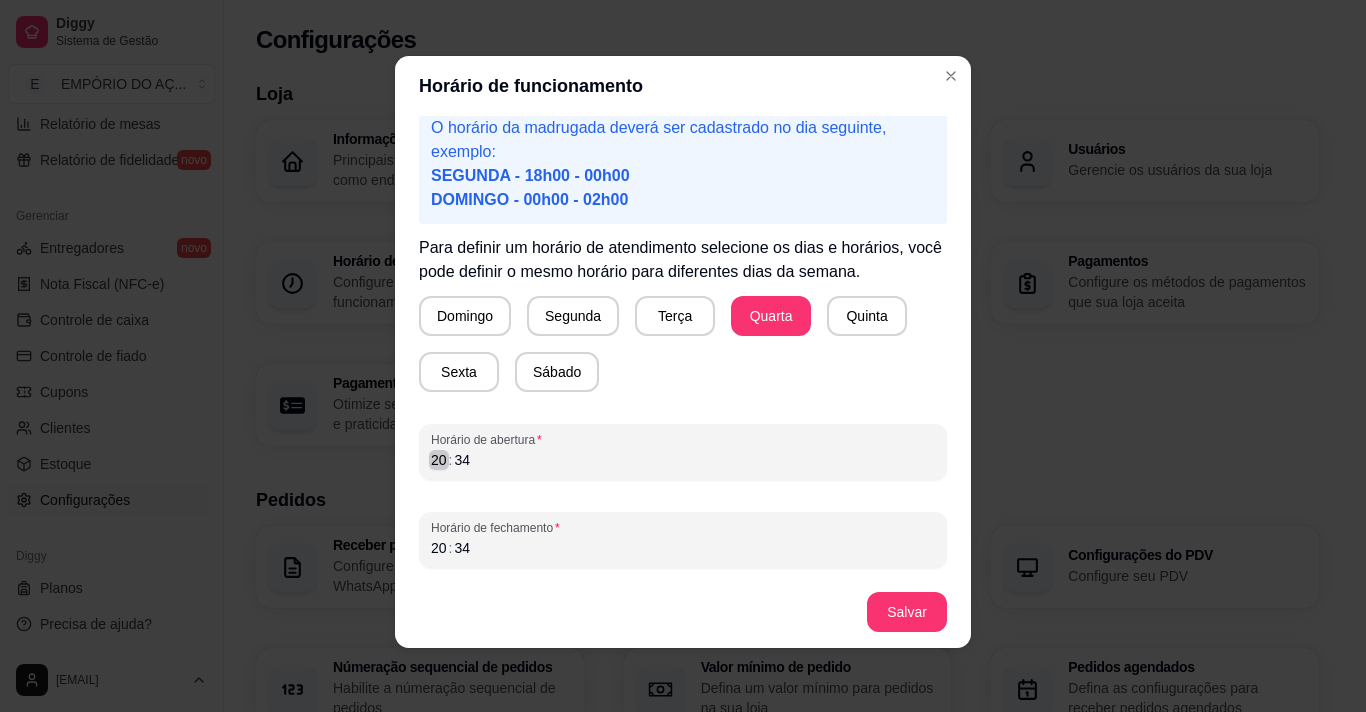 click on "20" at bounding box center (439, 460) 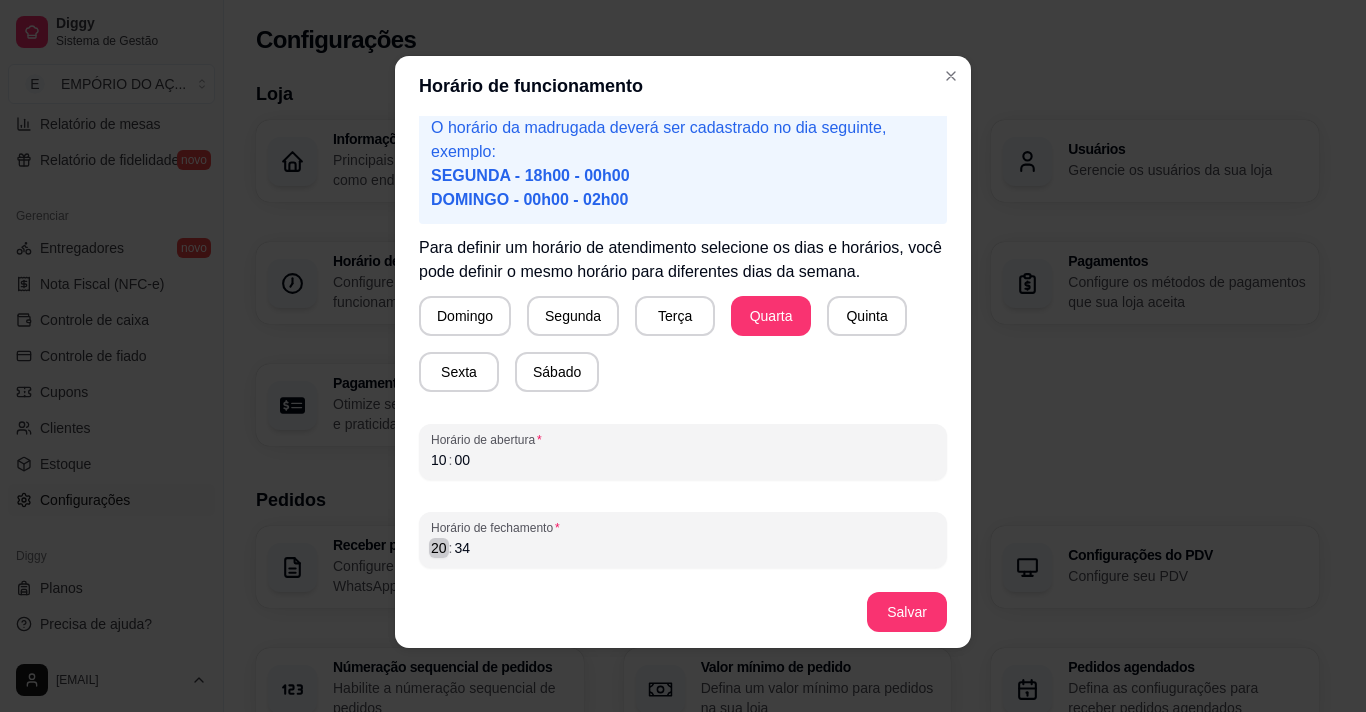 click on "20" at bounding box center (439, 548) 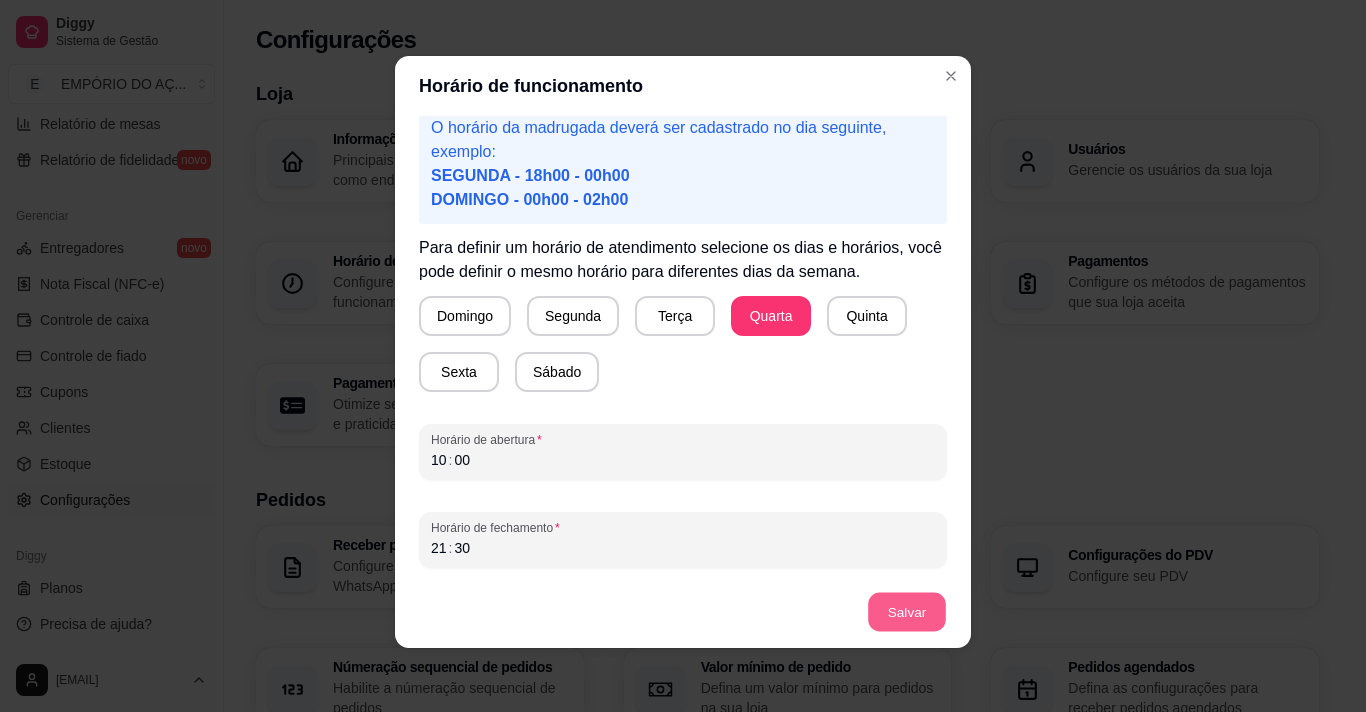 click on "Salvar" at bounding box center (907, 612) 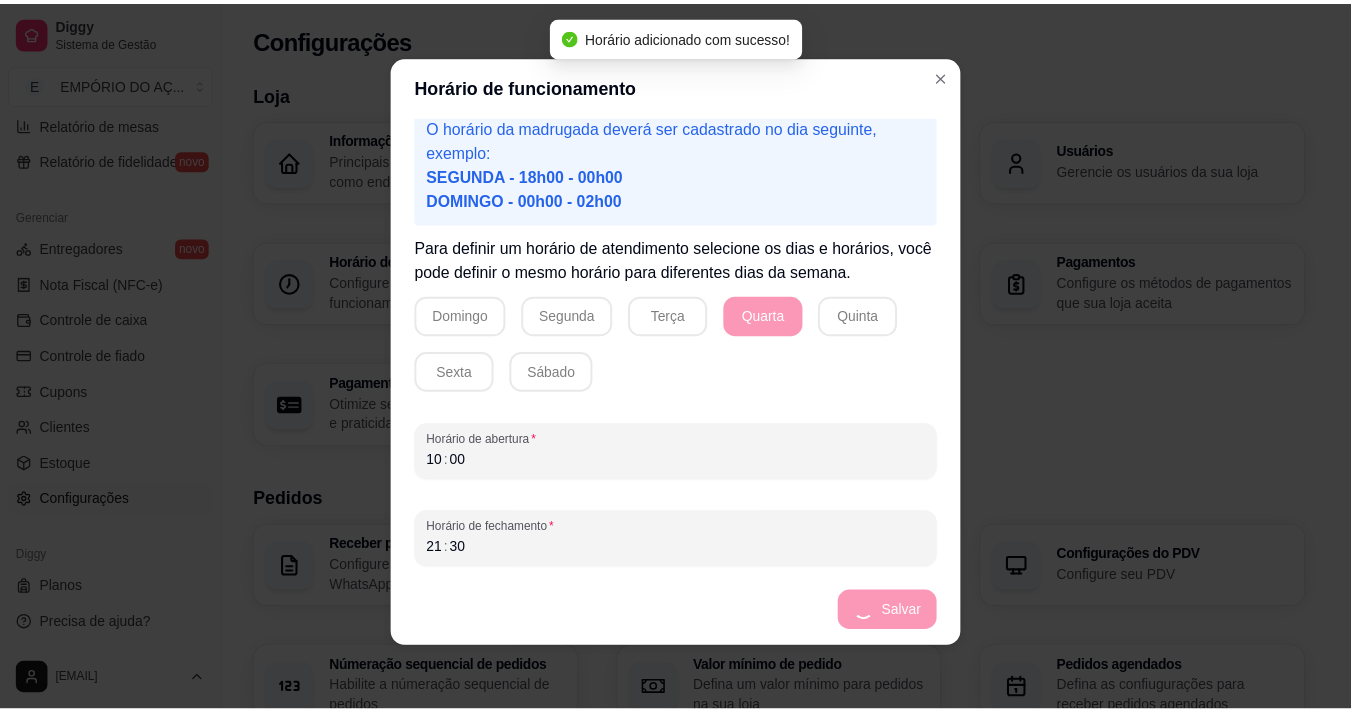 scroll, scrollTop: 68, scrollLeft: 0, axis: vertical 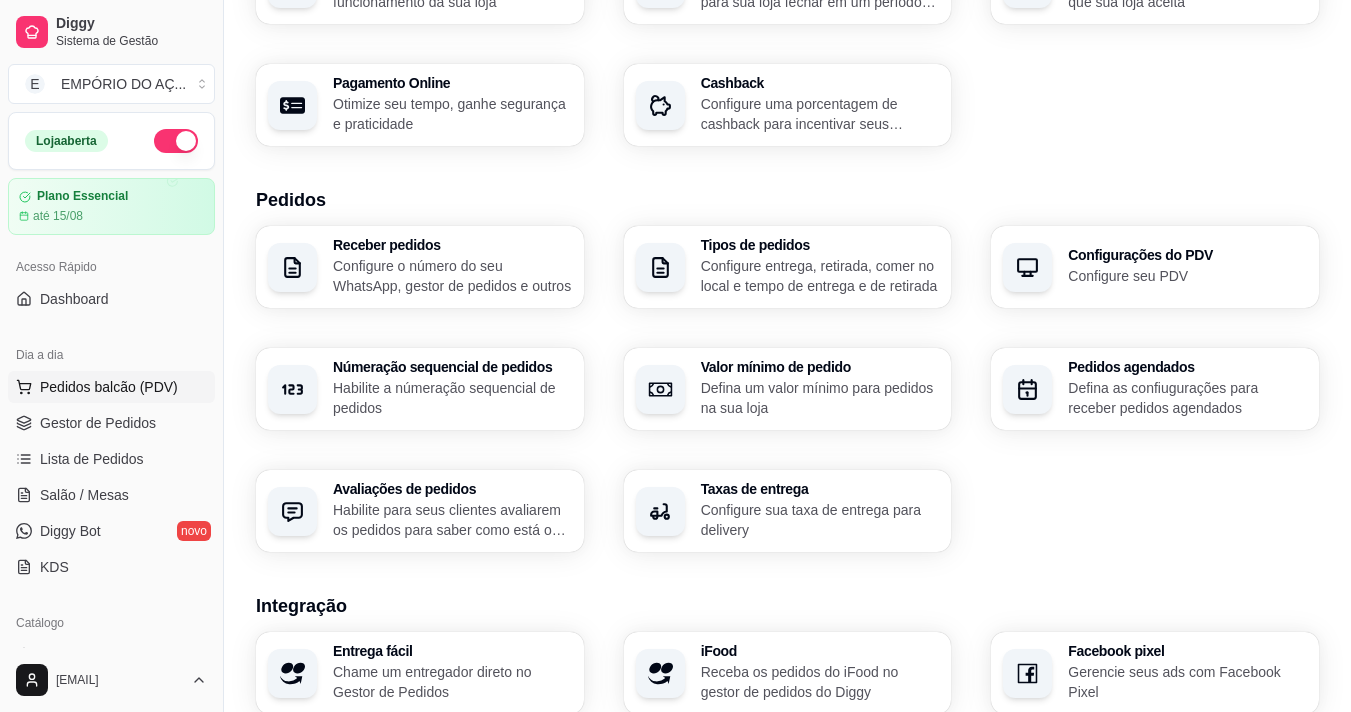 click on "Pedidos balcão (PDV)" at bounding box center [109, 387] 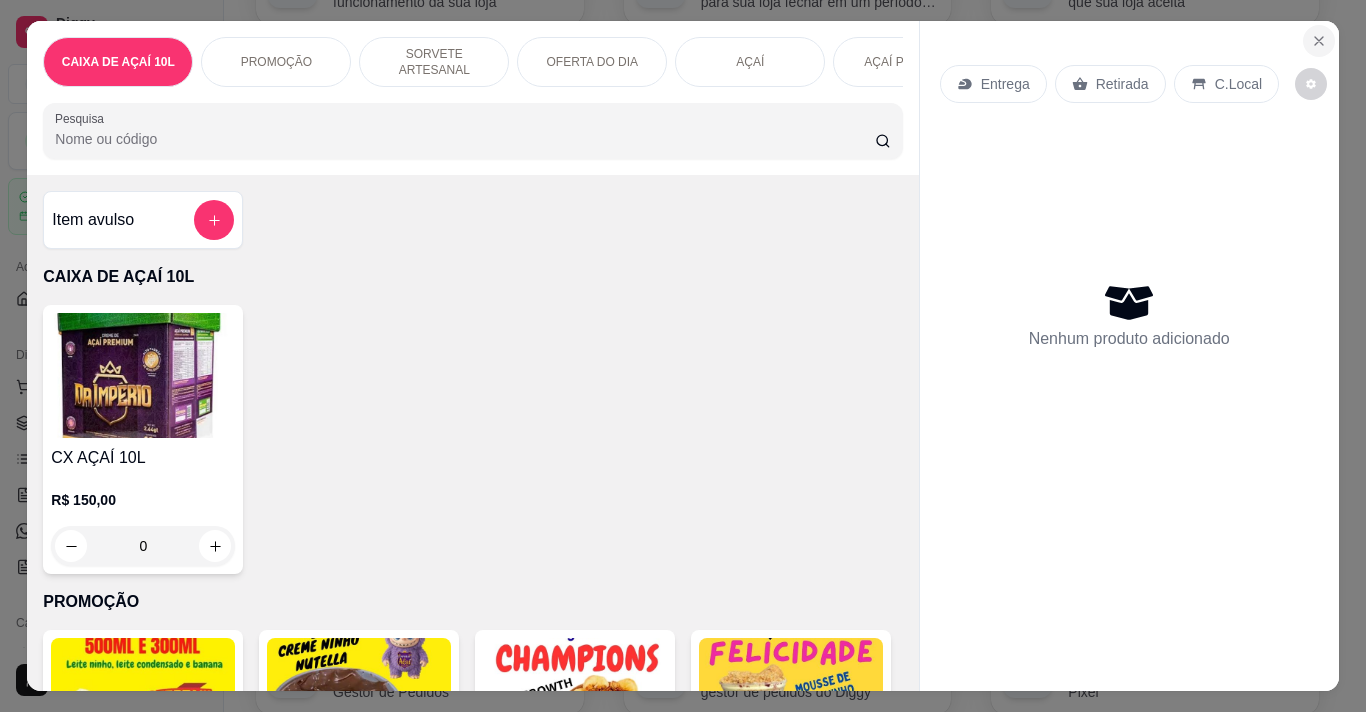 click at bounding box center [1319, 41] 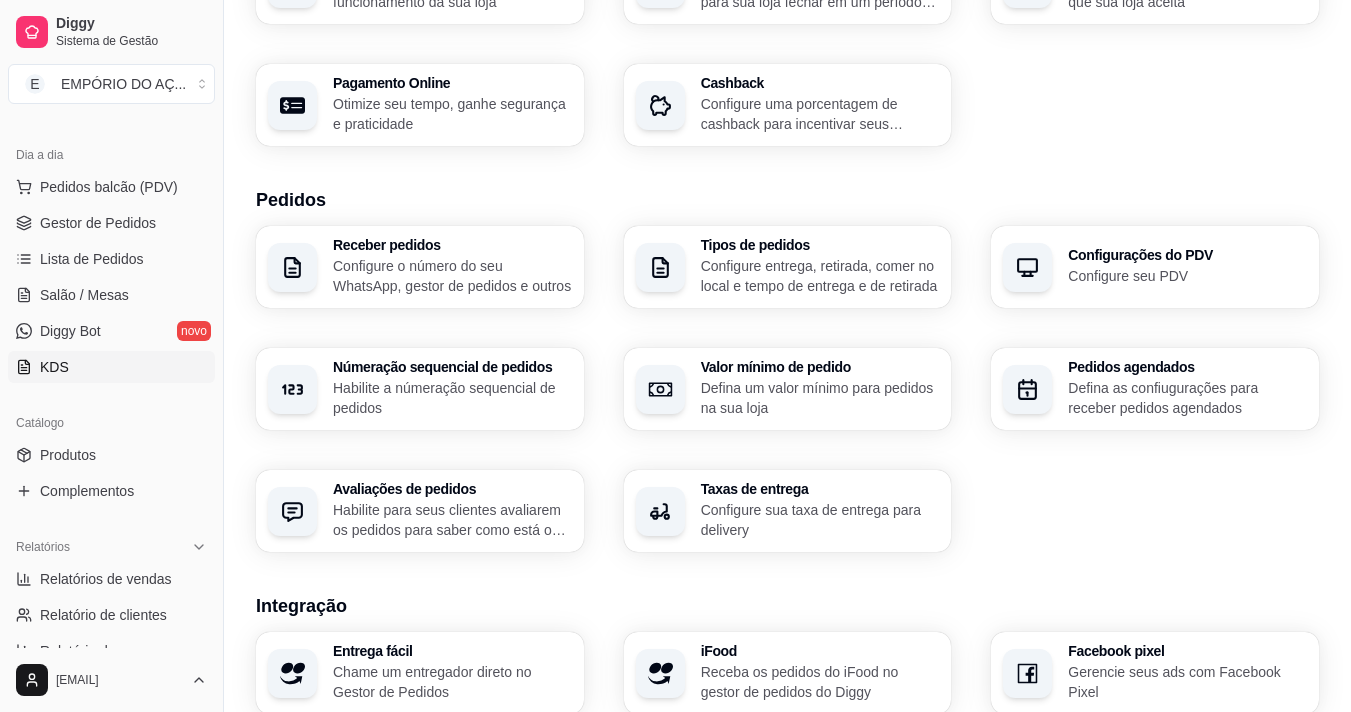 scroll, scrollTop: 300, scrollLeft: 0, axis: vertical 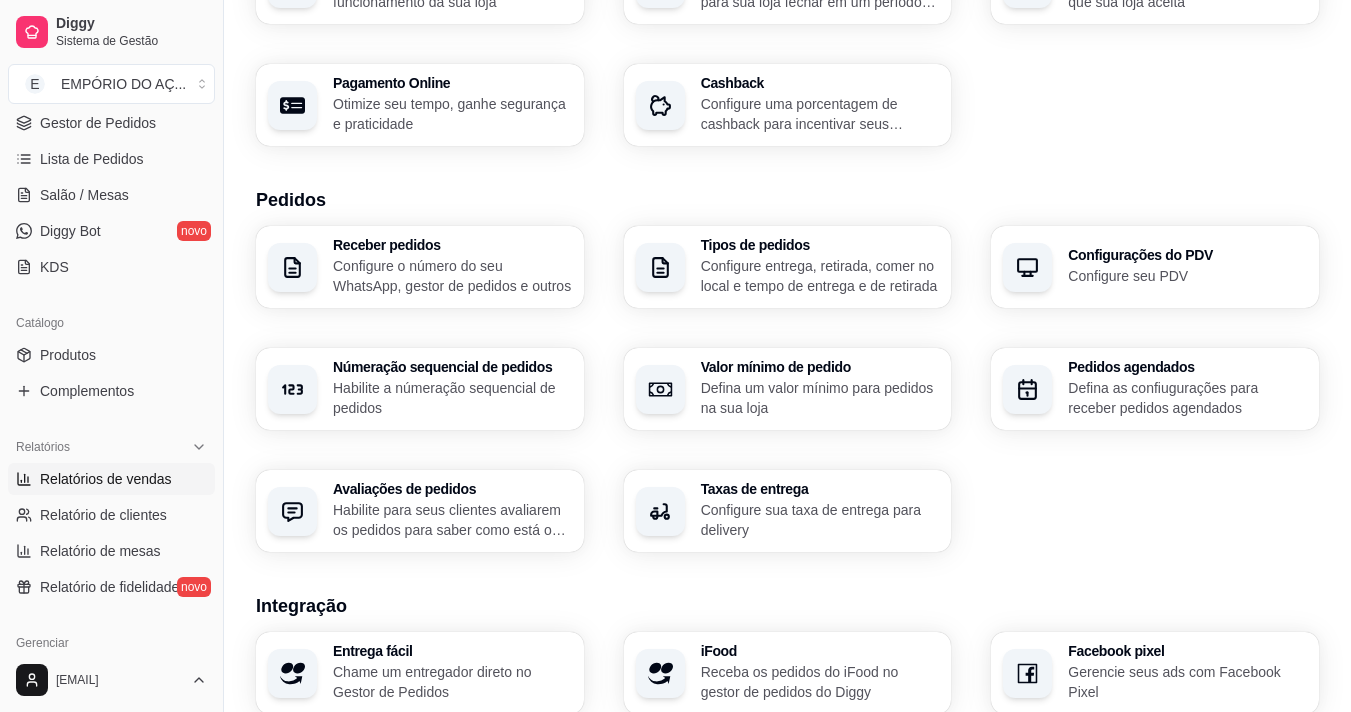 click on "Relatórios de vendas" at bounding box center [106, 479] 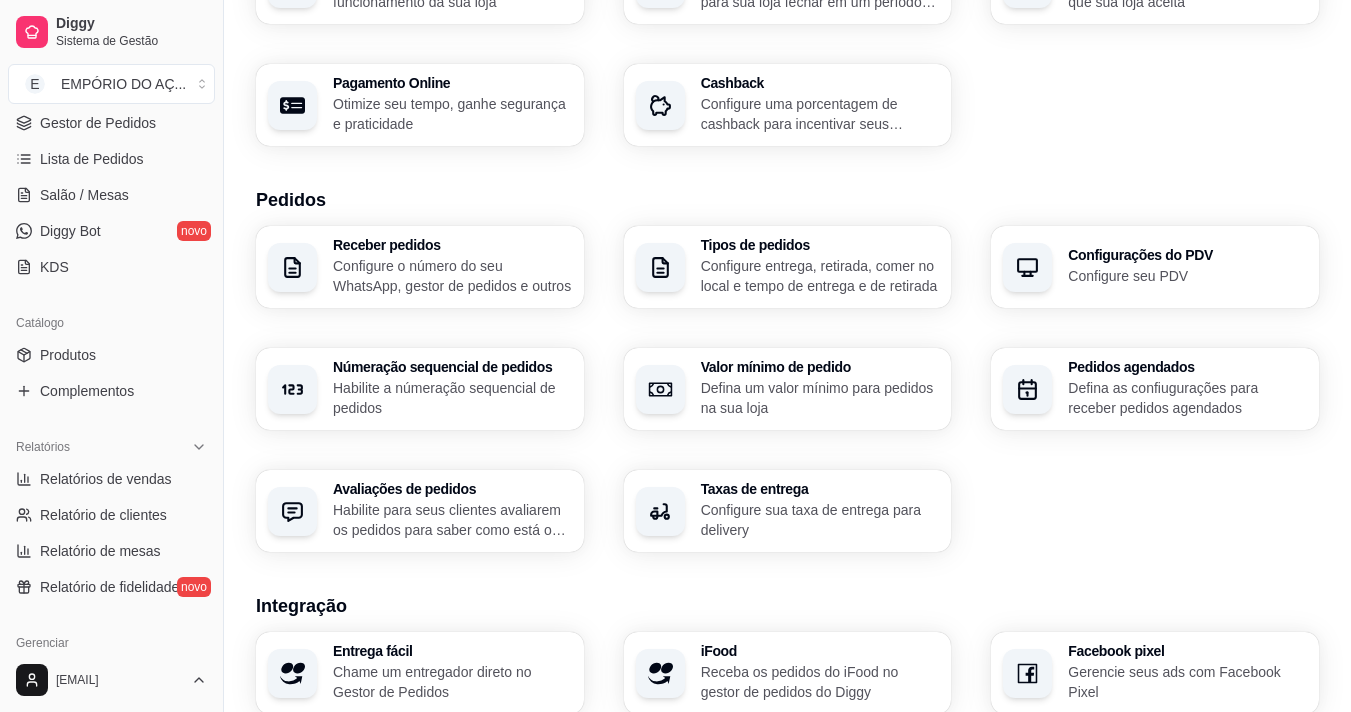 select on "ALL" 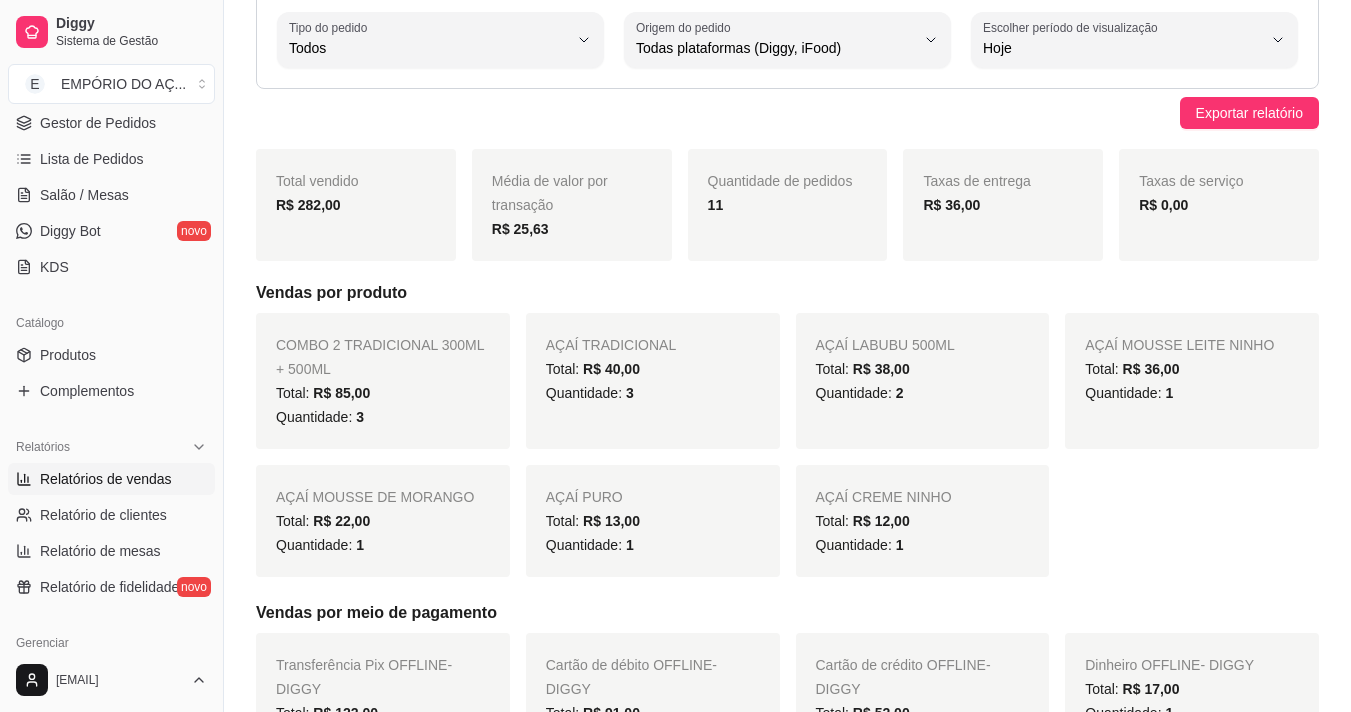 scroll, scrollTop: 400, scrollLeft: 0, axis: vertical 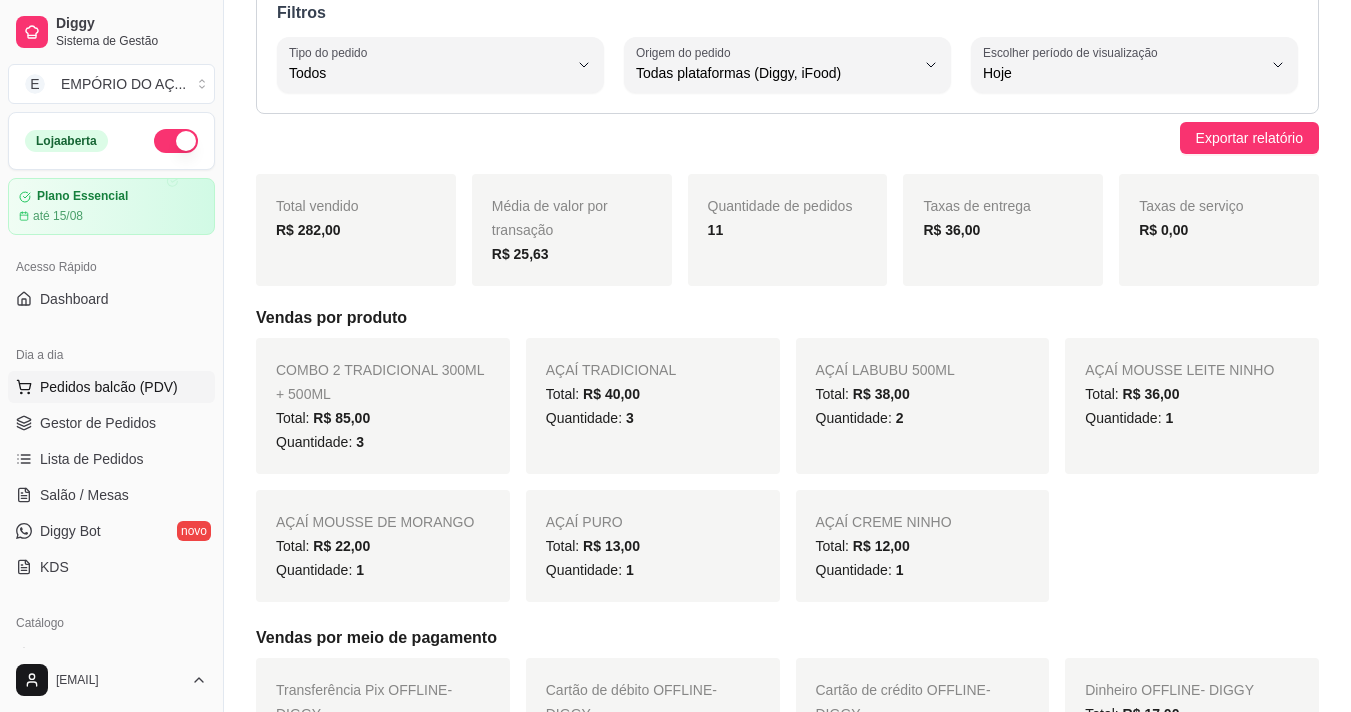 click on "Pedidos balcão (PDV)" at bounding box center (109, 387) 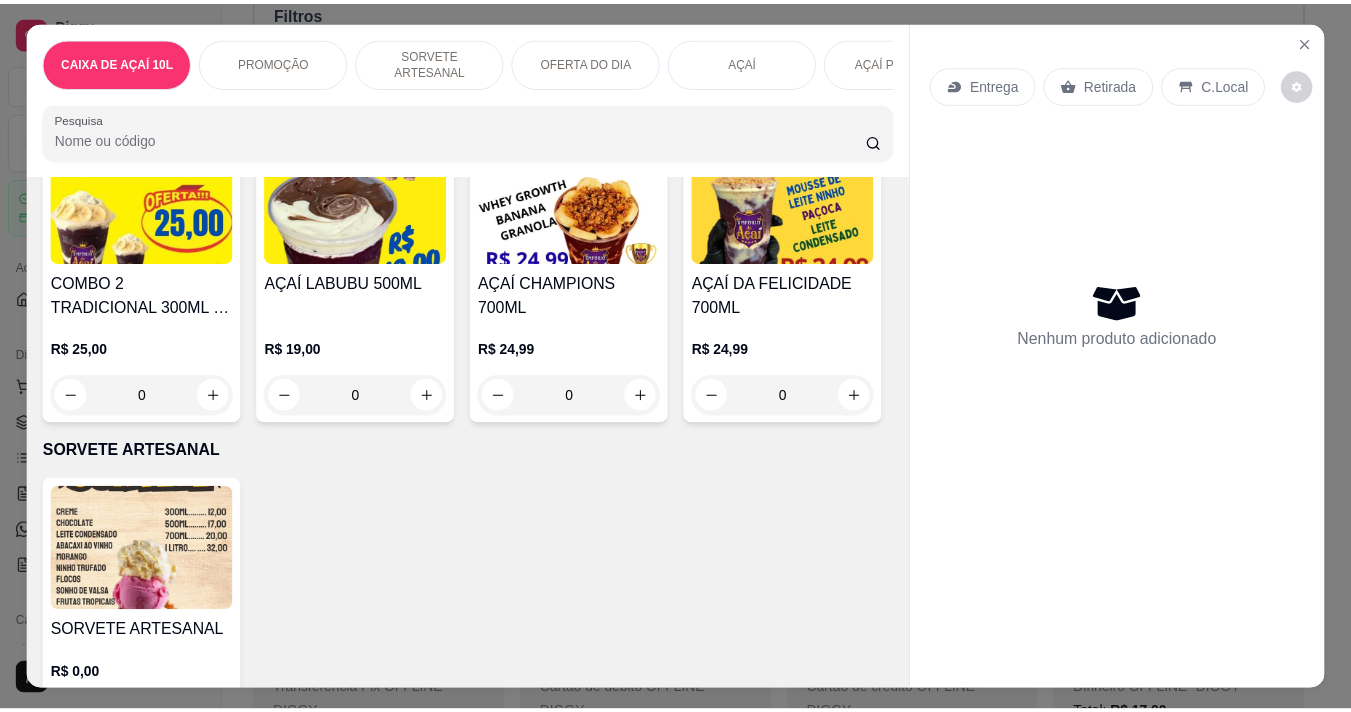 scroll, scrollTop: 0, scrollLeft: 0, axis: both 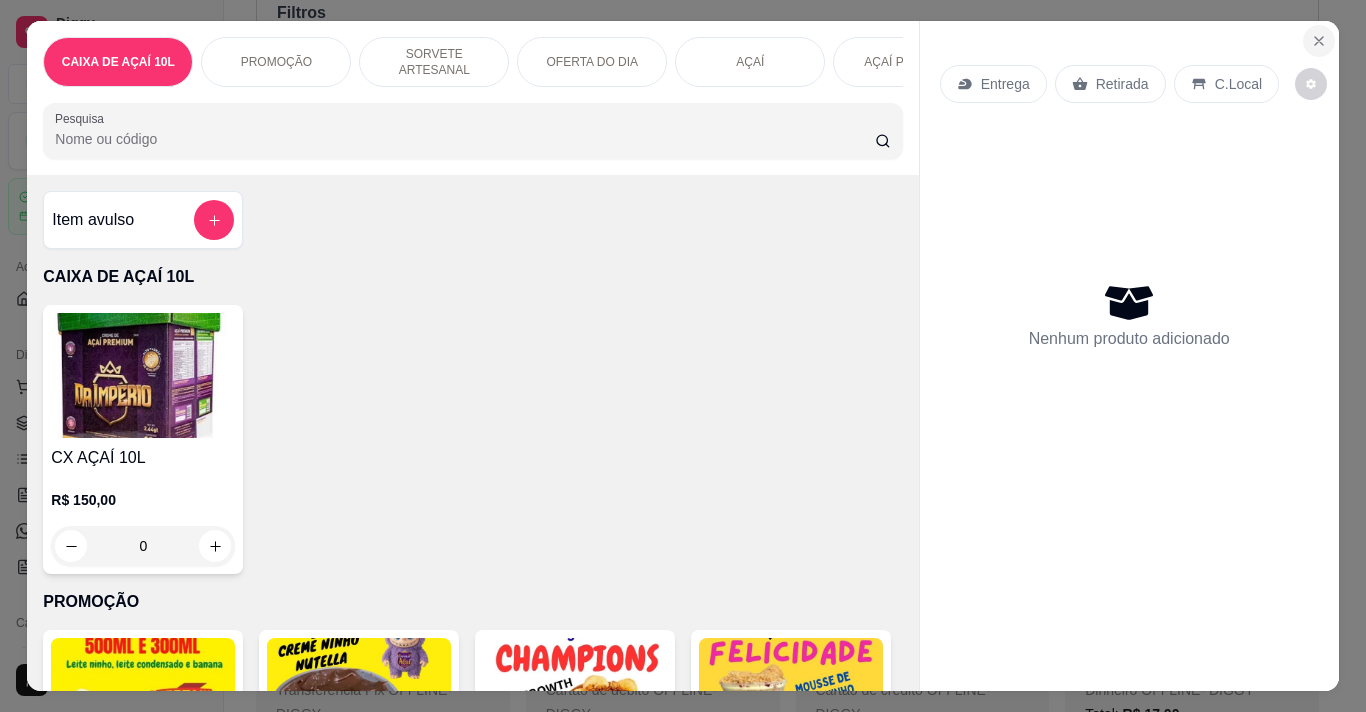 click 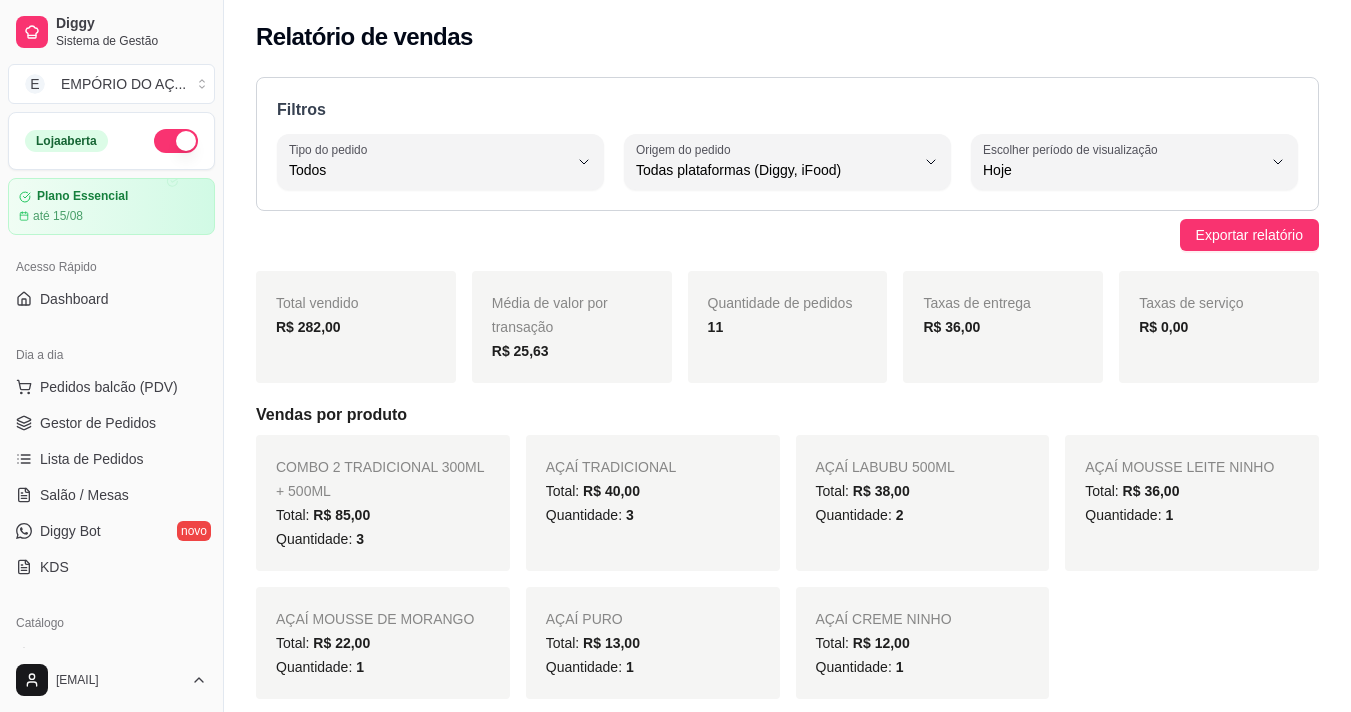 scroll, scrollTop: 0, scrollLeft: 0, axis: both 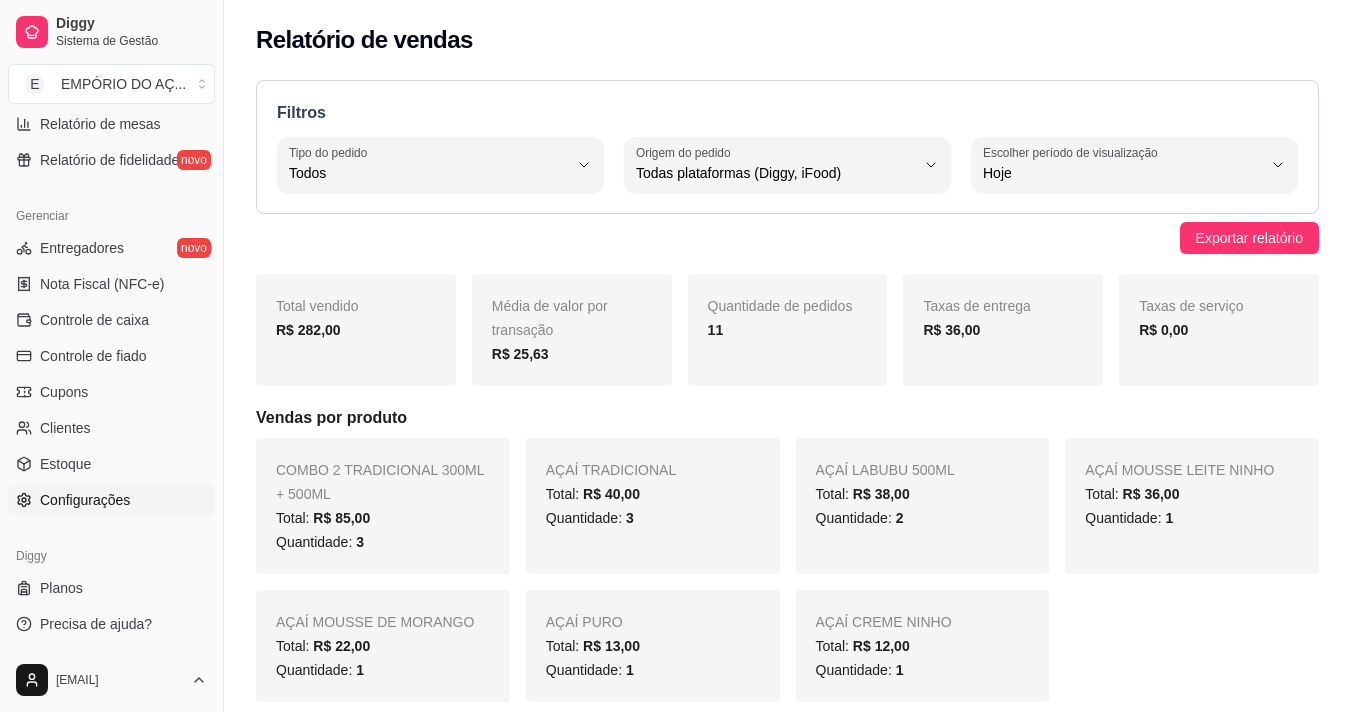 click on "Configurações" at bounding box center (85, 500) 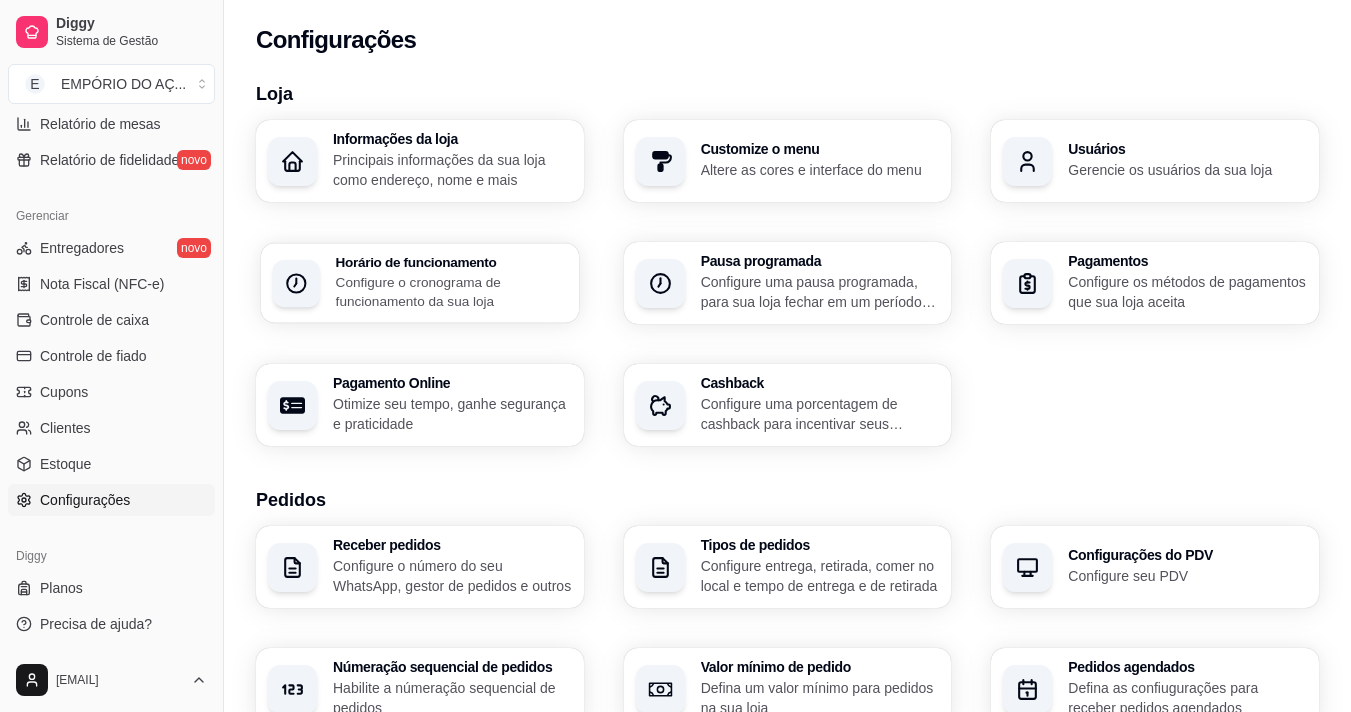 click on "Configure o cronograma de funcionamento da sua loja" at bounding box center [451, 291] 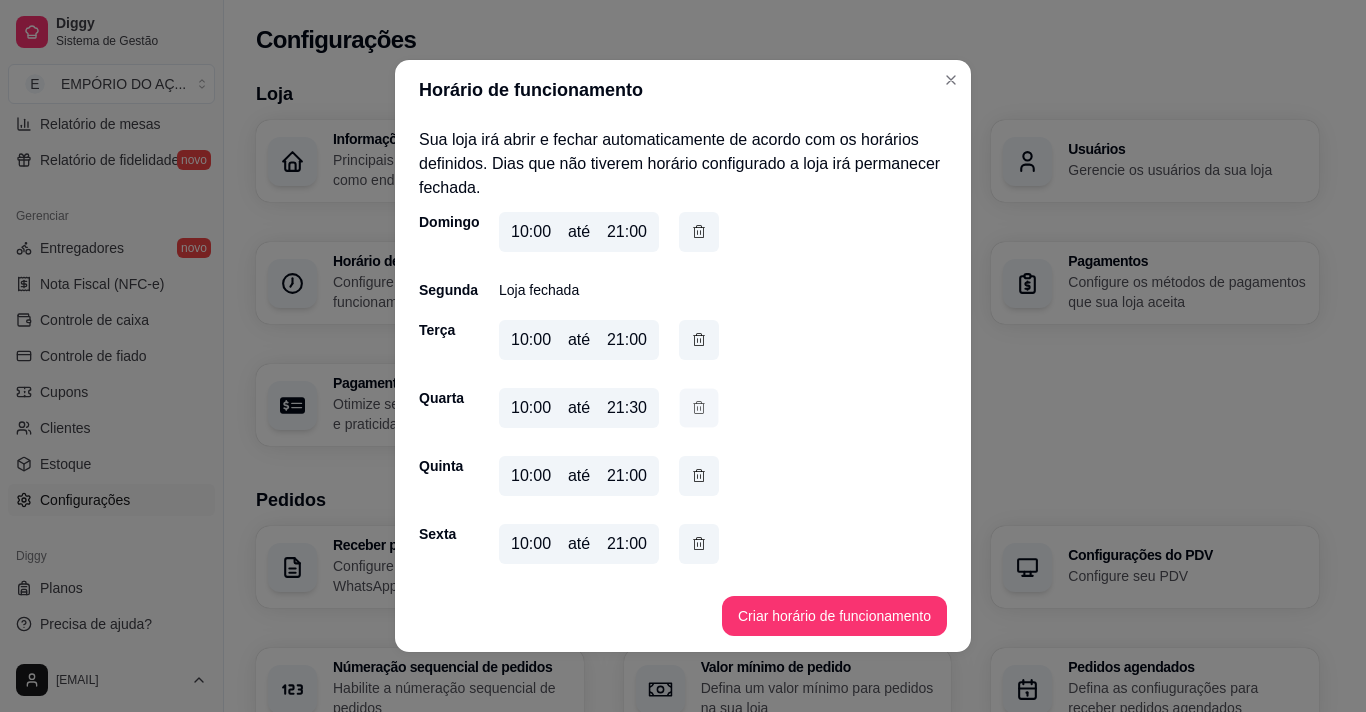 click 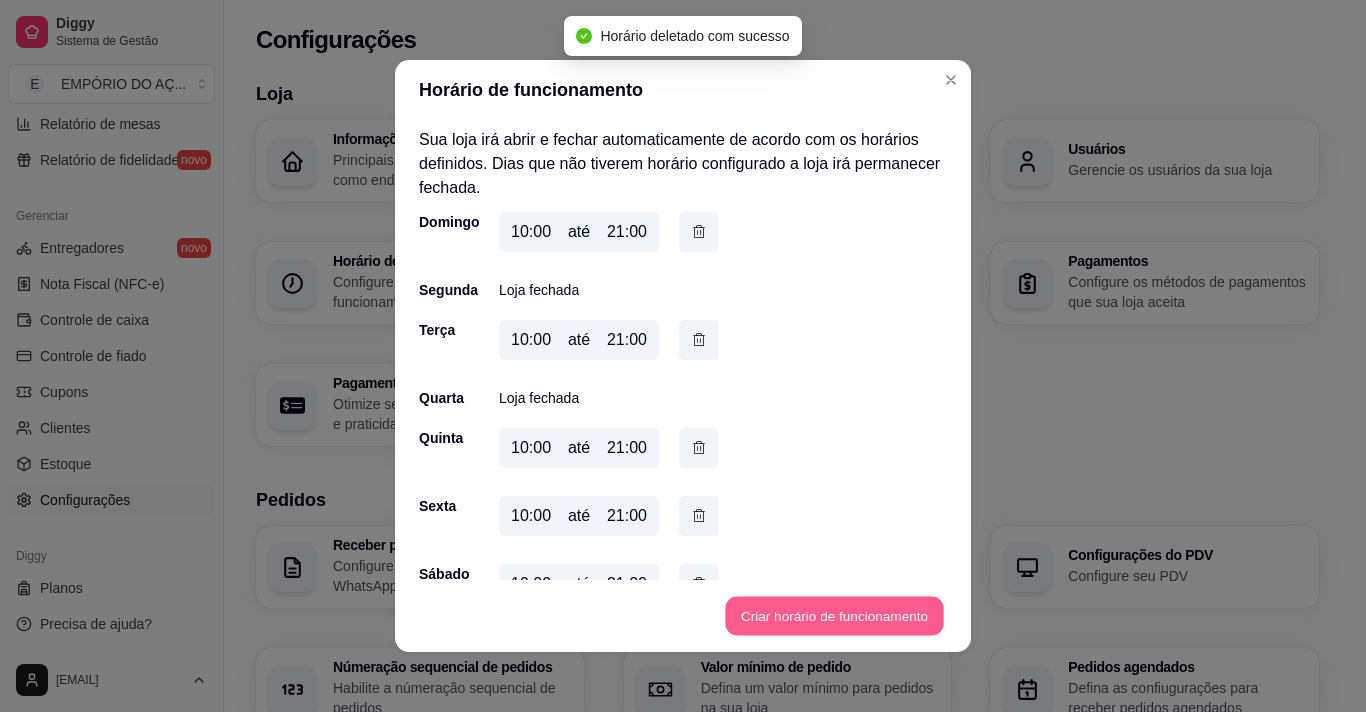 click on "Criar horário de funcionamento" at bounding box center (834, 616) 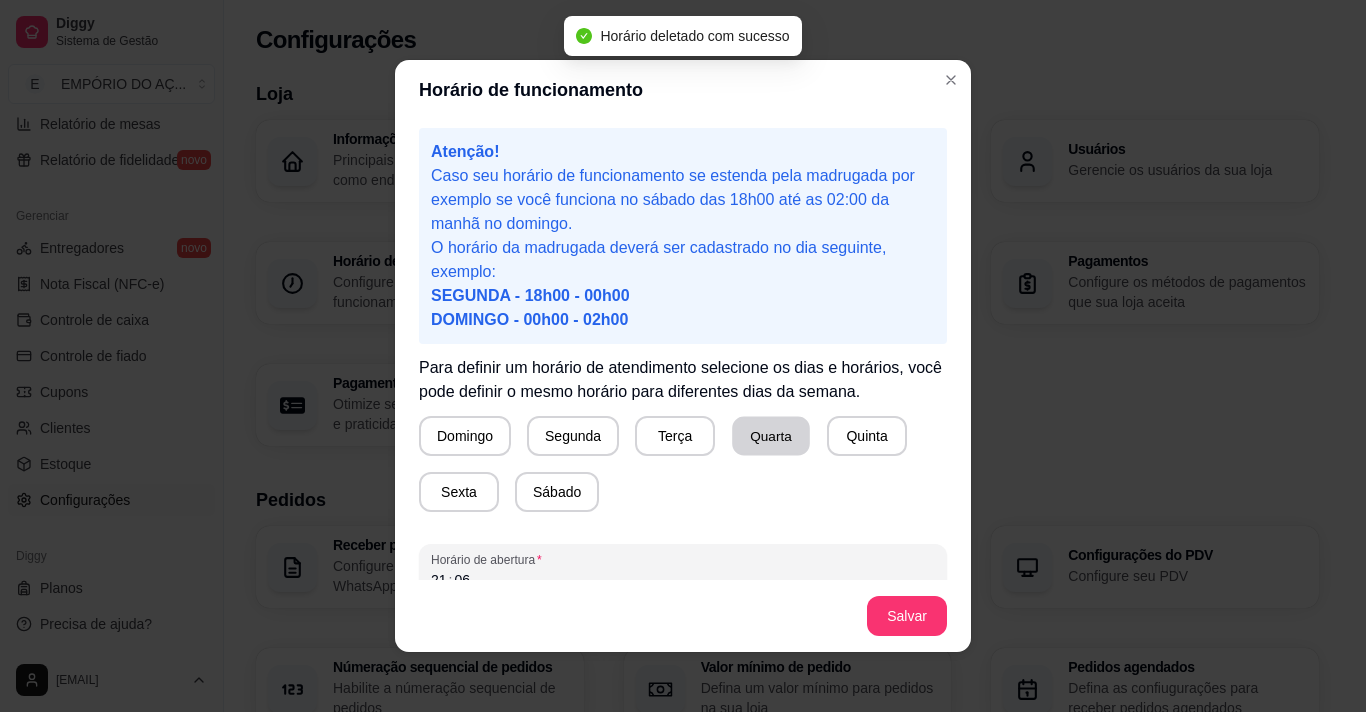 click on "Quarta" at bounding box center [771, 436] 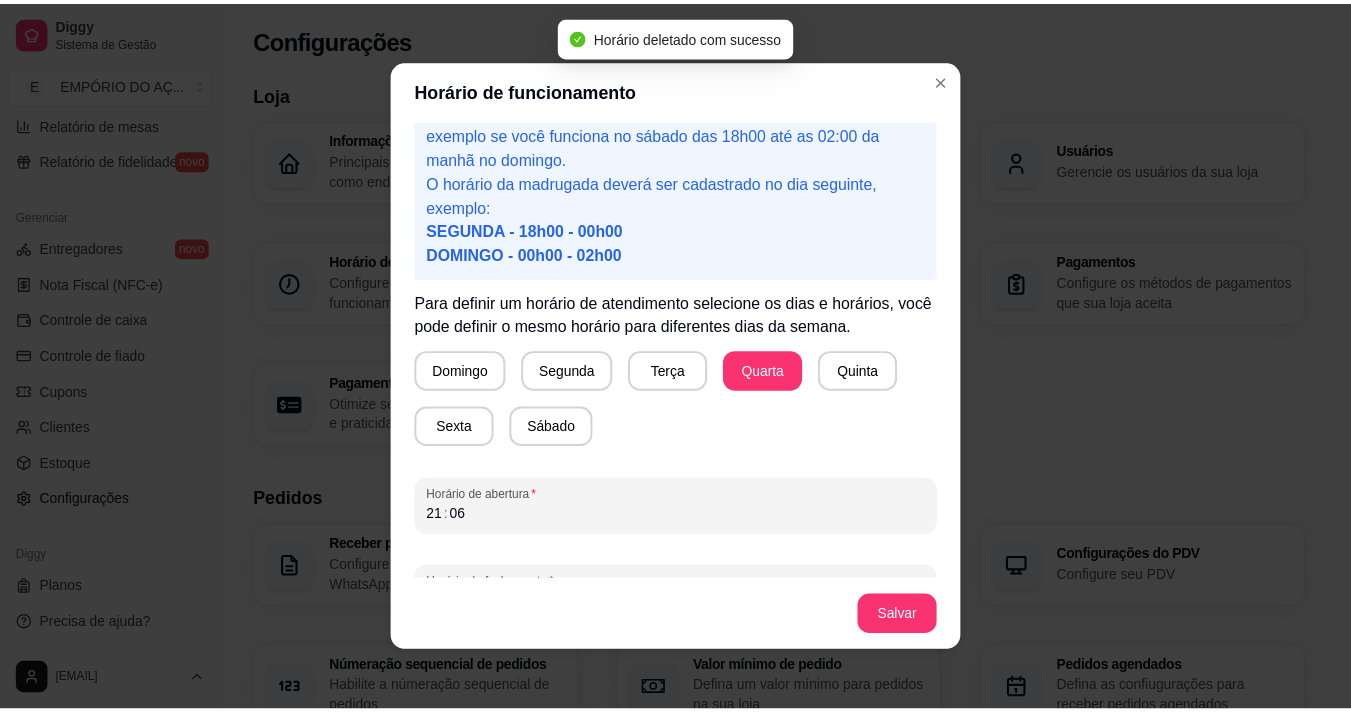 scroll, scrollTop: 100, scrollLeft: 0, axis: vertical 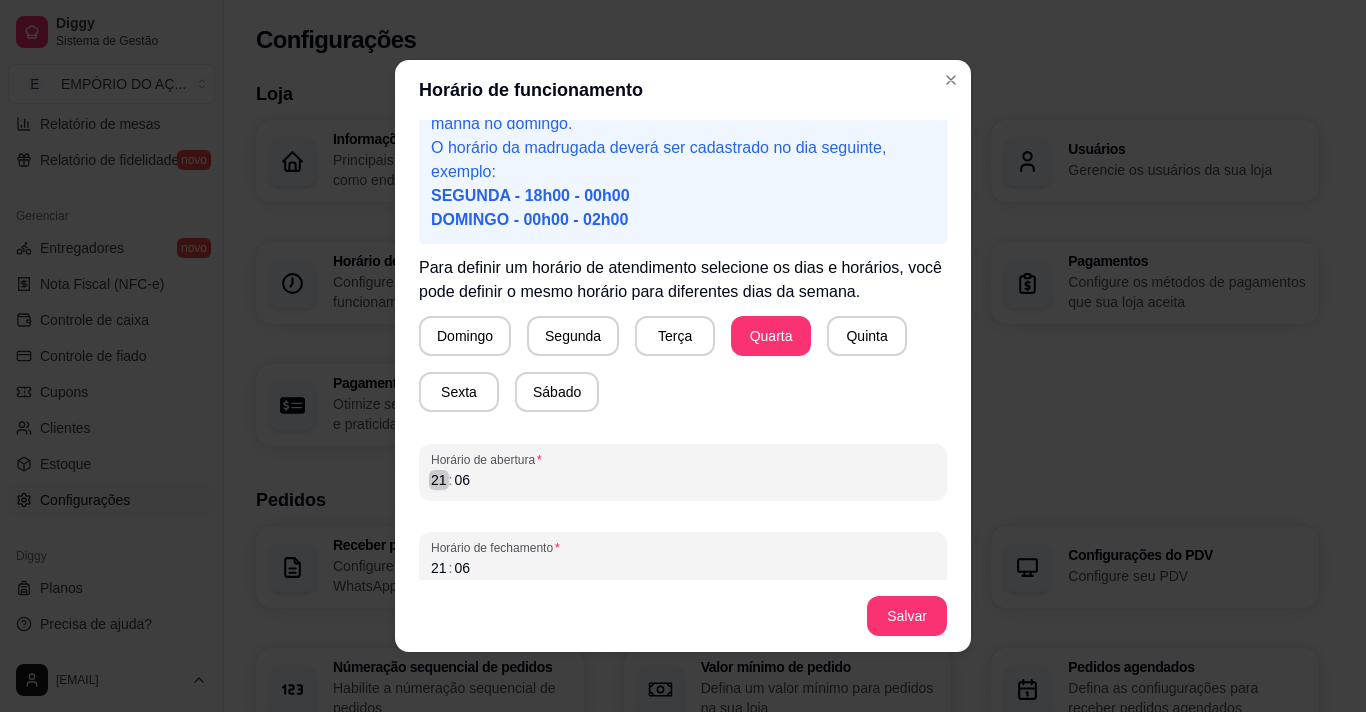 click on "21" at bounding box center (439, 480) 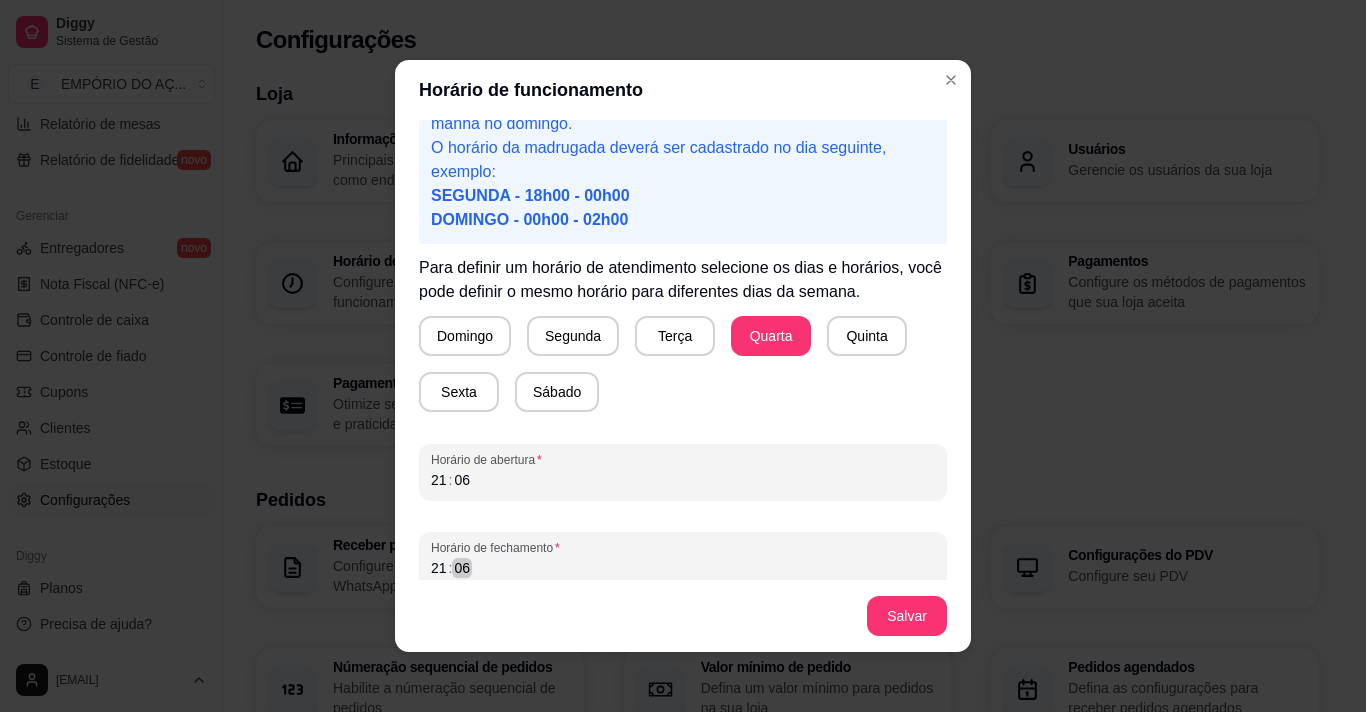 click on "06" at bounding box center (462, 568) 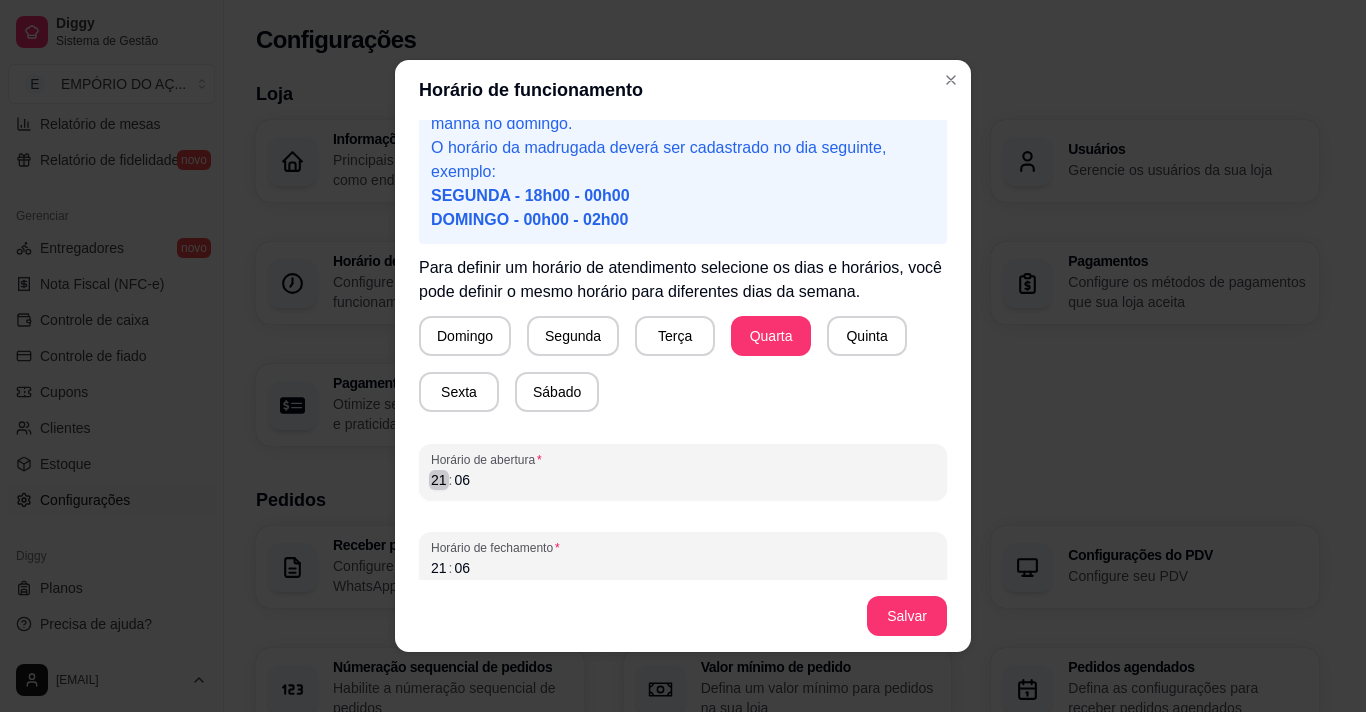 click on "21" at bounding box center (439, 480) 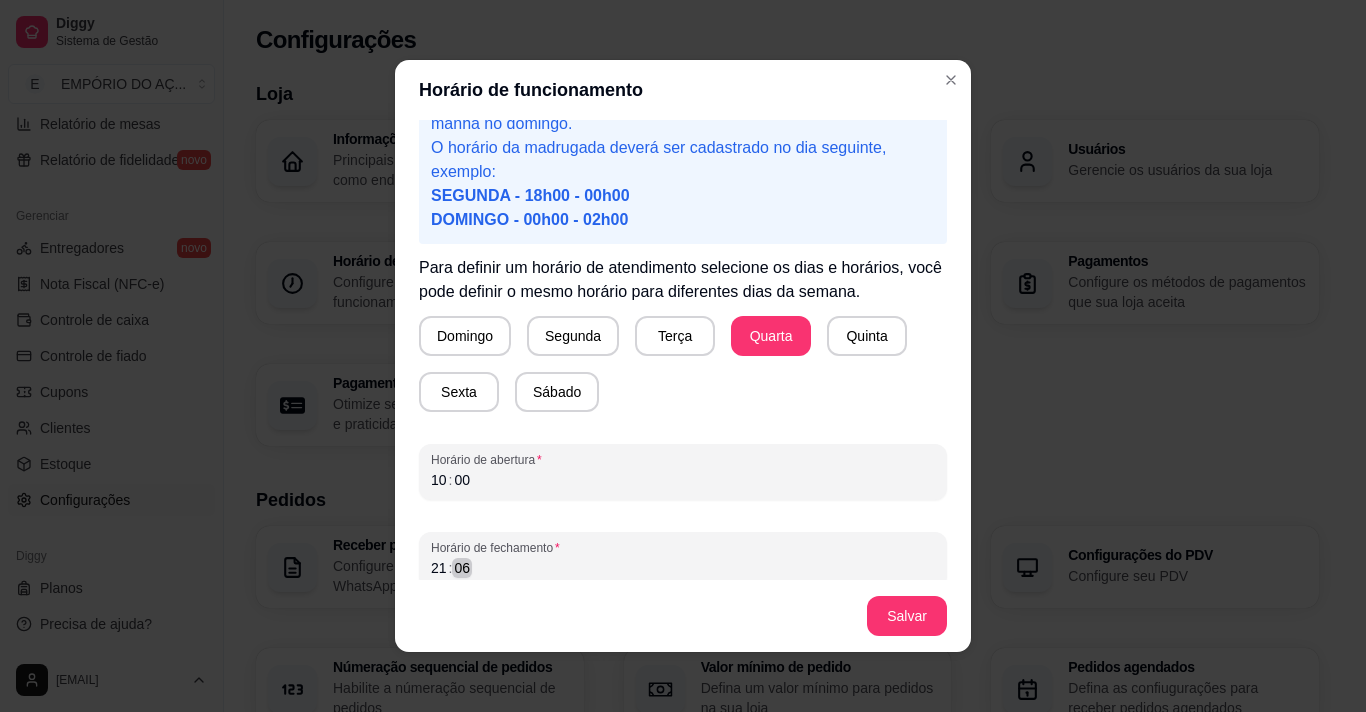 click on "06" at bounding box center [462, 568] 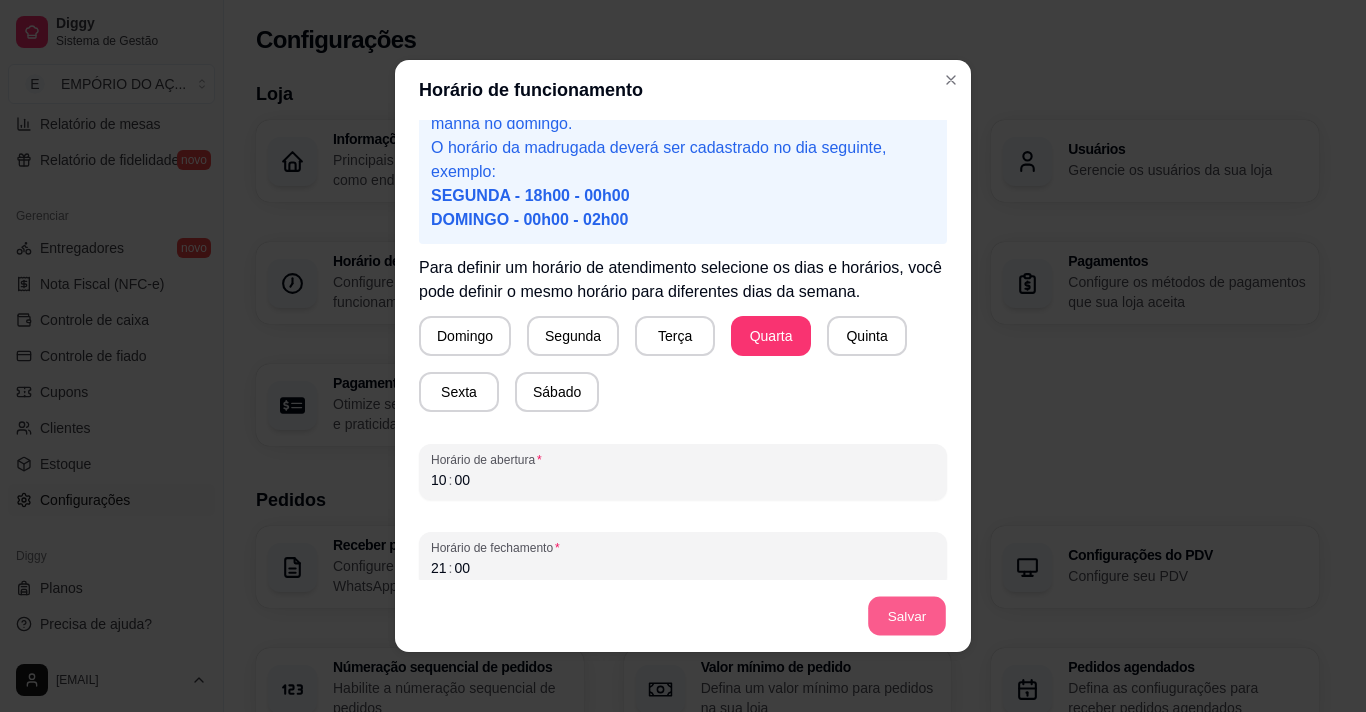 click on "Salvar" at bounding box center (907, 616) 